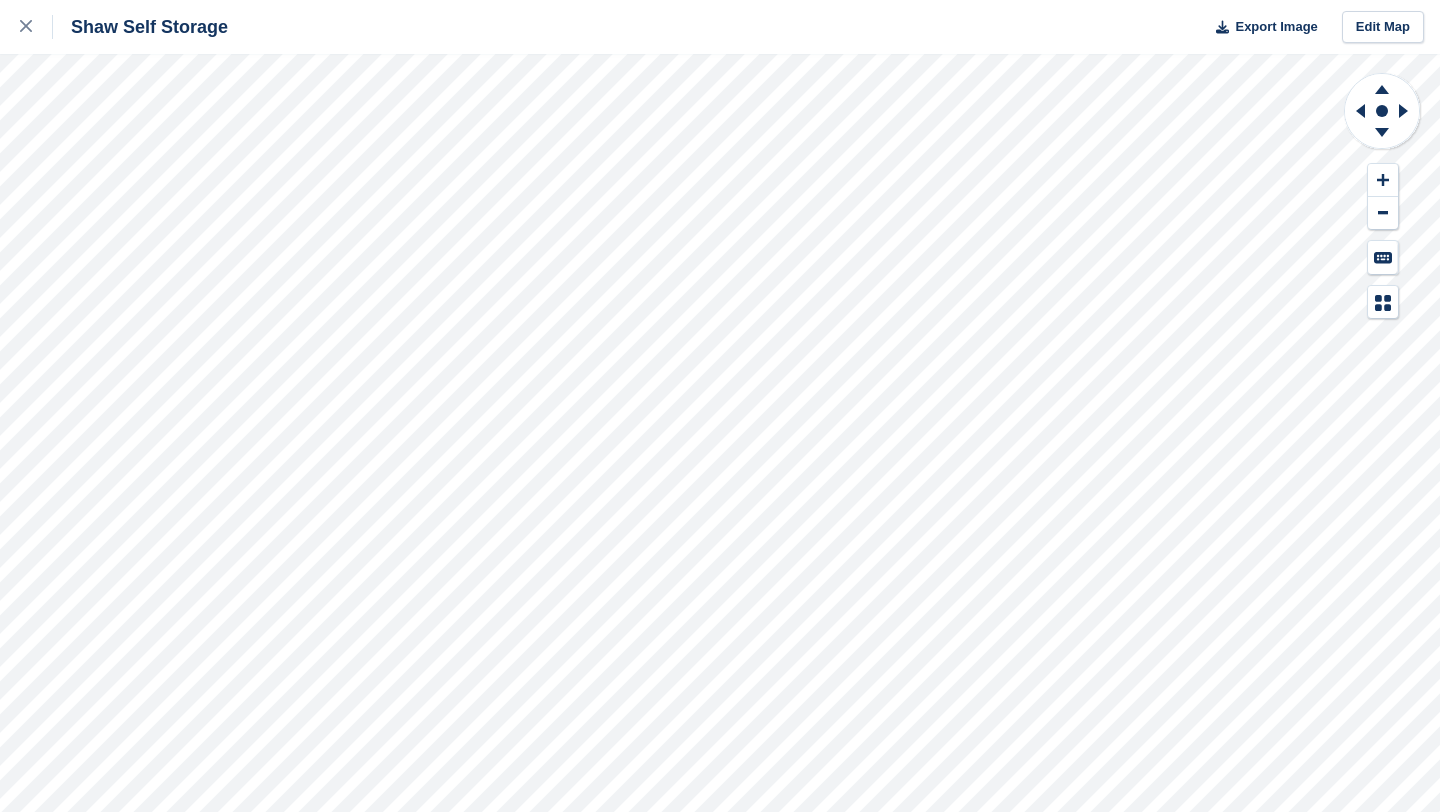 scroll, scrollTop: 0, scrollLeft: 0, axis: both 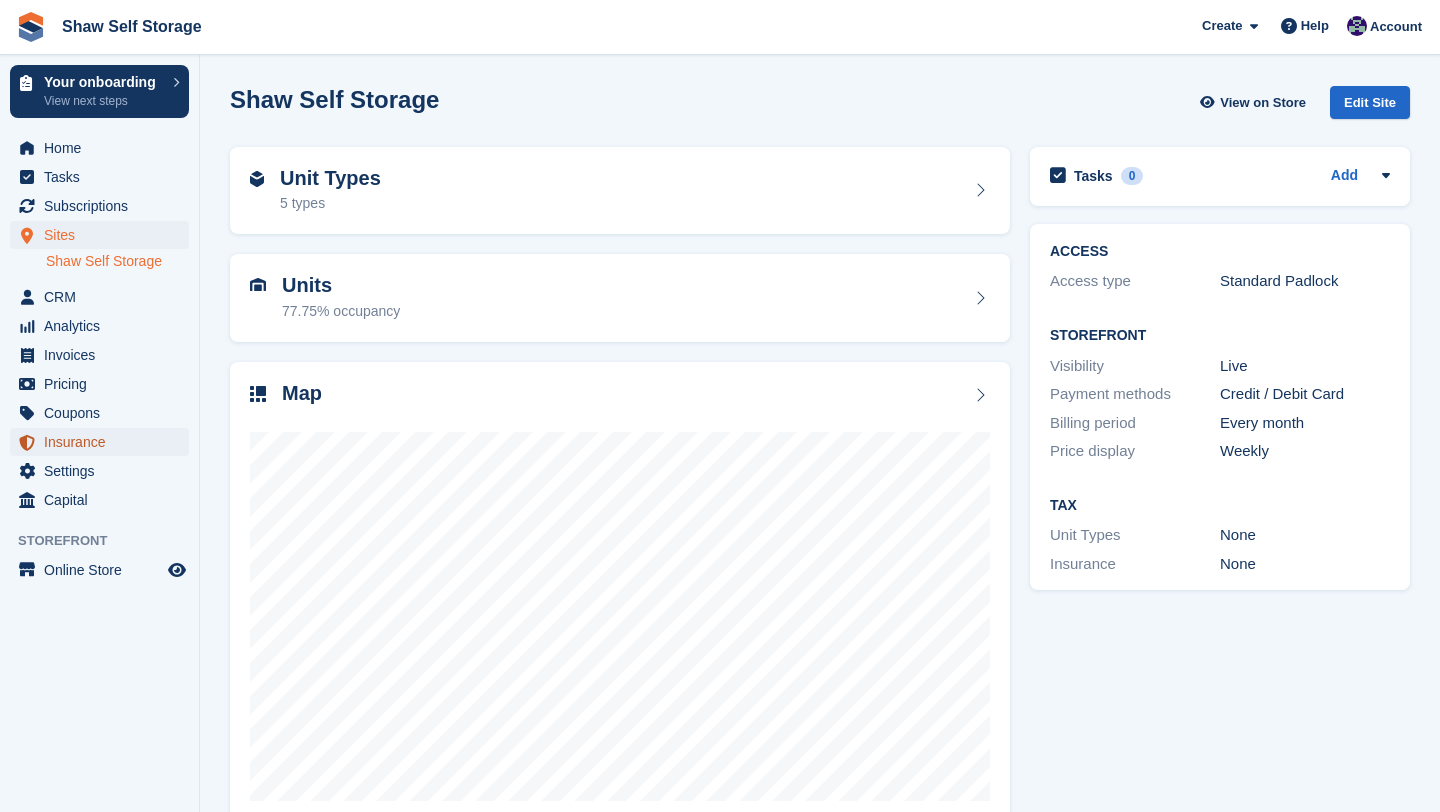 click on "Insurance" at bounding box center [104, 442] 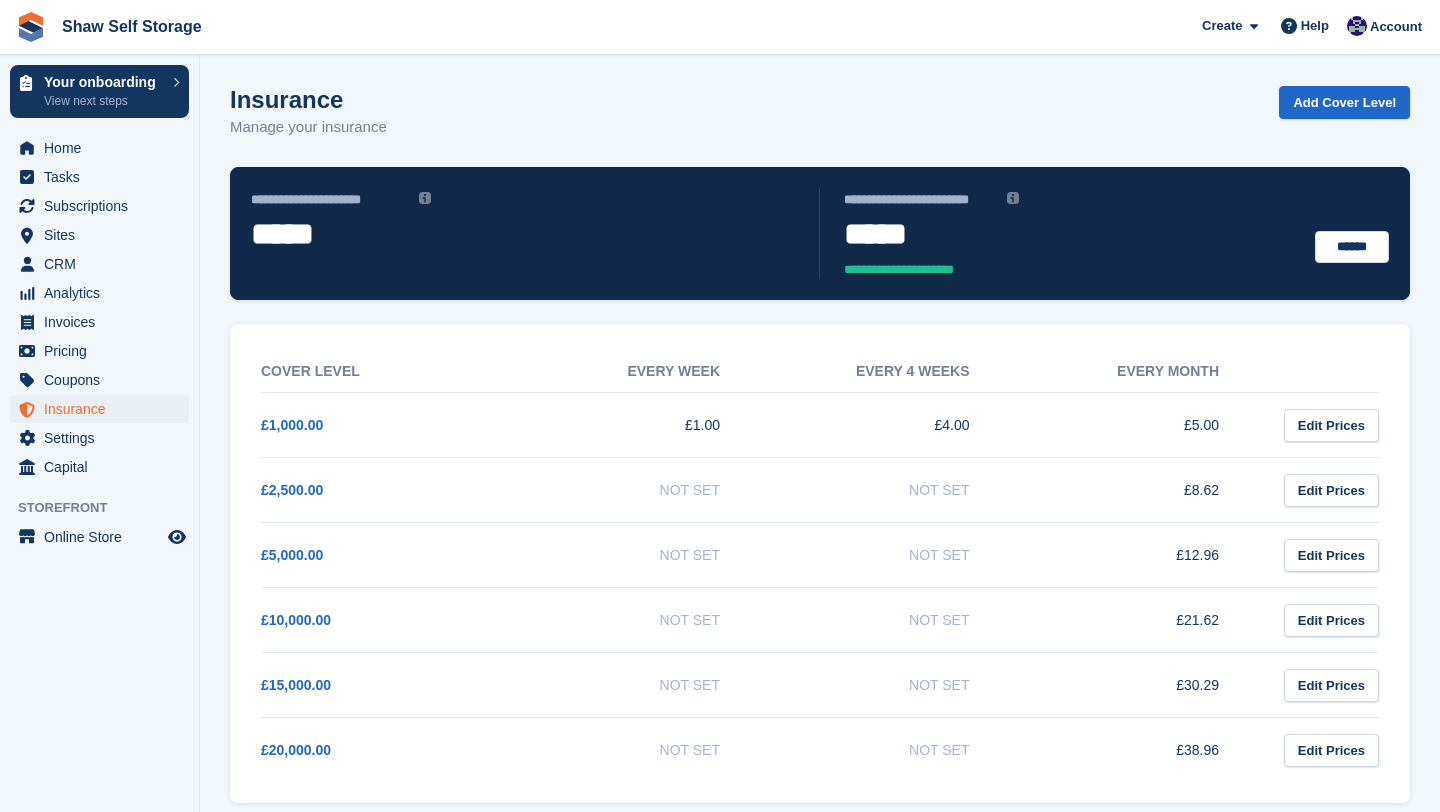 scroll, scrollTop: 0, scrollLeft: 0, axis: both 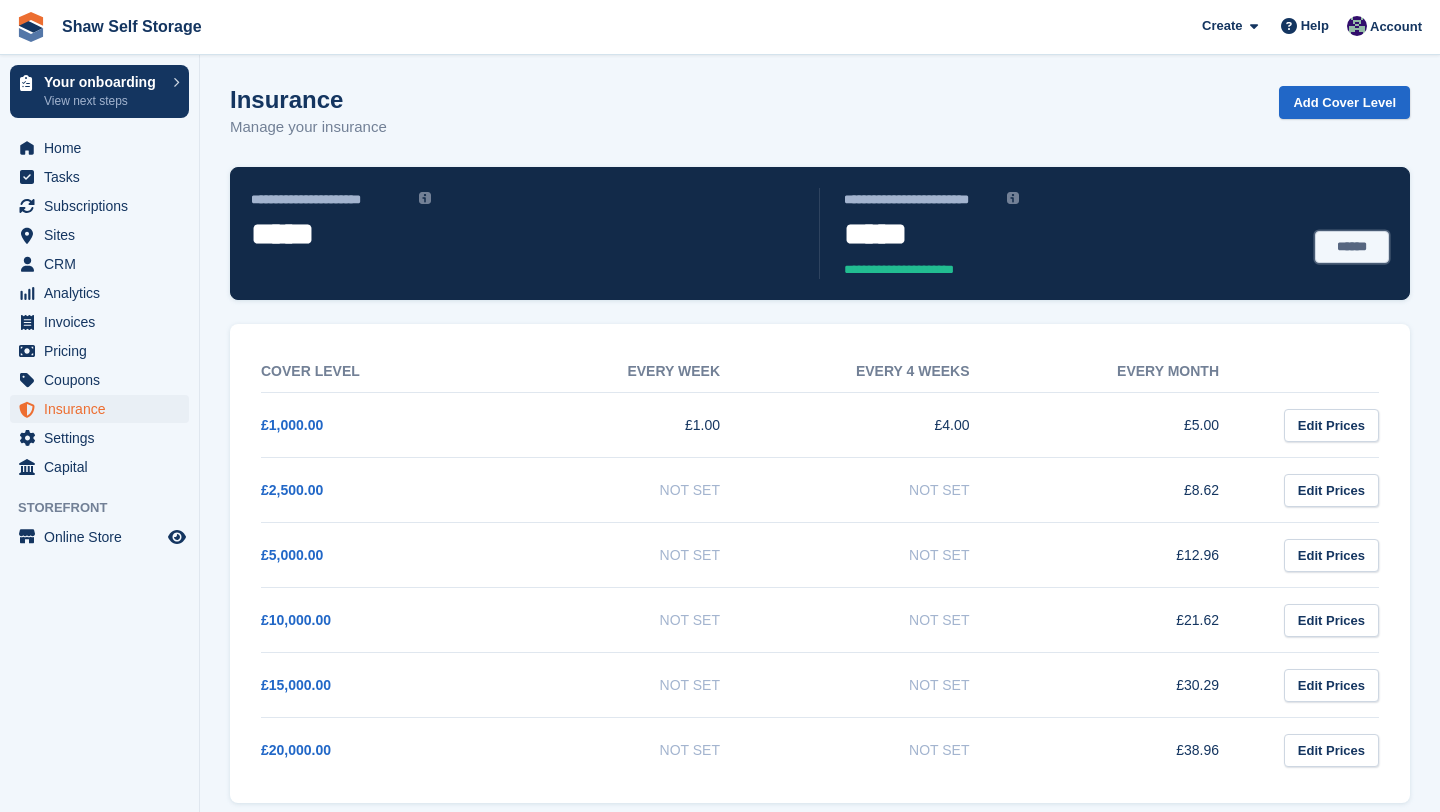 click on "******" at bounding box center [1352, 247] 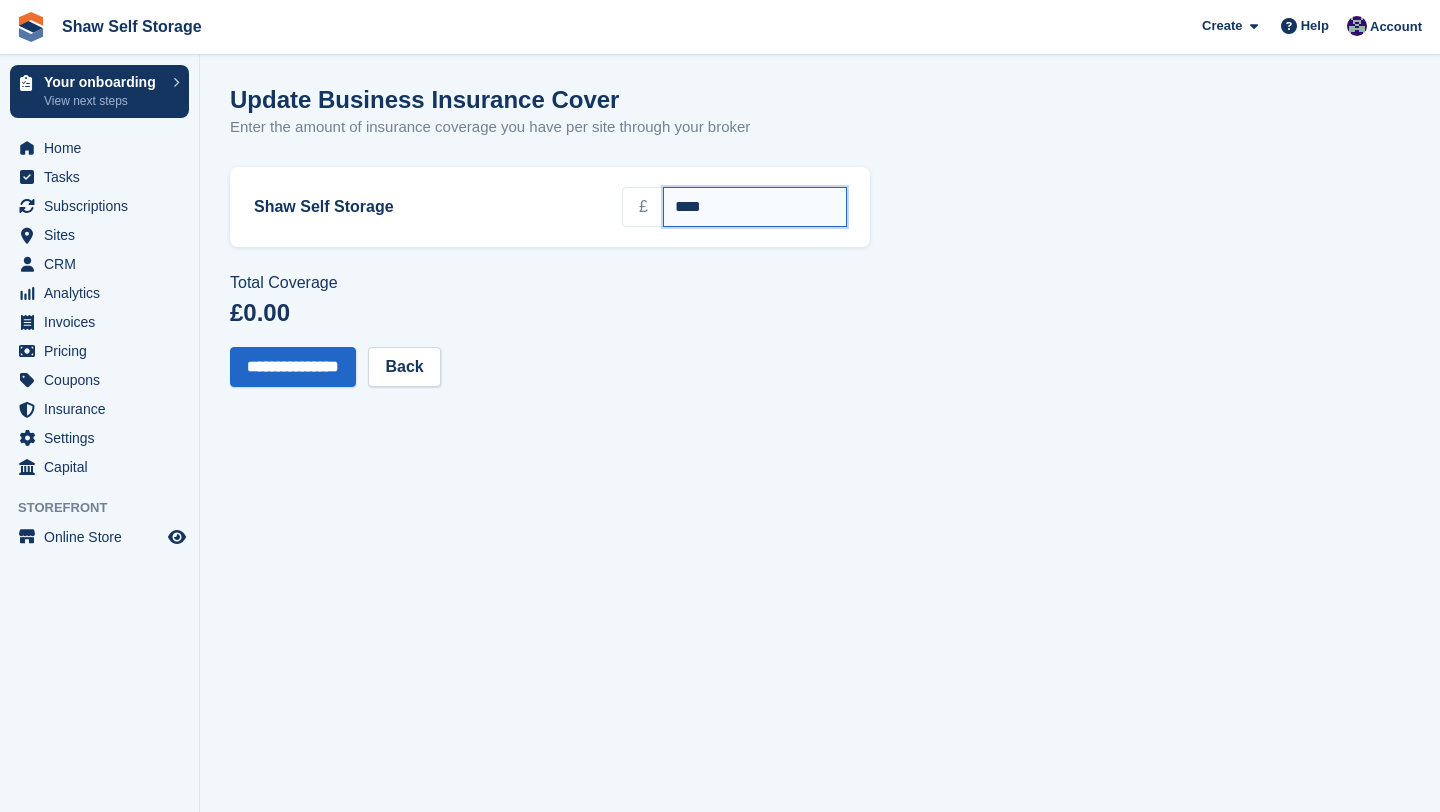 drag, startPoint x: 702, startPoint y: 210, endPoint x: 508, endPoint y: 210, distance: 194 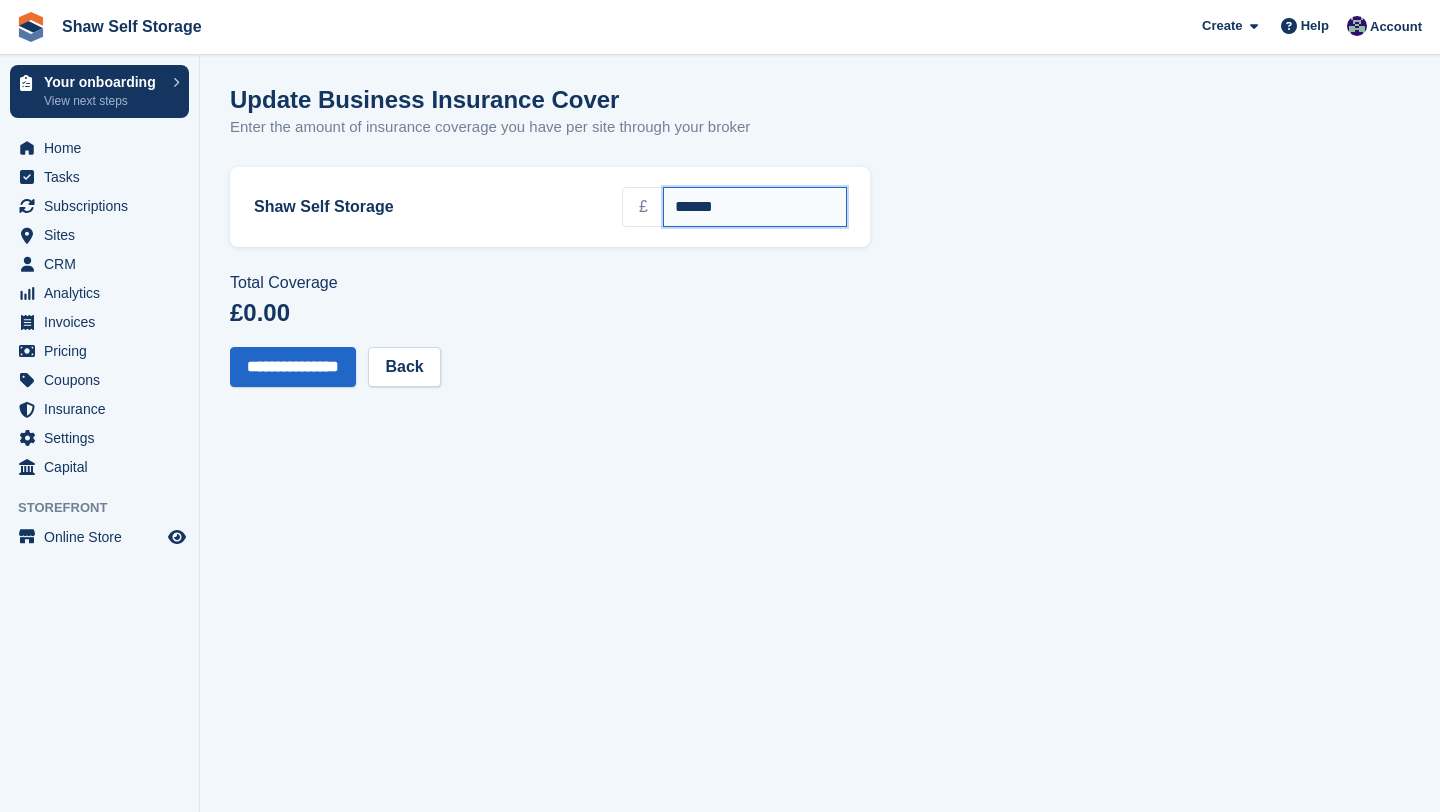 click on "******" at bounding box center [755, 207] 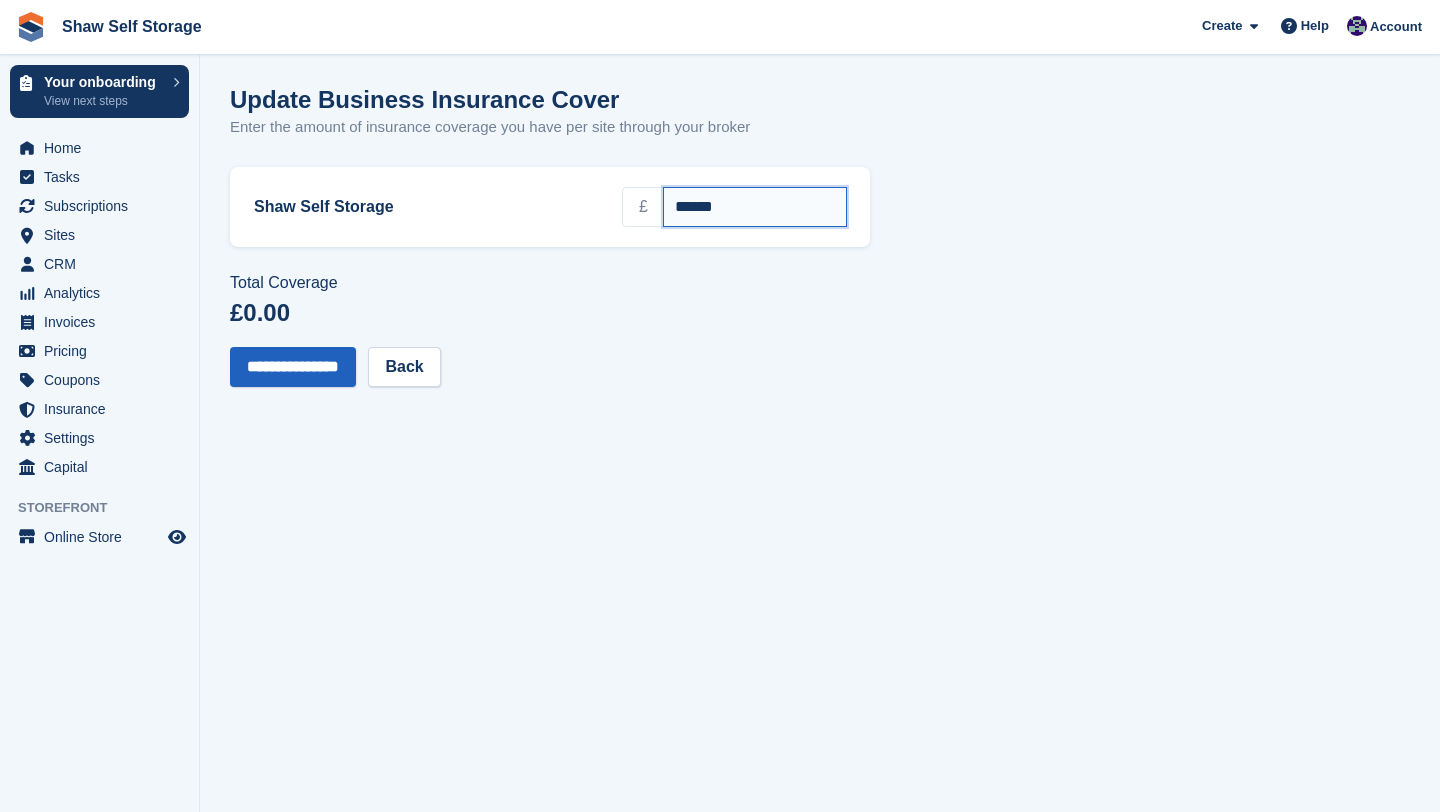 type on "******" 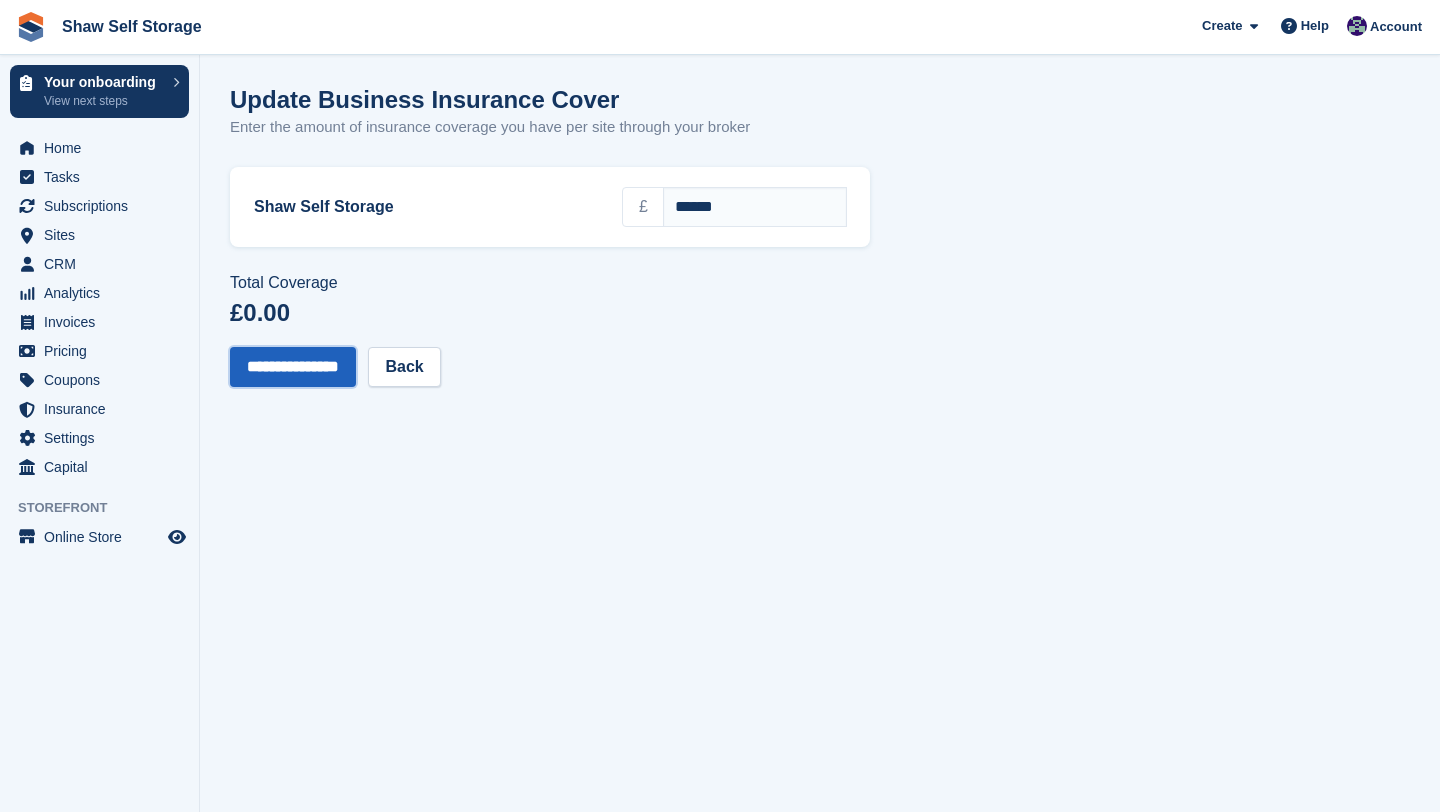 click on "**********" at bounding box center [293, 367] 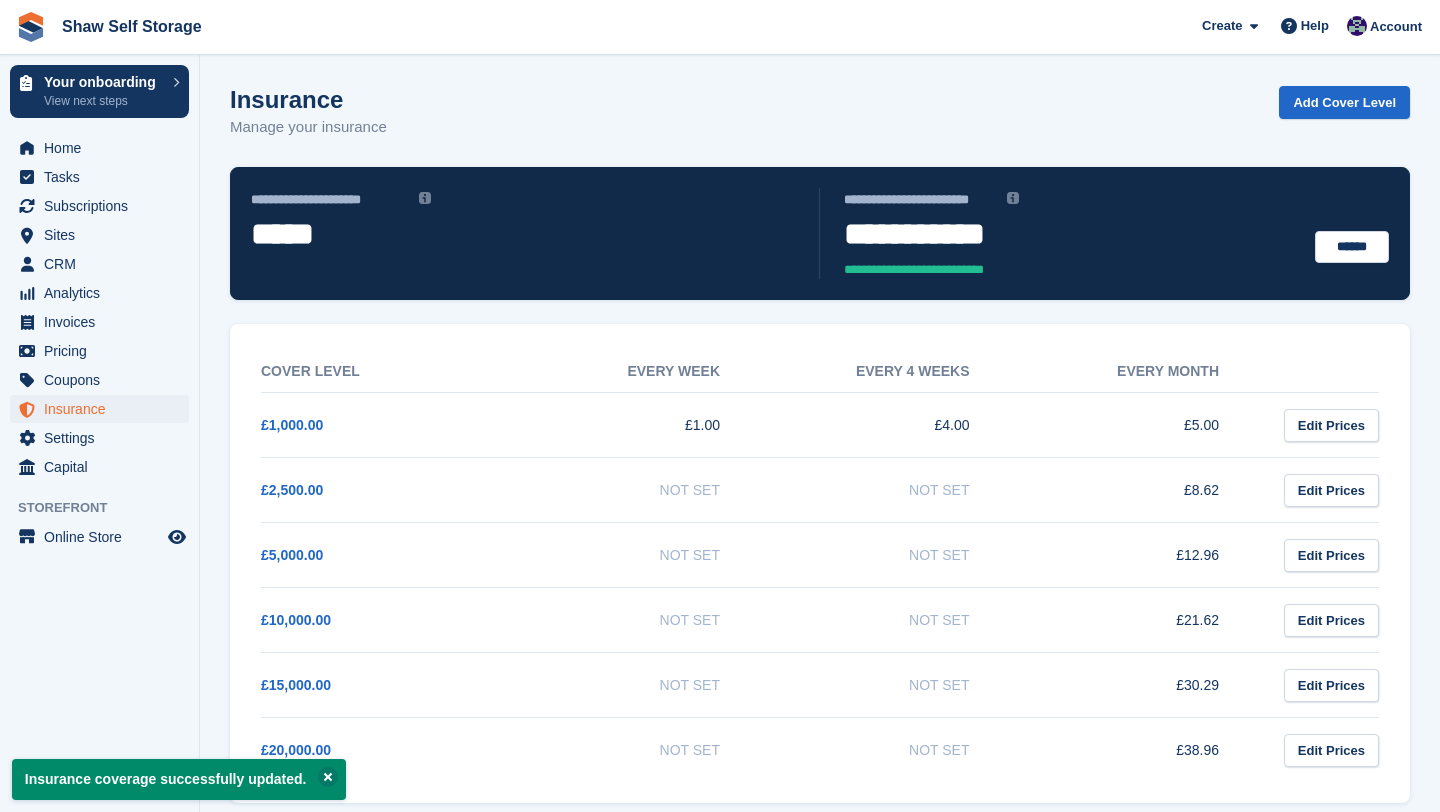 scroll, scrollTop: 21, scrollLeft: 0, axis: vertical 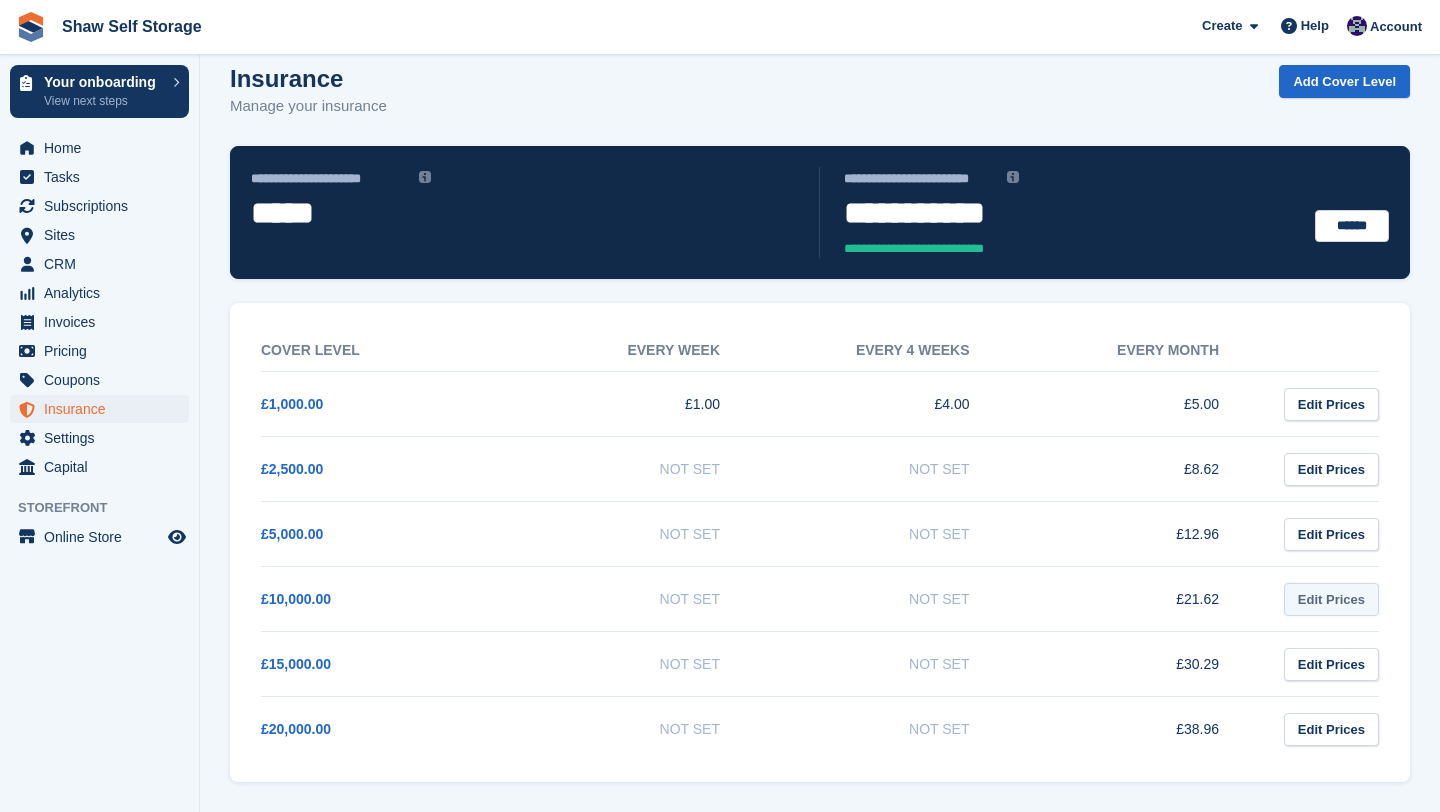 click on "Edit Prices" at bounding box center (1331, 599) 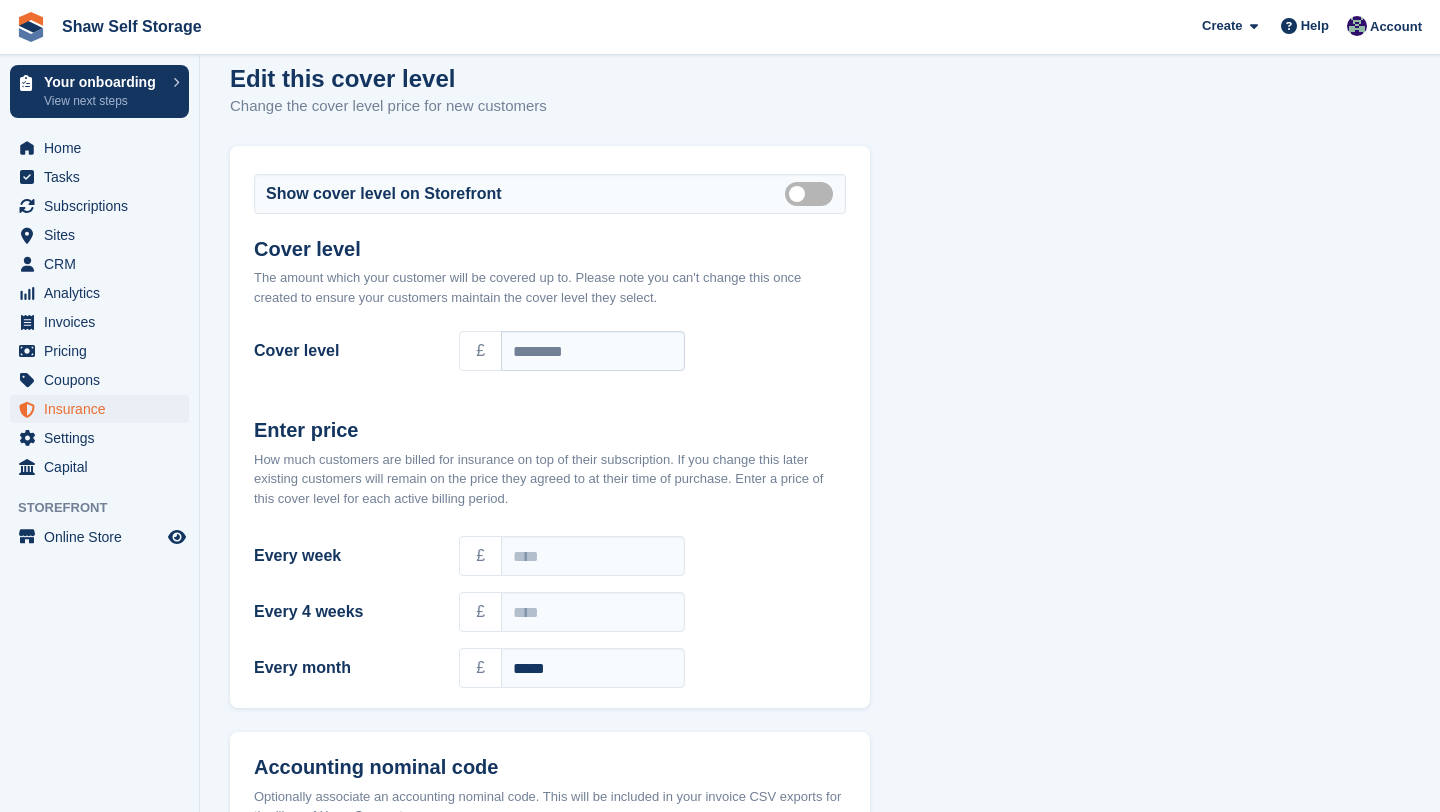 scroll, scrollTop: 0, scrollLeft: 0, axis: both 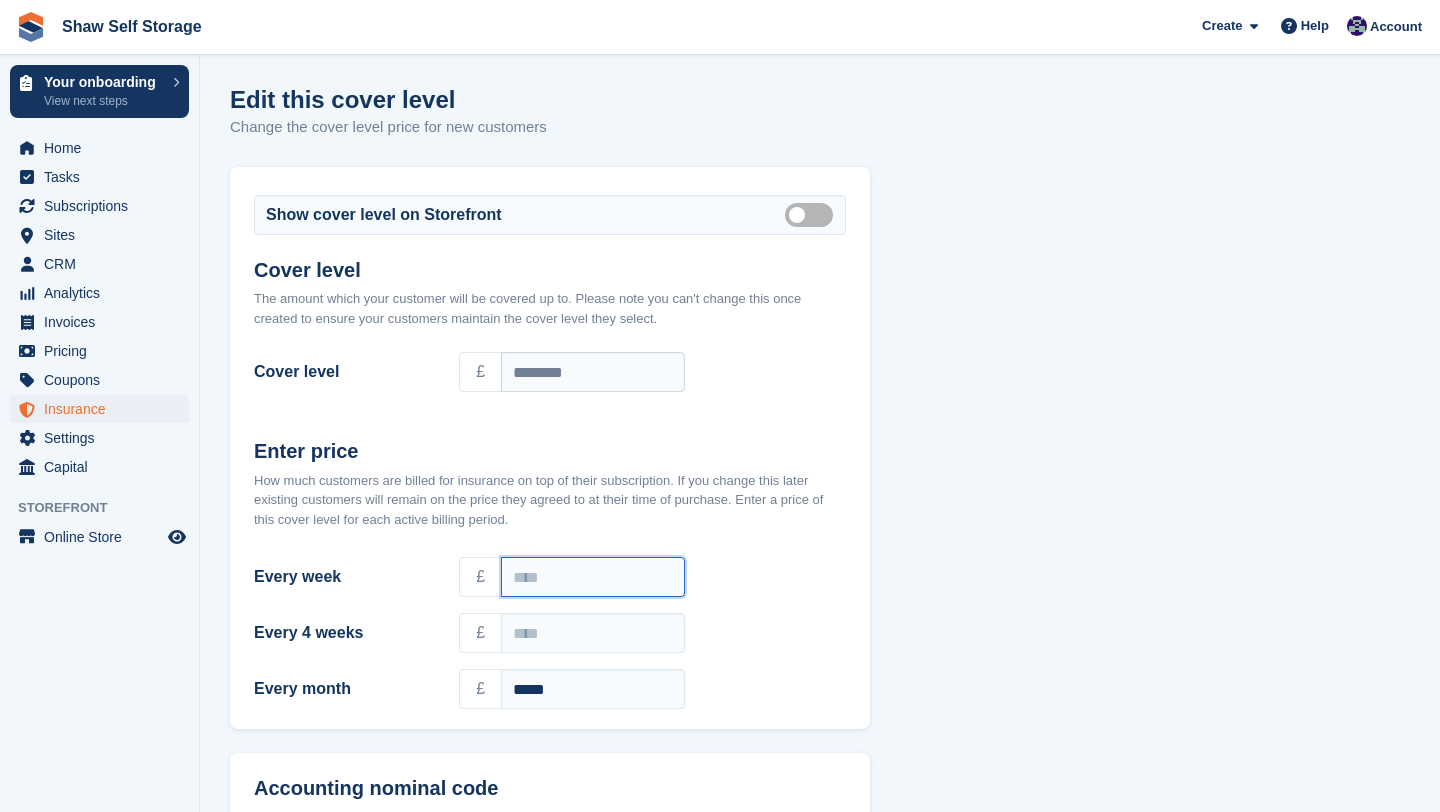 click on "Every week" at bounding box center [593, 577] 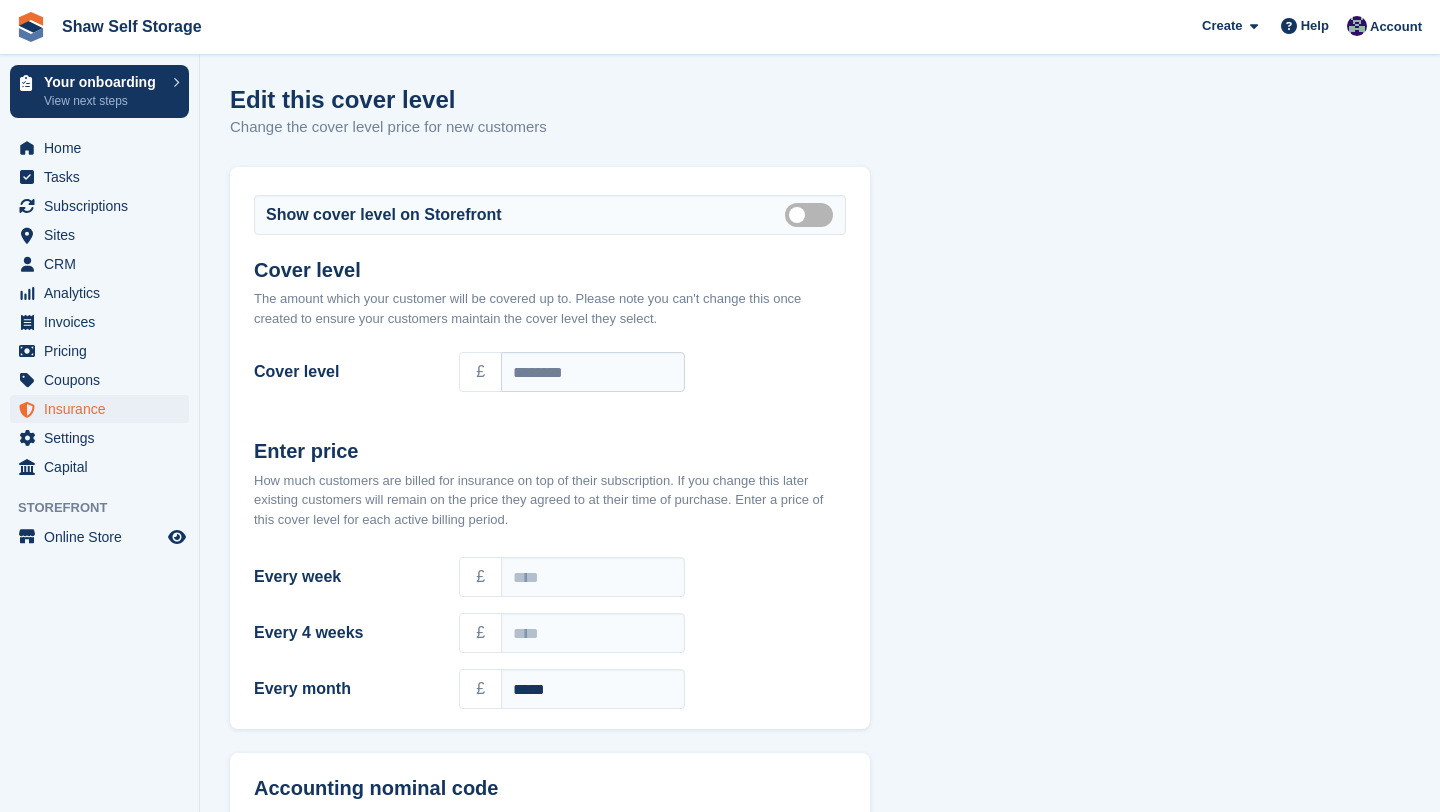 click on "How much customers are billed for insurance on top of their subscription. If you change this later existing customers will remain on the price they agreed to at their time of purchase. Enter a price of this cover level for each active billing period." at bounding box center (550, 500) 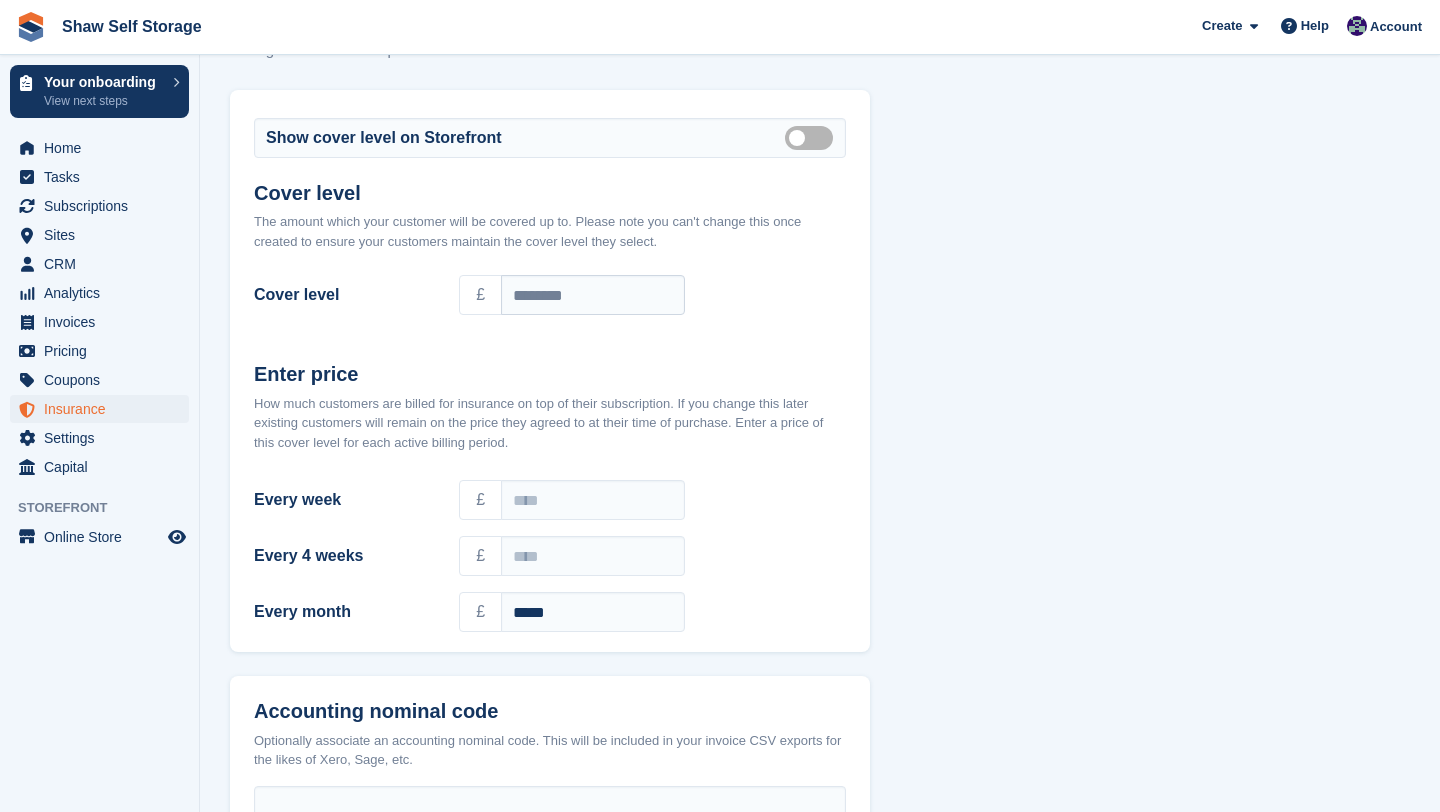 scroll, scrollTop: 0, scrollLeft: 0, axis: both 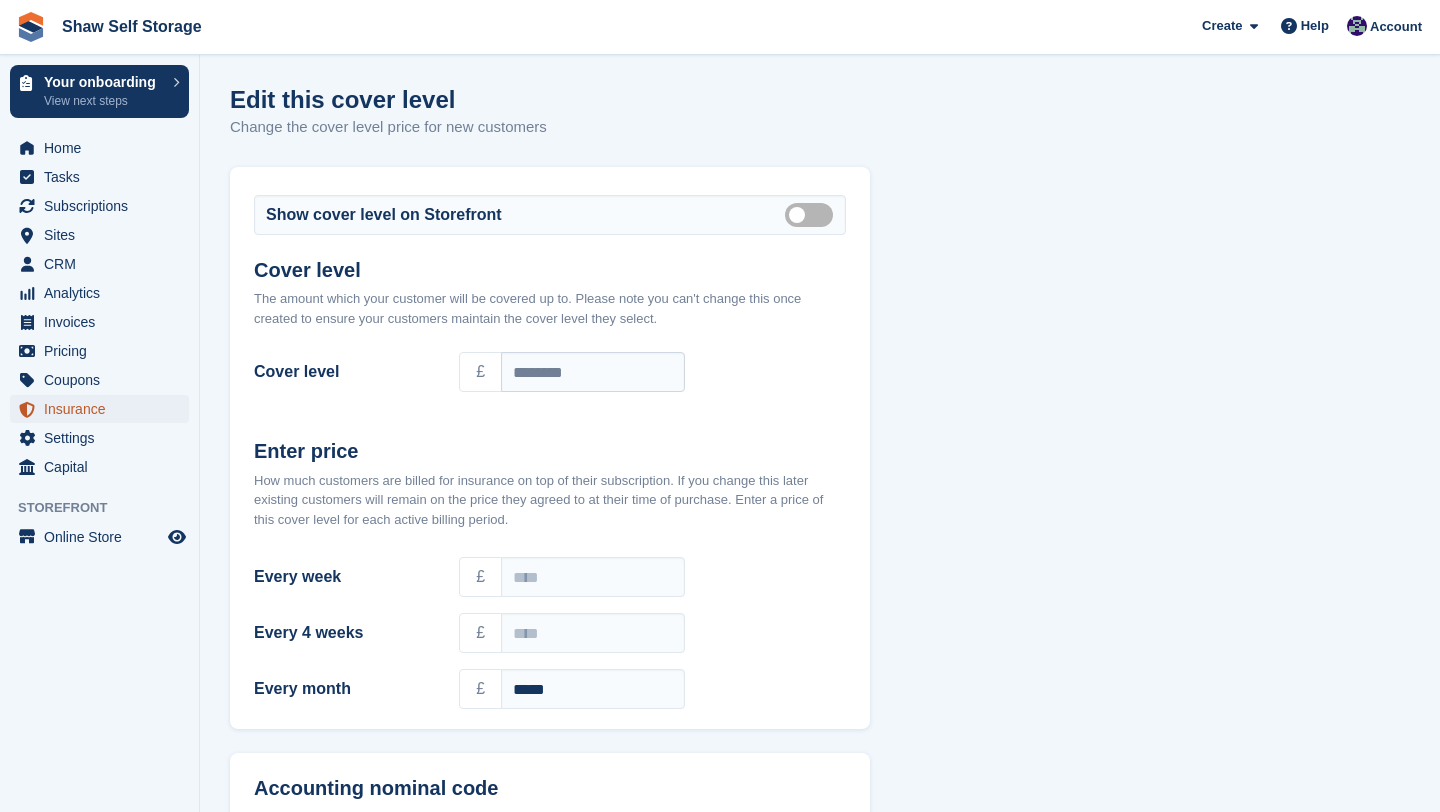 click on "Insurance" at bounding box center [104, 409] 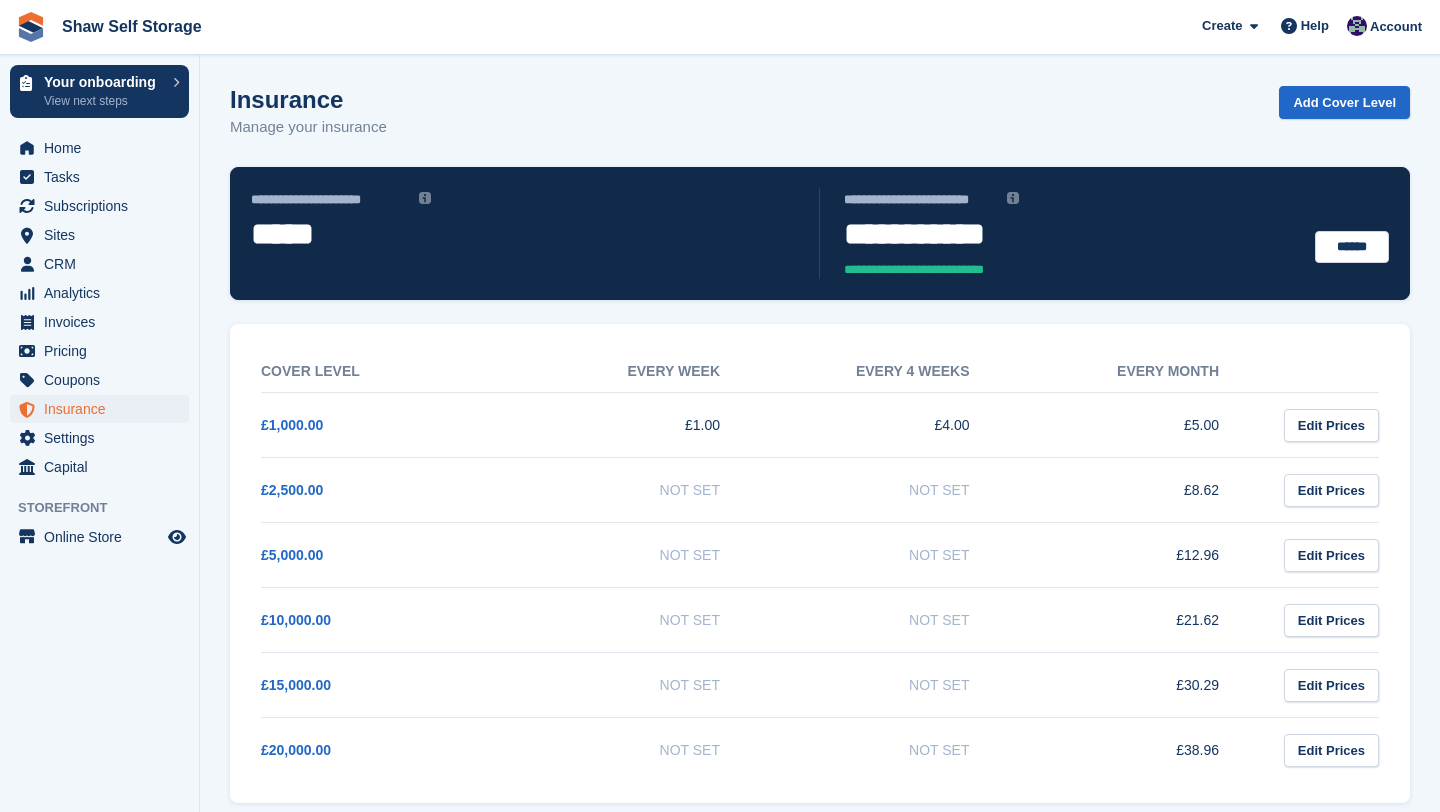 scroll, scrollTop: 21, scrollLeft: 0, axis: vertical 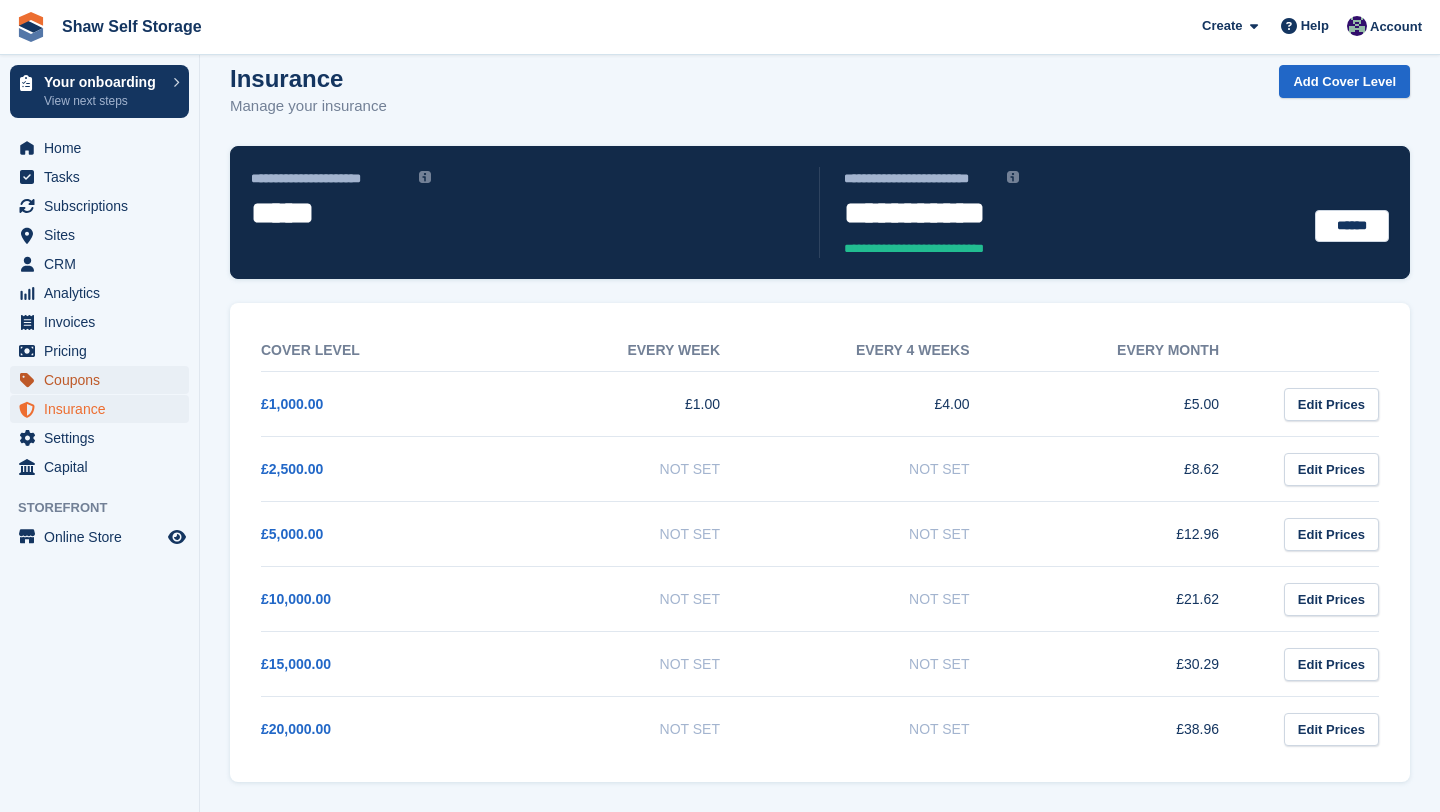 click on "Coupons" at bounding box center [104, 380] 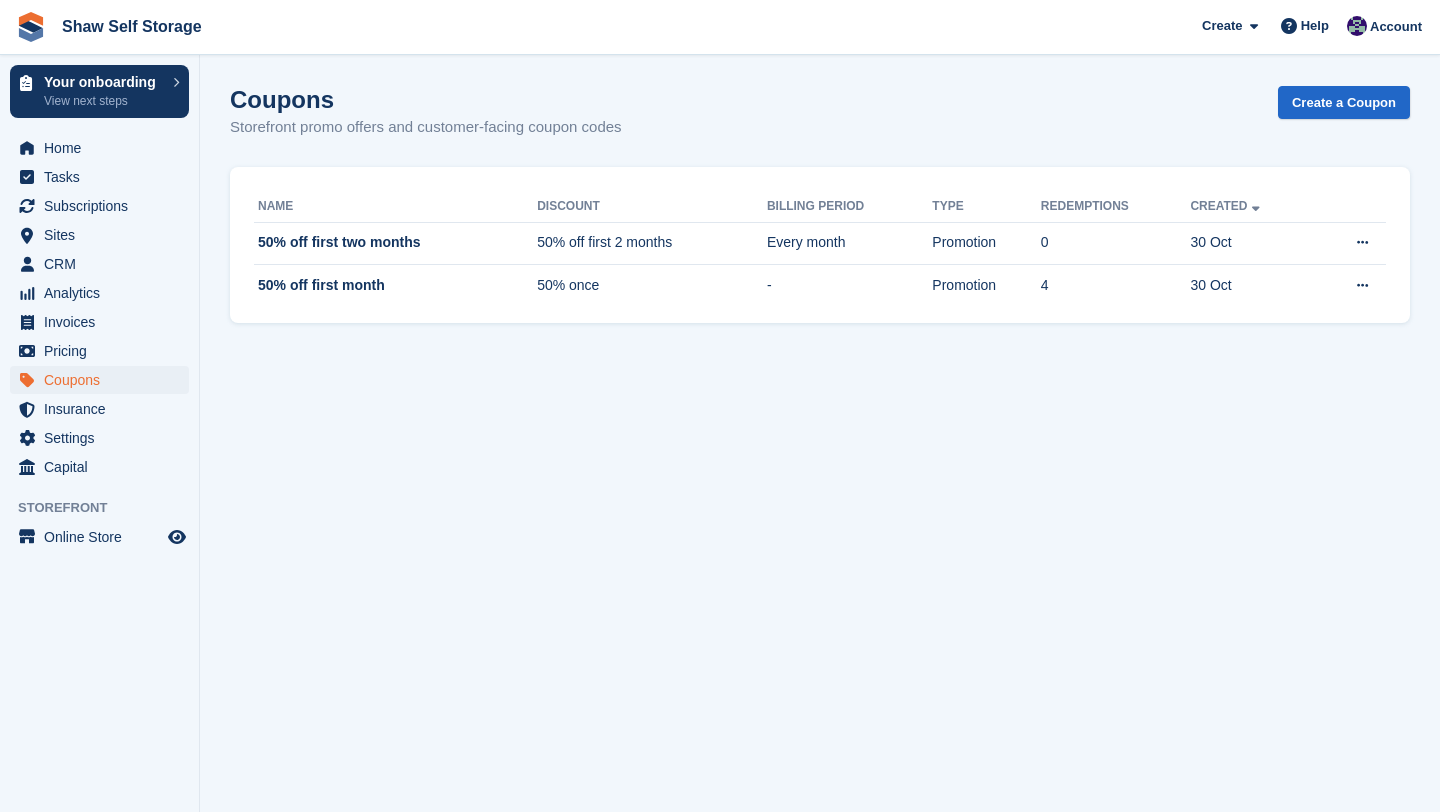 scroll, scrollTop: 0, scrollLeft: 0, axis: both 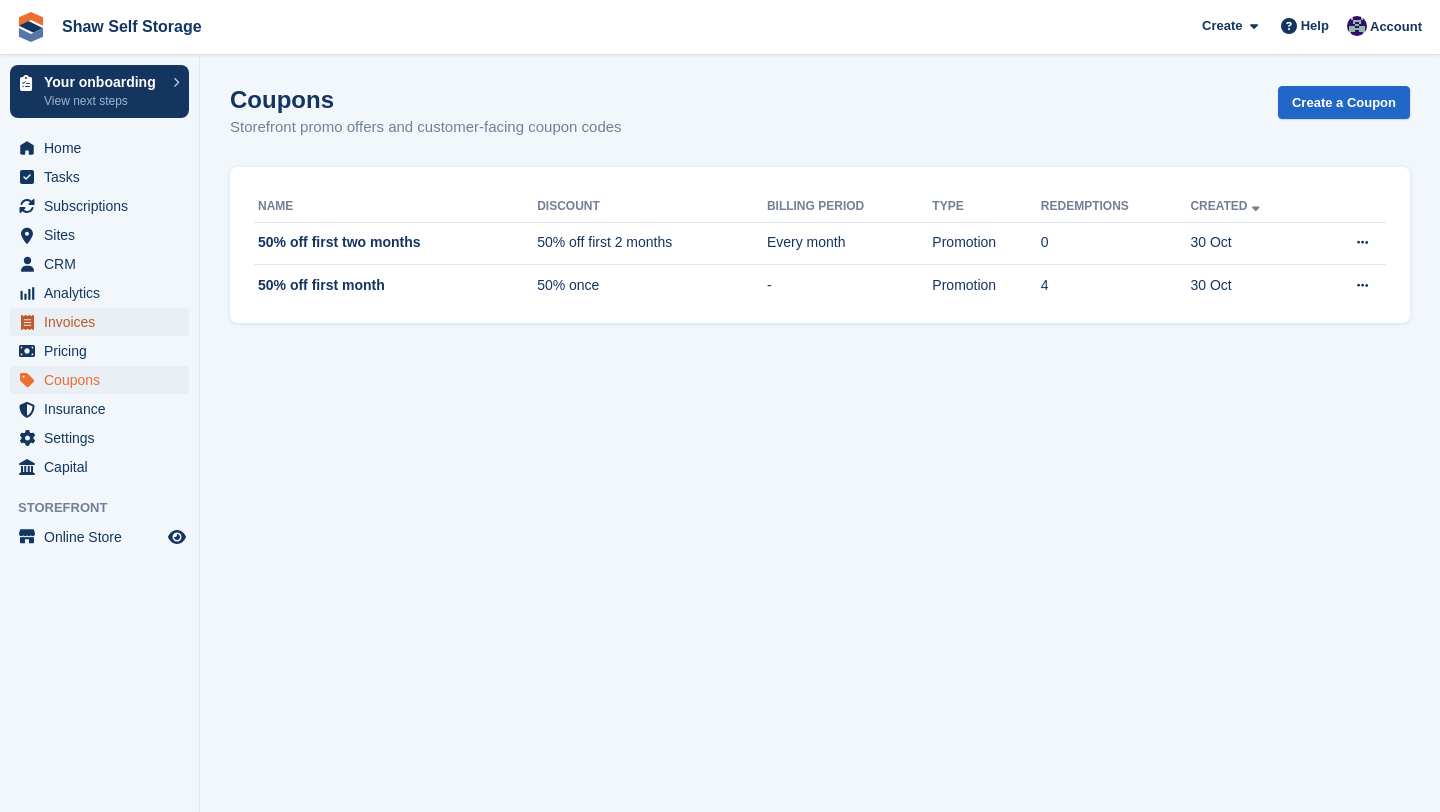 click on "Invoices" at bounding box center (104, 322) 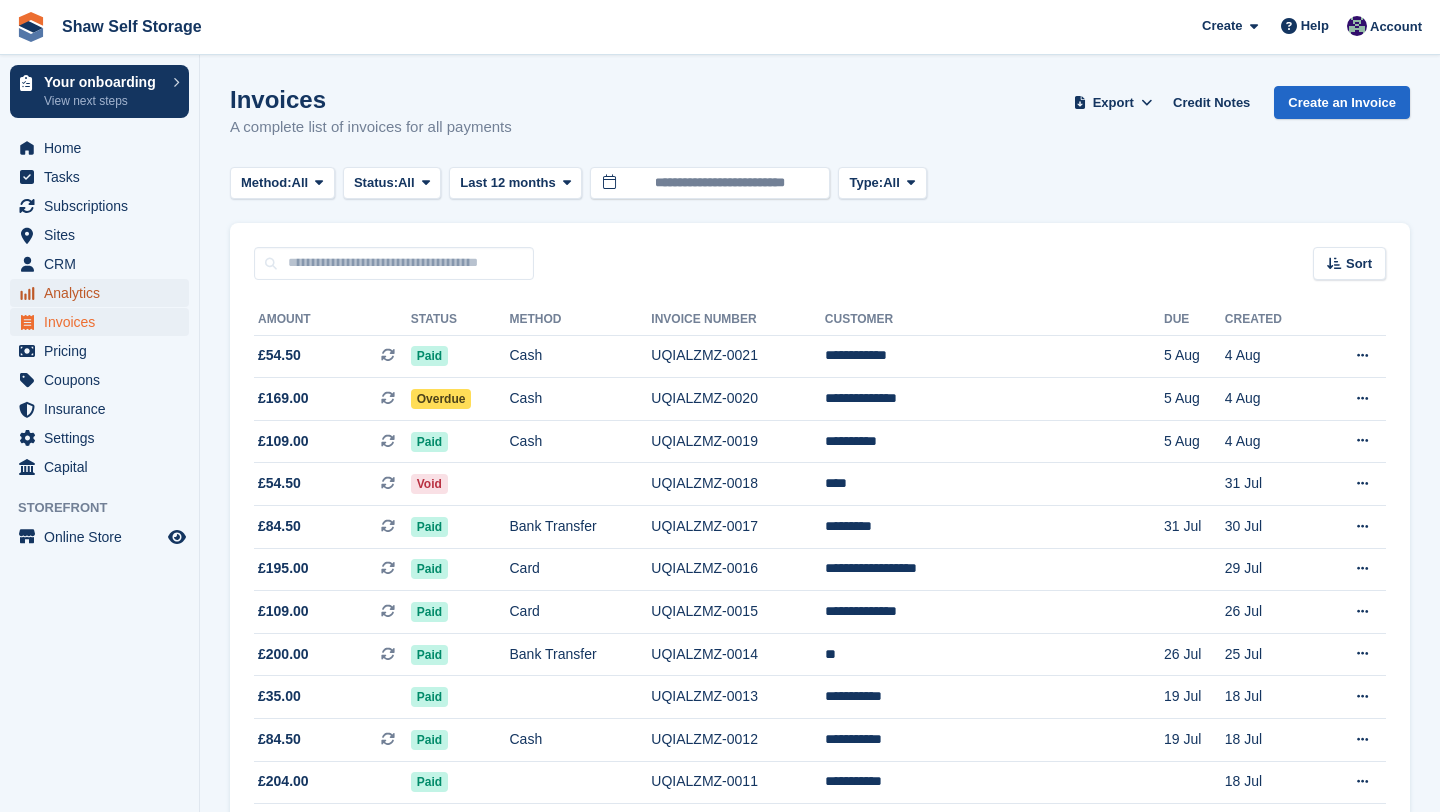 click on "Analytics" at bounding box center (104, 293) 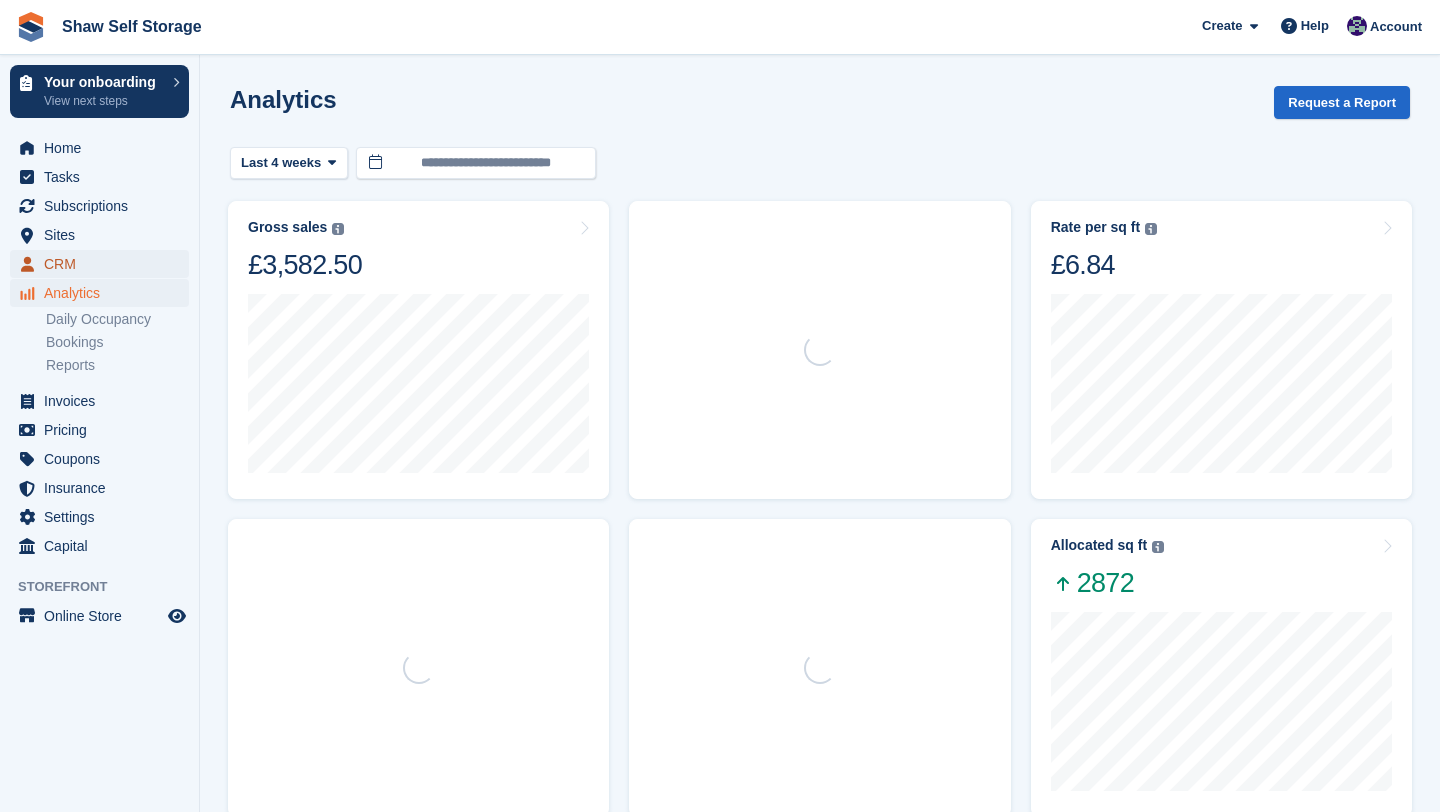 click on "CRM" at bounding box center [104, 264] 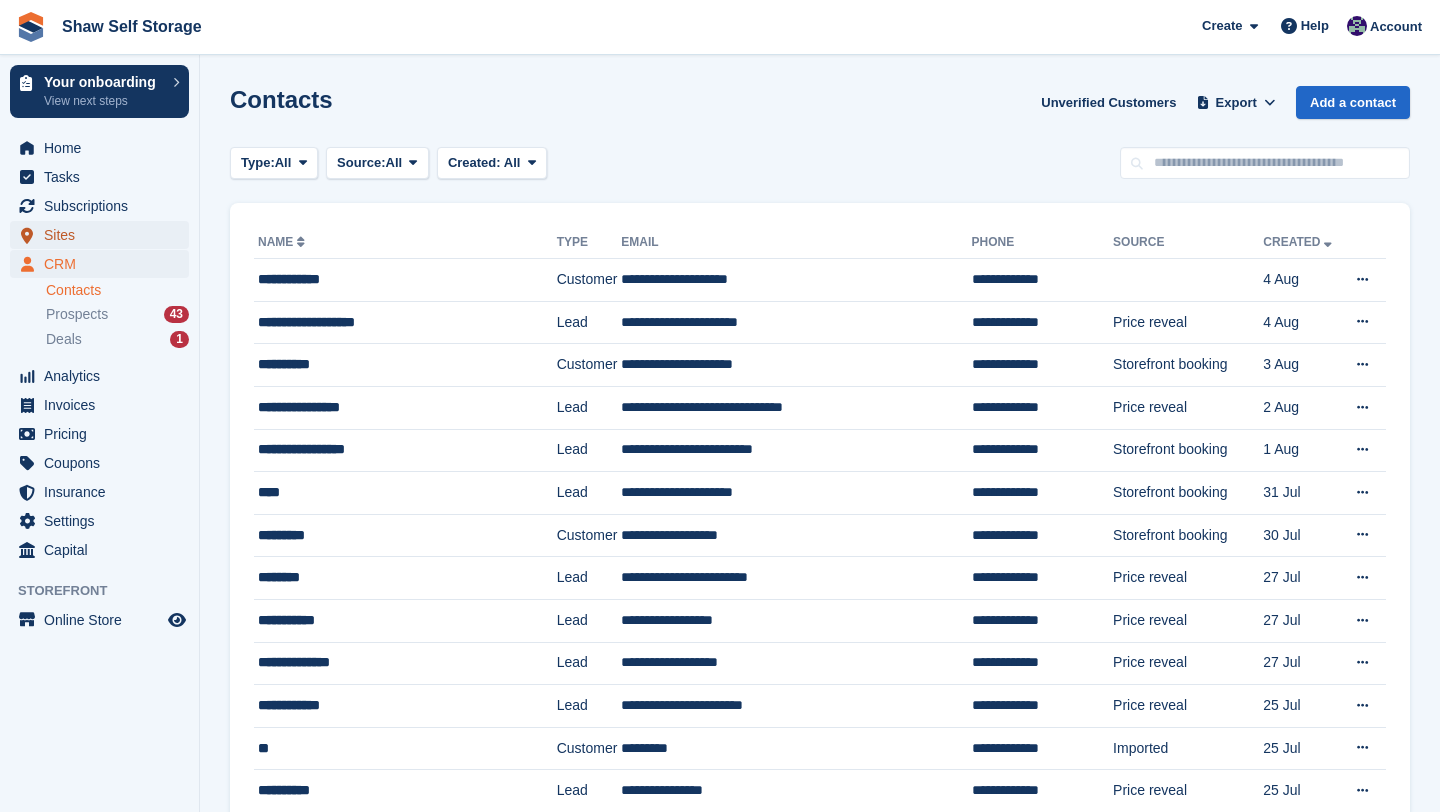 click on "Sites" at bounding box center (104, 235) 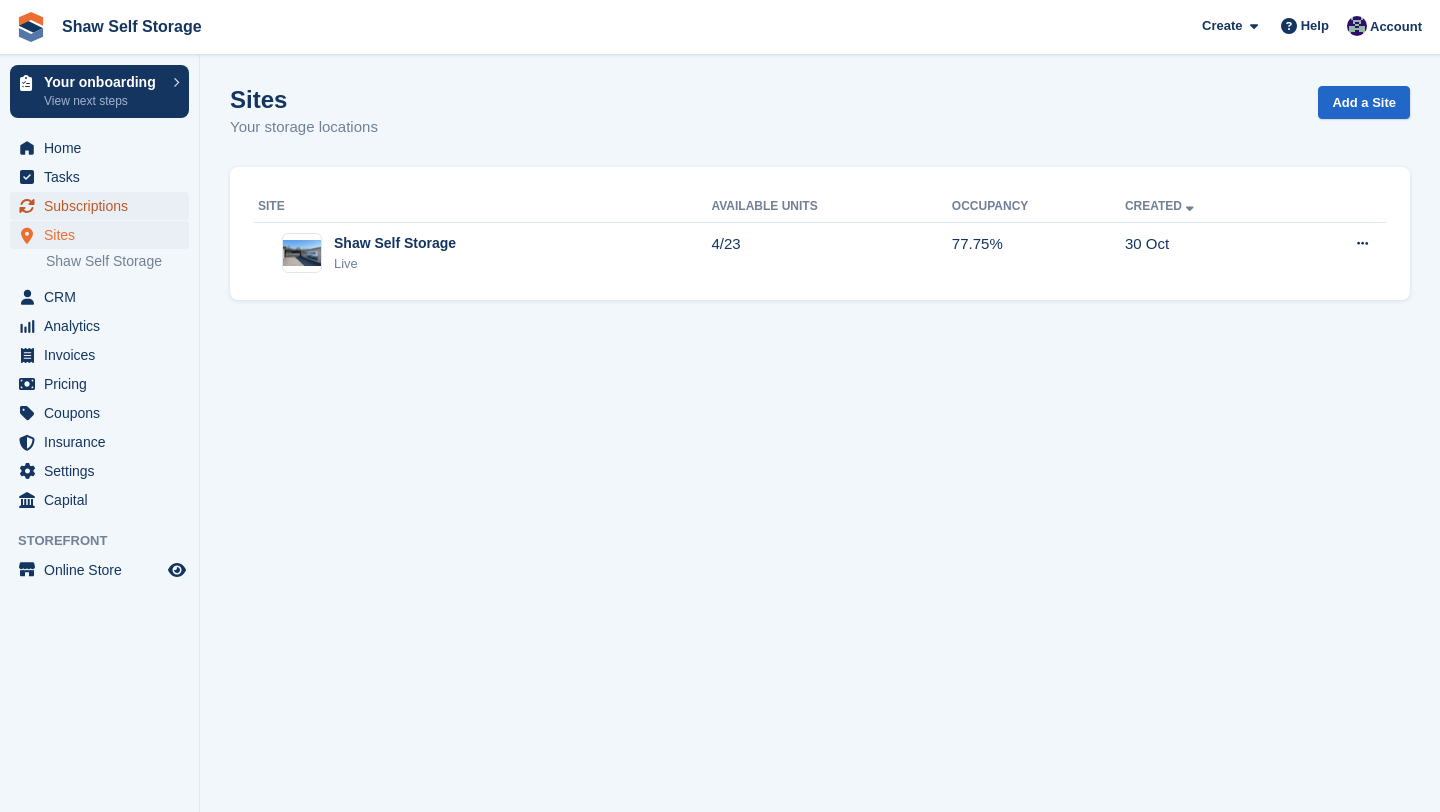 click on "Subscriptions" at bounding box center [104, 206] 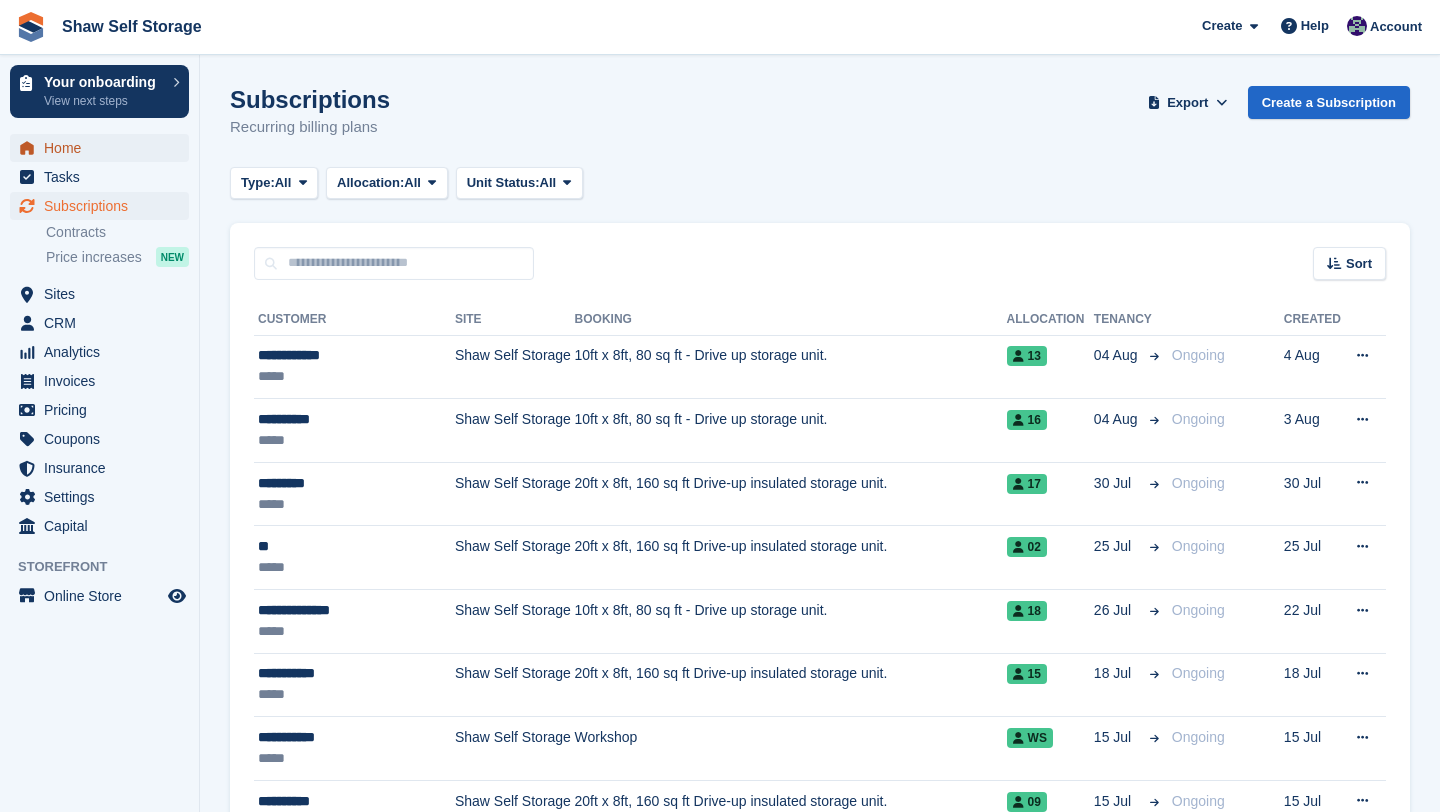 click on "Home" at bounding box center [104, 148] 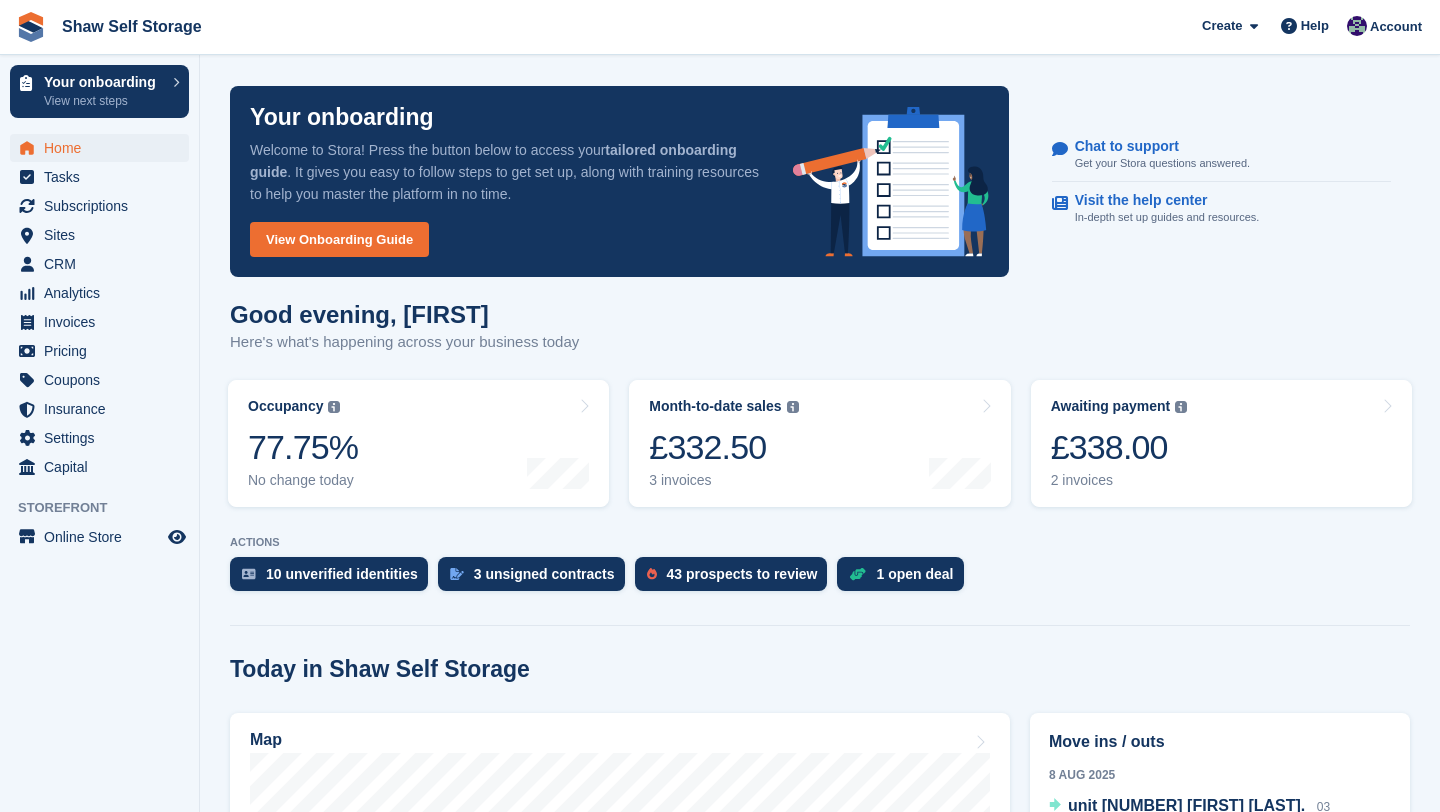 click on "Online Store" at bounding box center [104, 537] 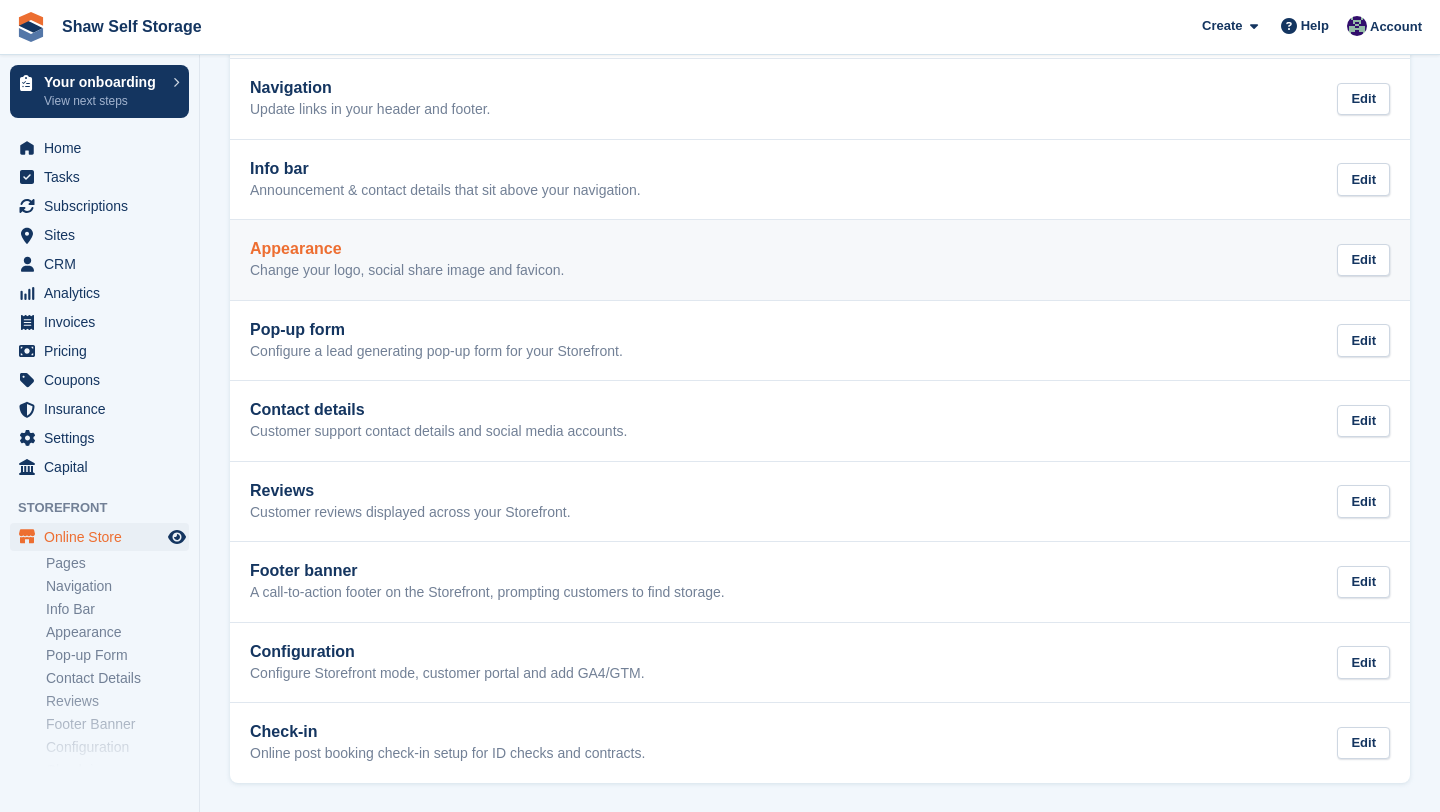 scroll, scrollTop: 0, scrollLeft: 0, axis: both 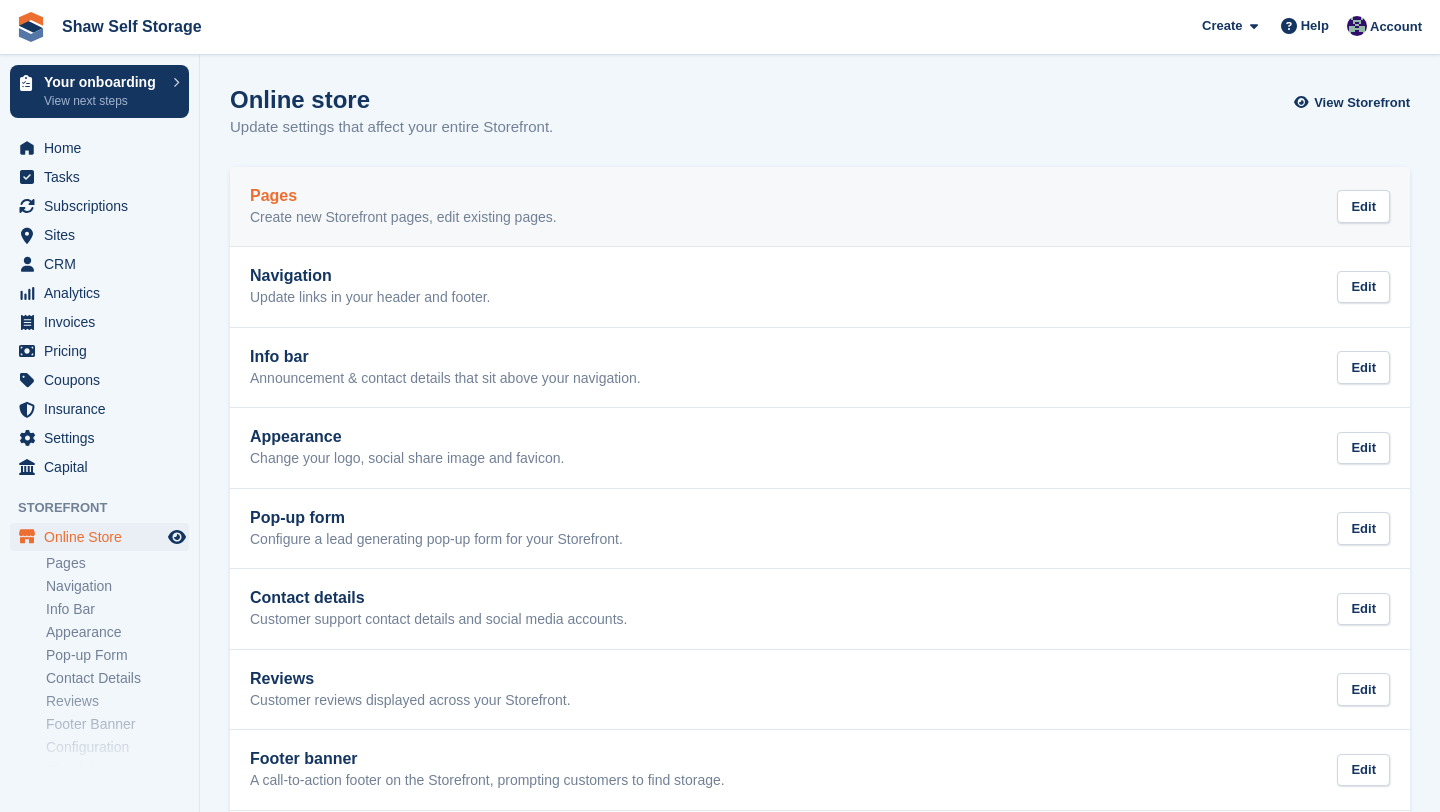 click on "Pages" at bounding box center [403, 196] 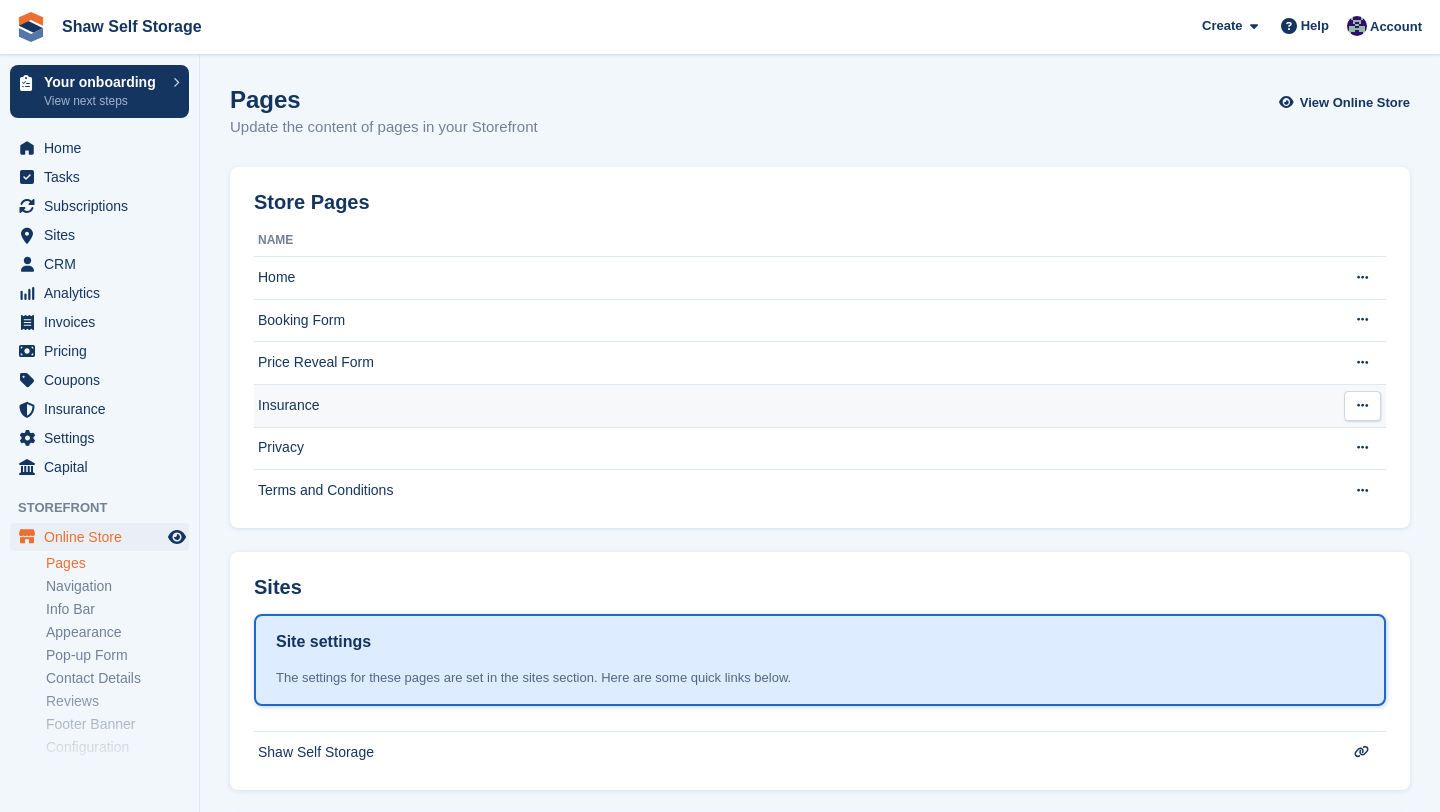 click on "Insurance" at bounding box center [791, 405] 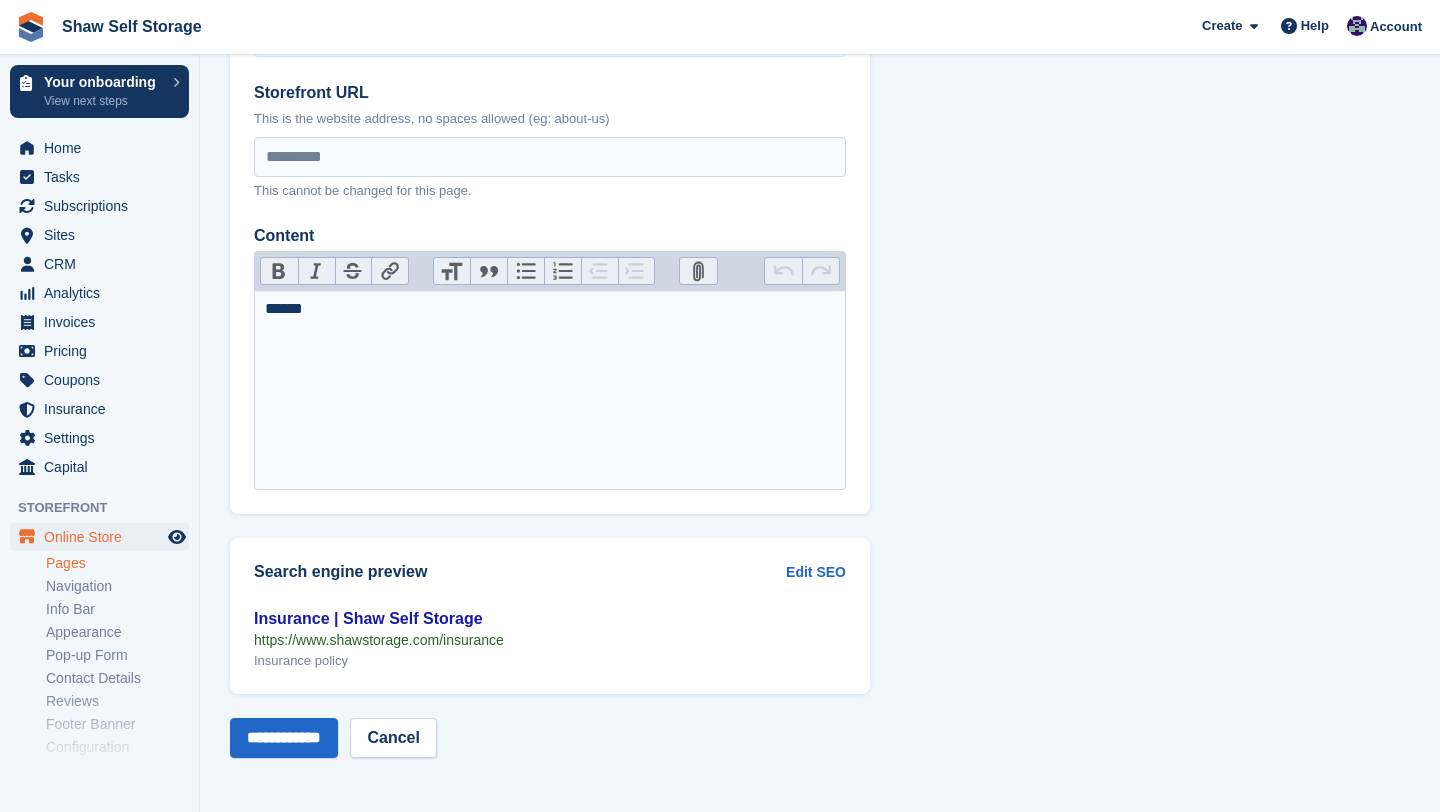 scroll, scrollTop: 0, scrollLeft: 0, axis: both 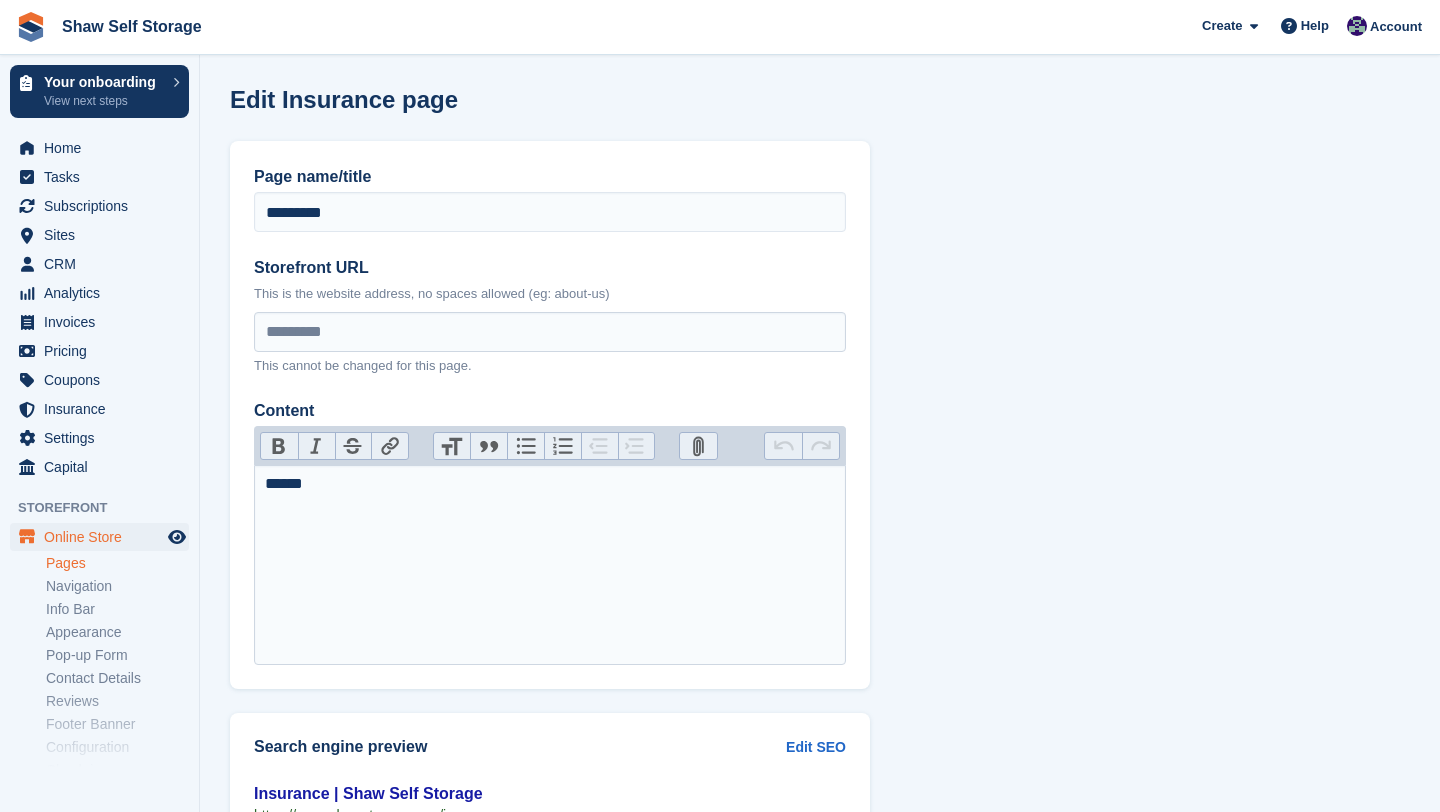 click on "******" at bounding box center [550, 565] 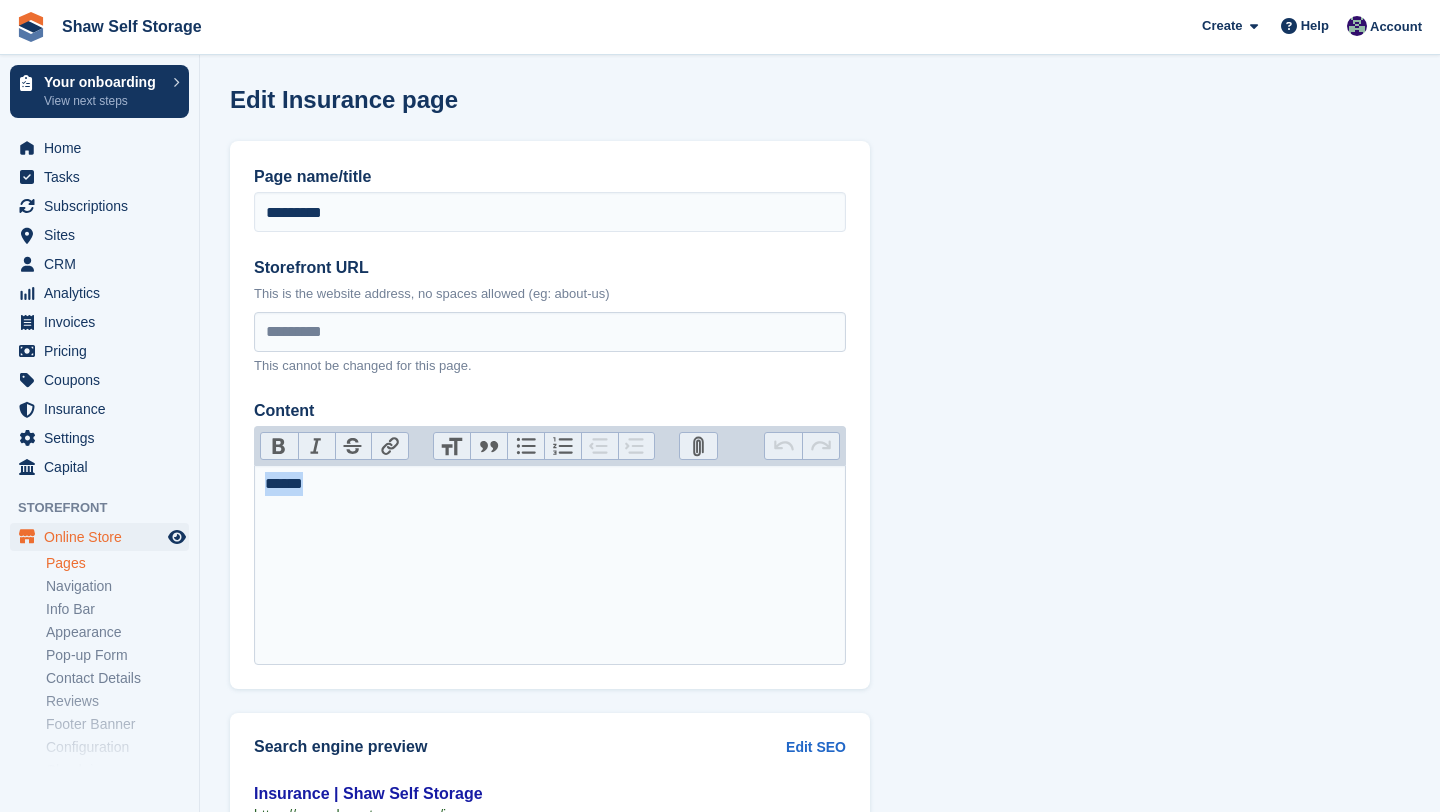 drag, startPoint x: 345, startPoint y: 476, endPoint x: 192, endPoint y: 476, distance: 153 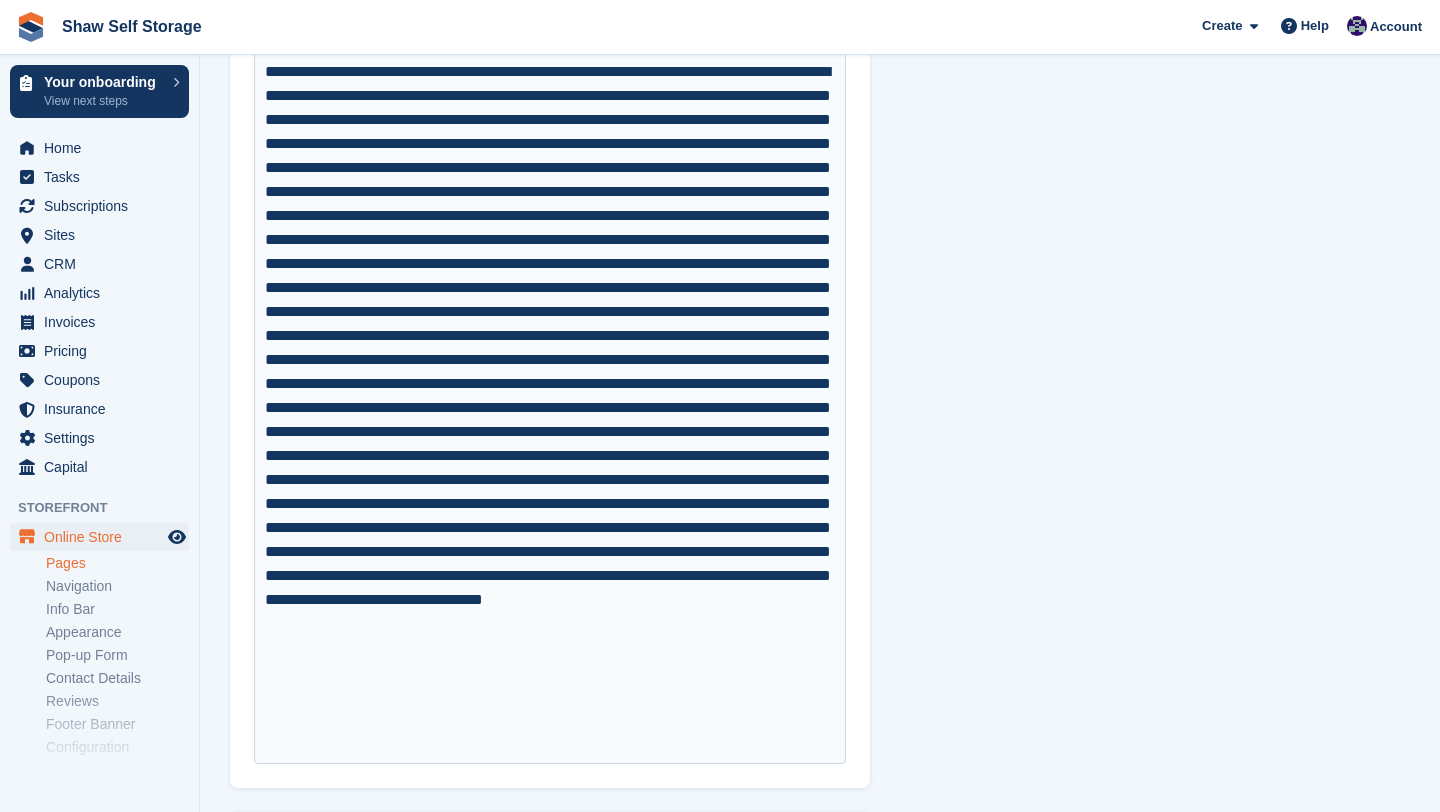 scroll, scrollTop: 11246, scrollLeft: 0, axis: vertical 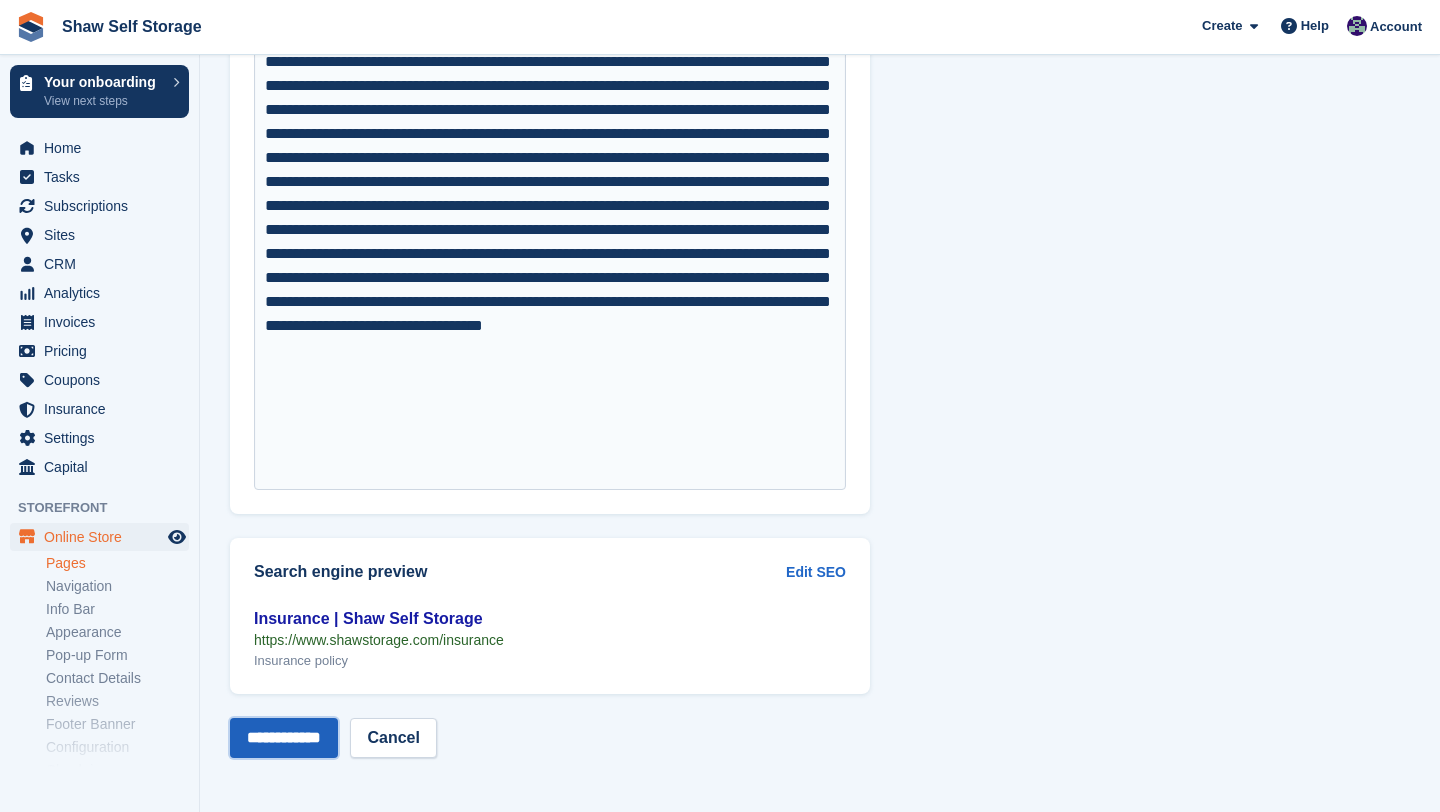 click on "**********" at bounding box center [284, 738] 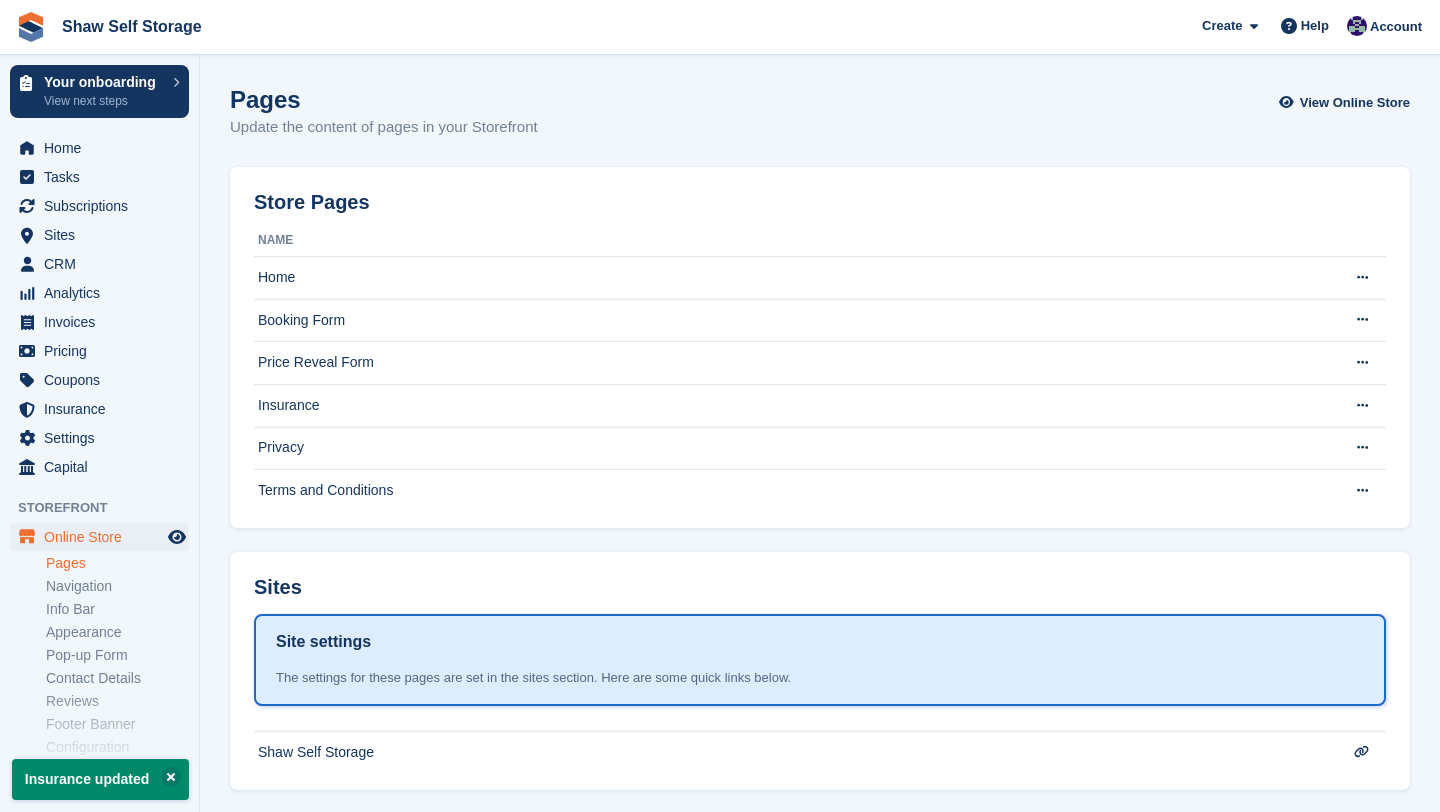 scroll, scrollTop: 0, scrollLeft: 0, axis: both 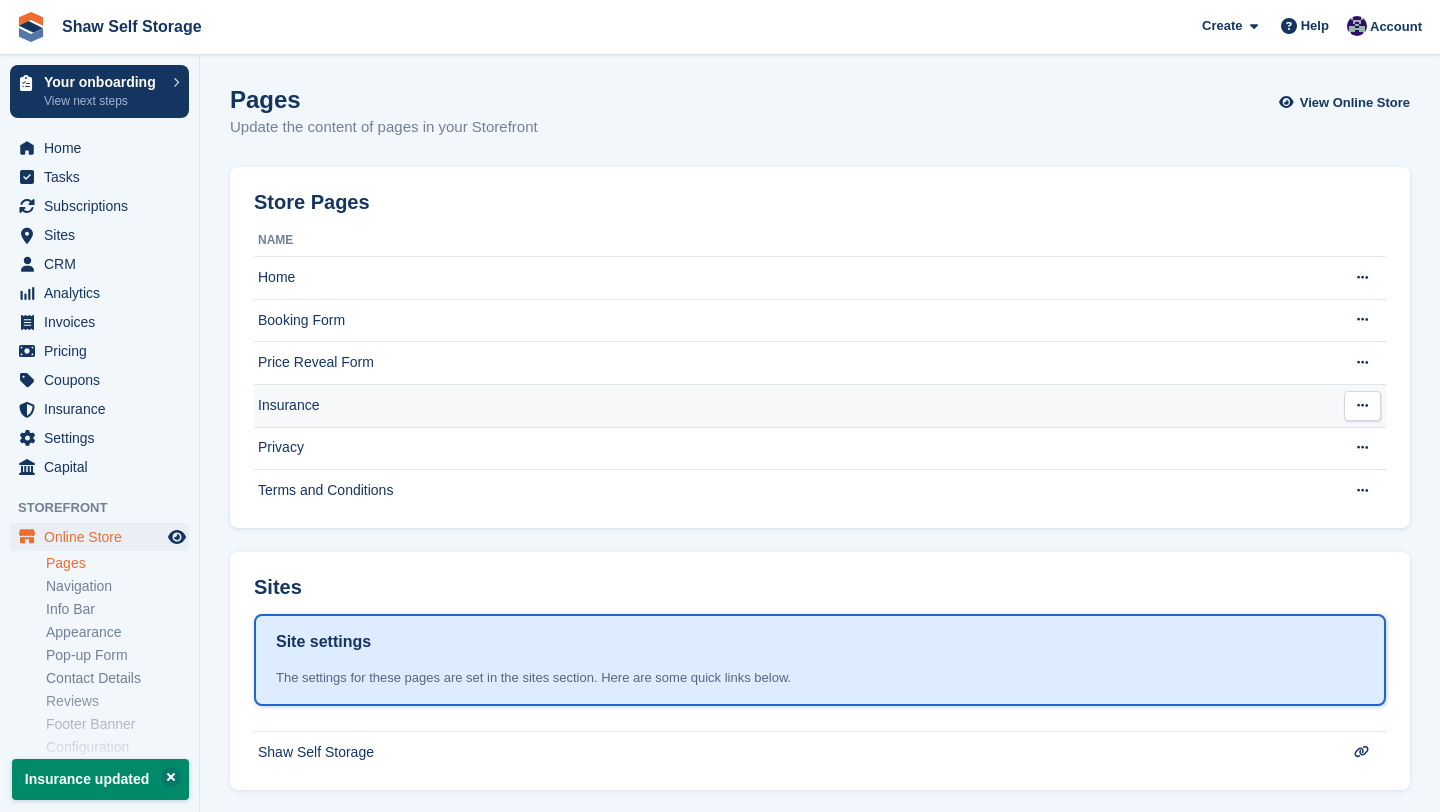 click on "Insurance" at bounding box center (791, 405) 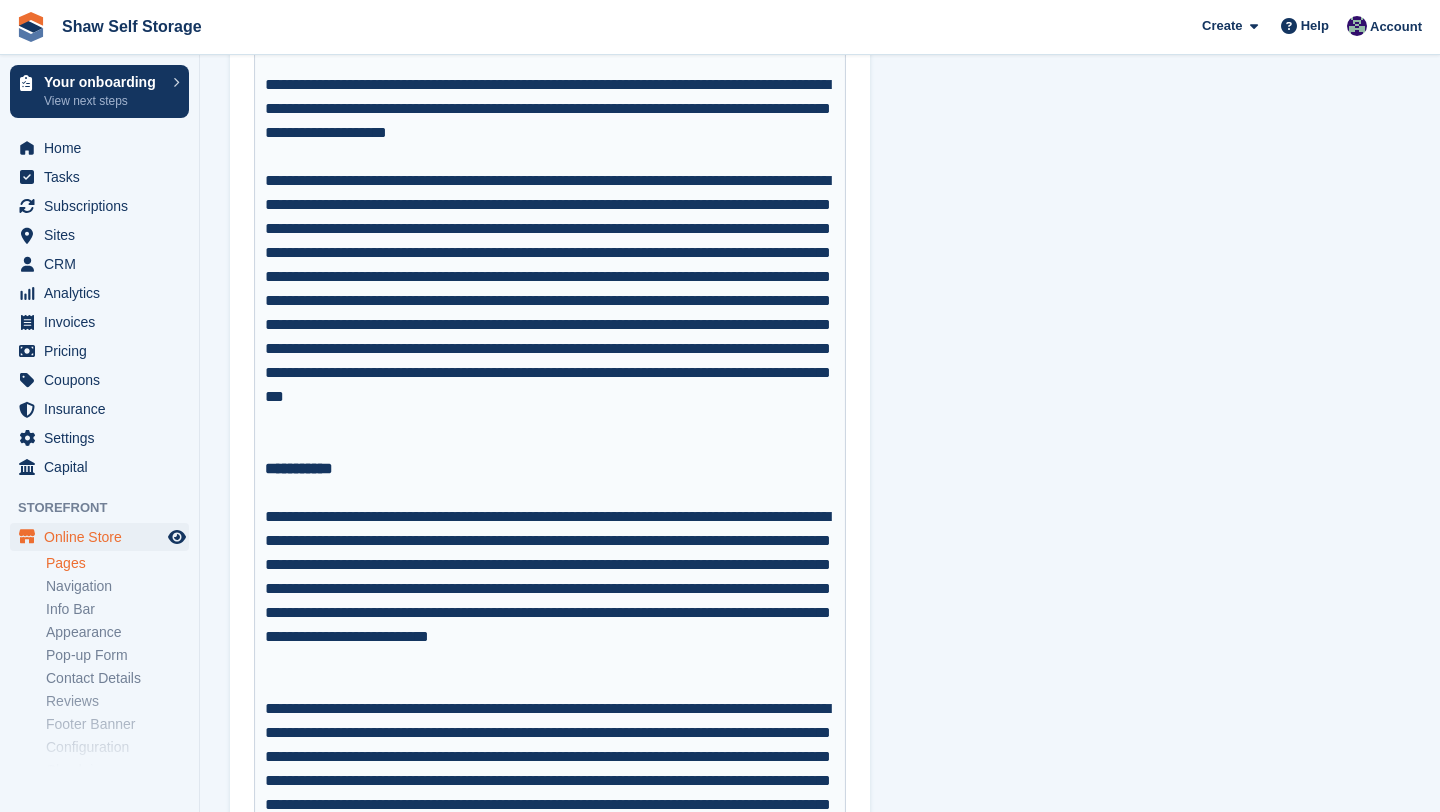 scroll, scrollTop: 3841, scrollLeft: 0, axis: vertical 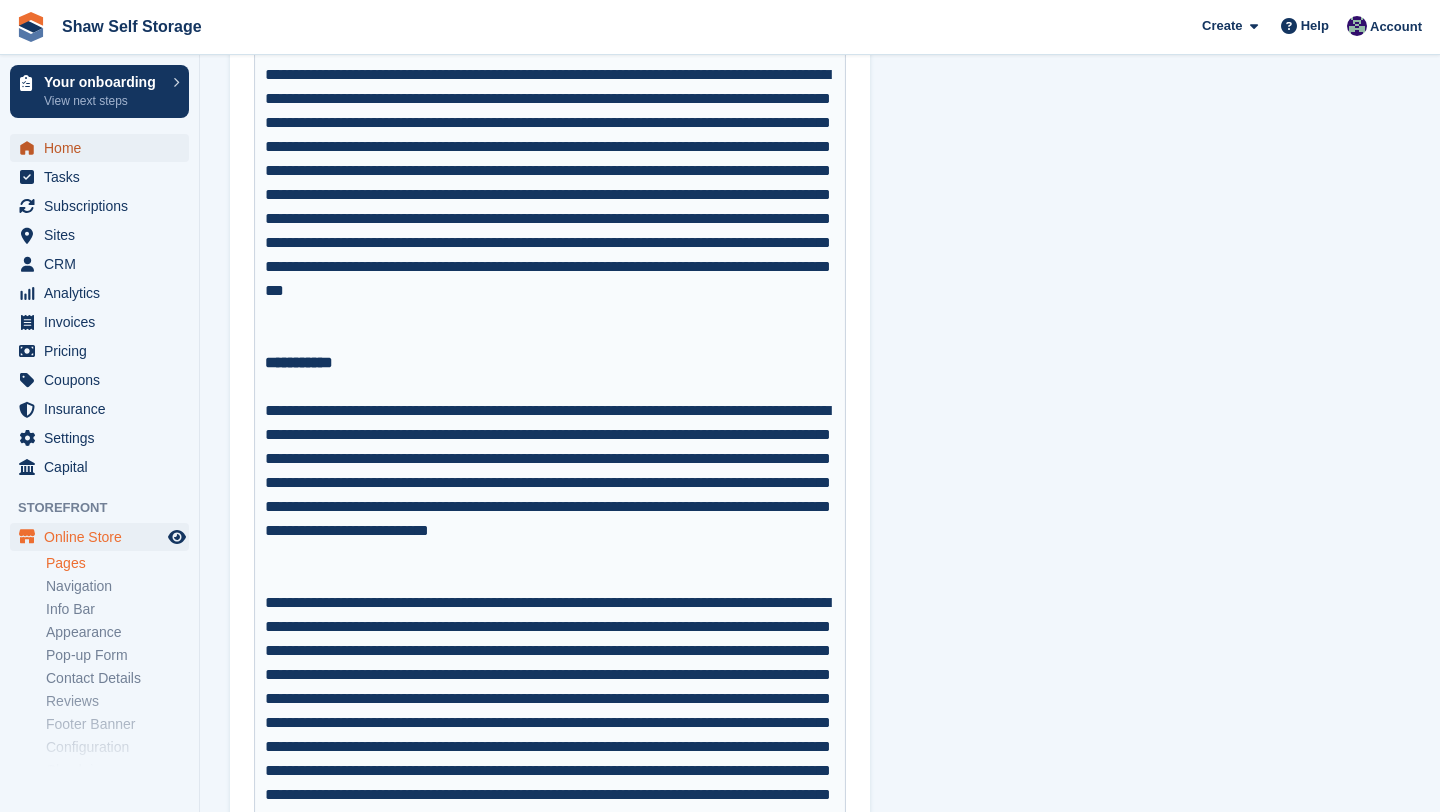 click on "Home" at bounding box center (104, 148) 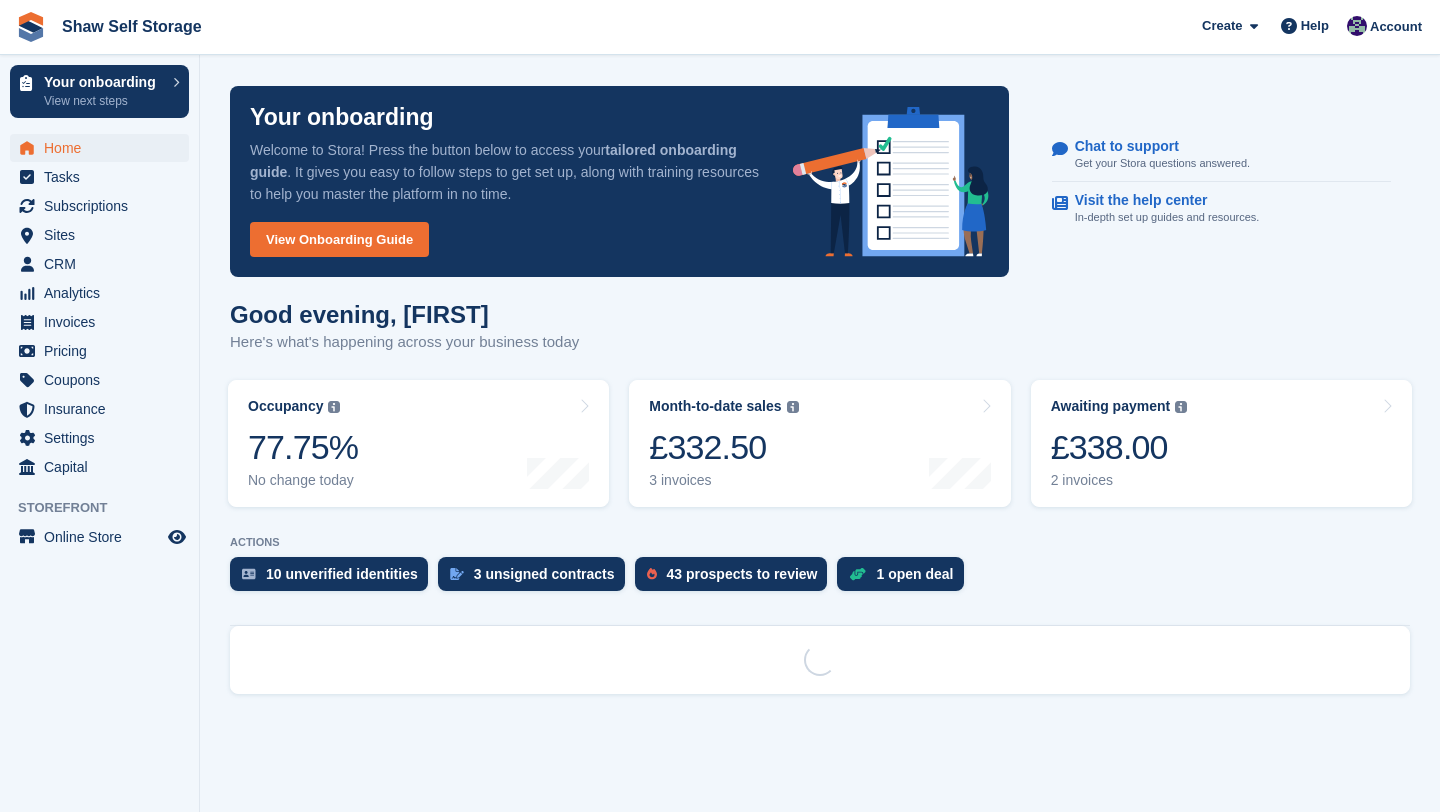 scroll, scrollTop: 0, scrollLeft: 0, axis: both 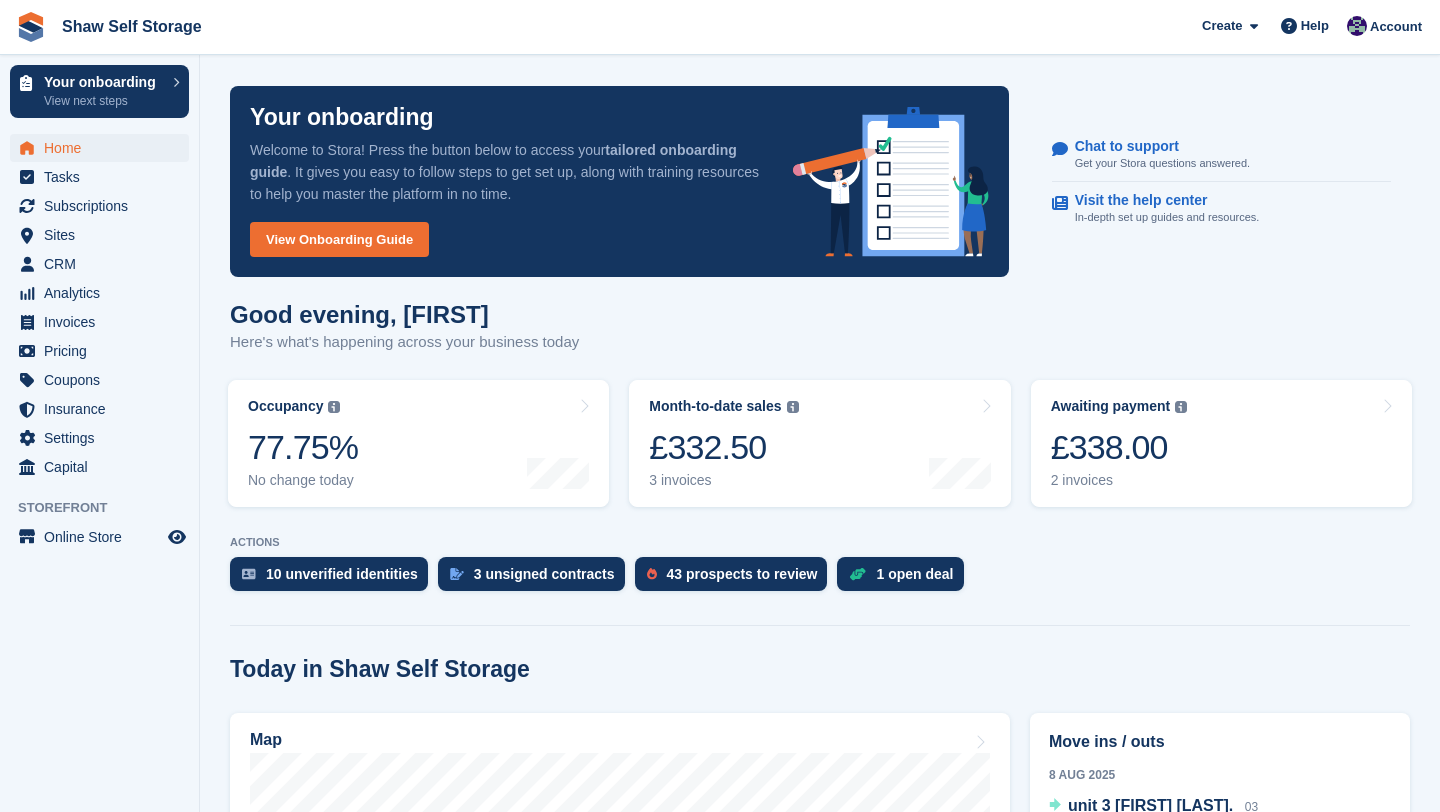 click on "Home
Tasks
Subscriptions
Subscriptions
Subscriptions
Contracts
Price increases
NEW
Contracts
Price increases
NEW
Sites
Sites
Sites
Shaw Self Storage" at bounding box center [99, 304] 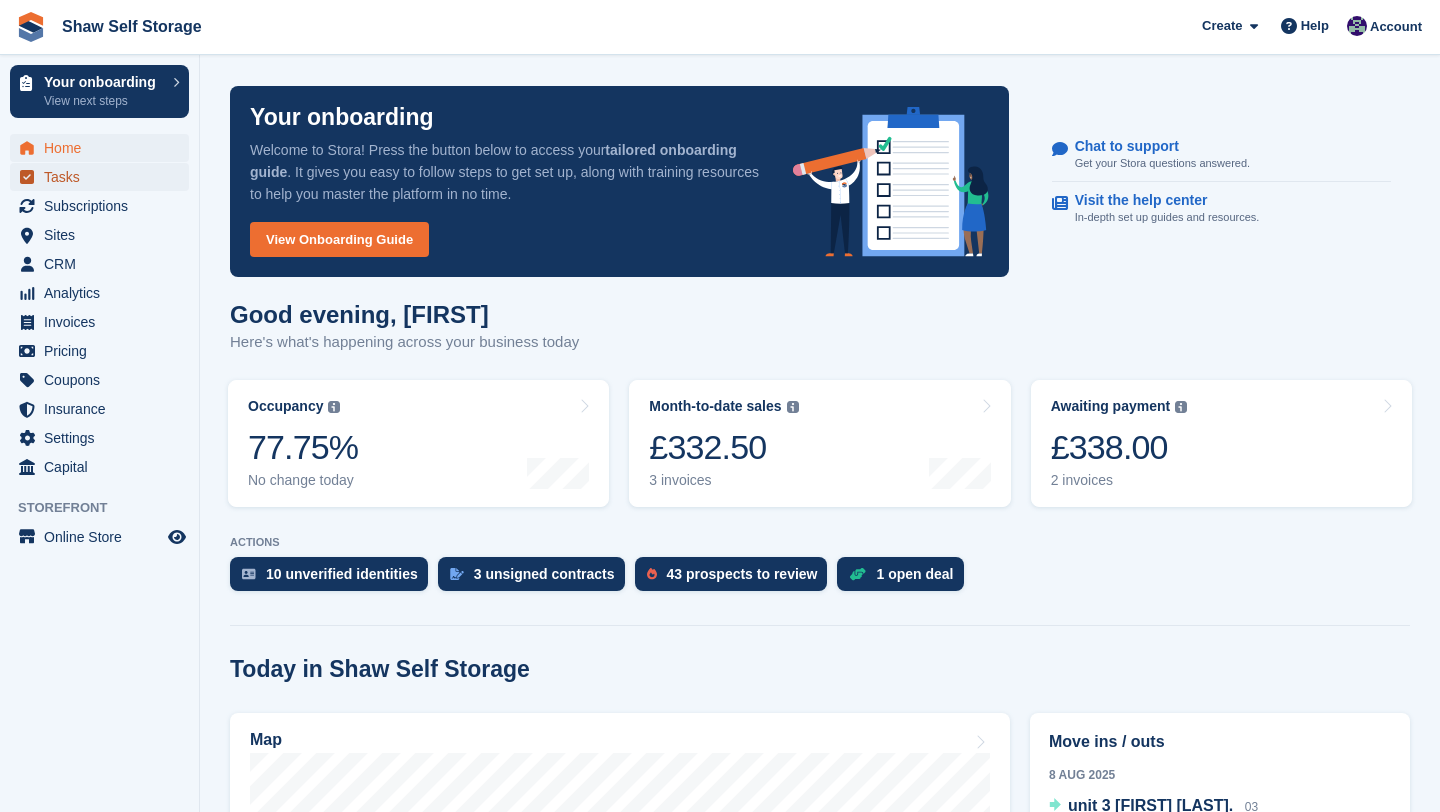 click on "Tasks" at bounding box center [104, 177] 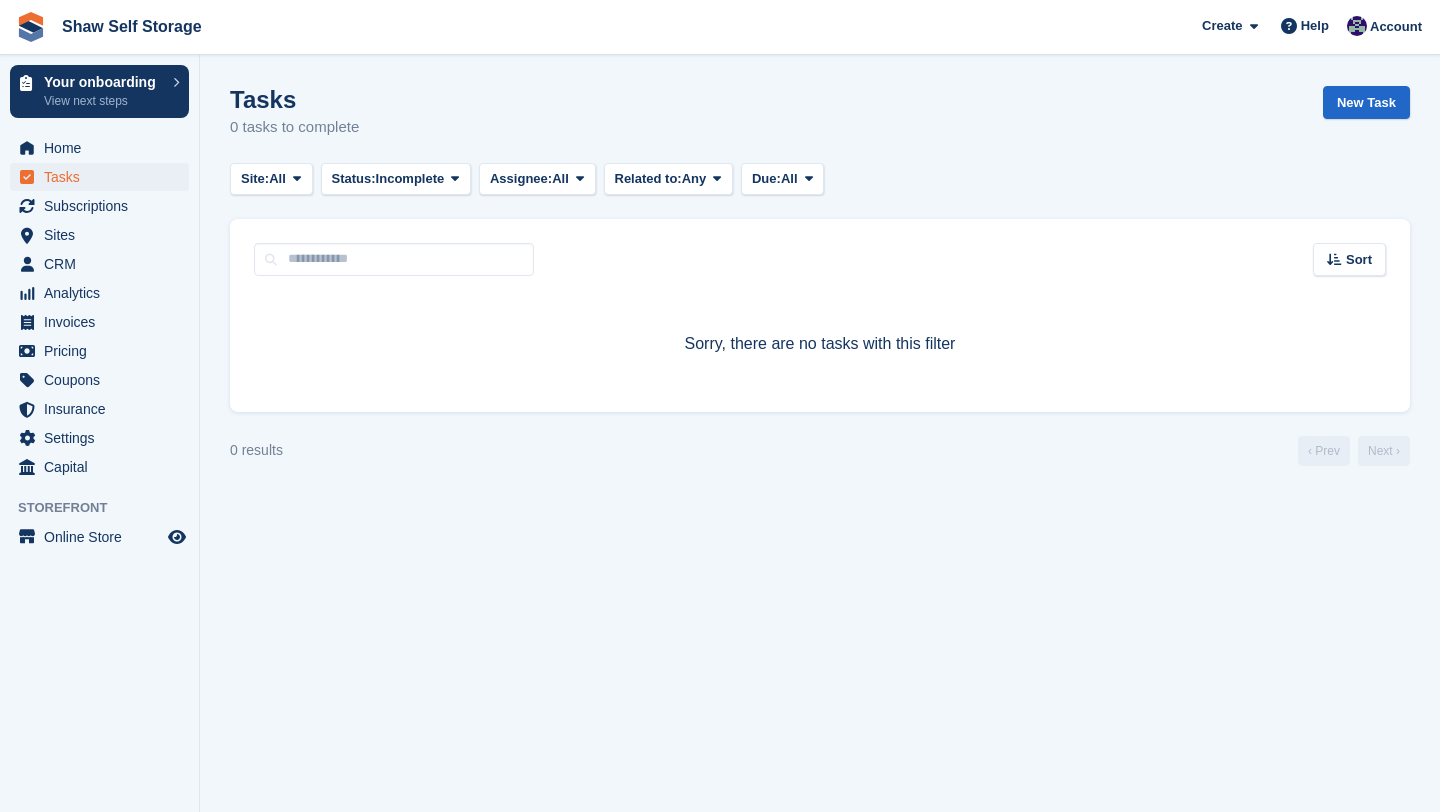 scroll, scrollTop: 0, scrollLeft: 0, axis: both 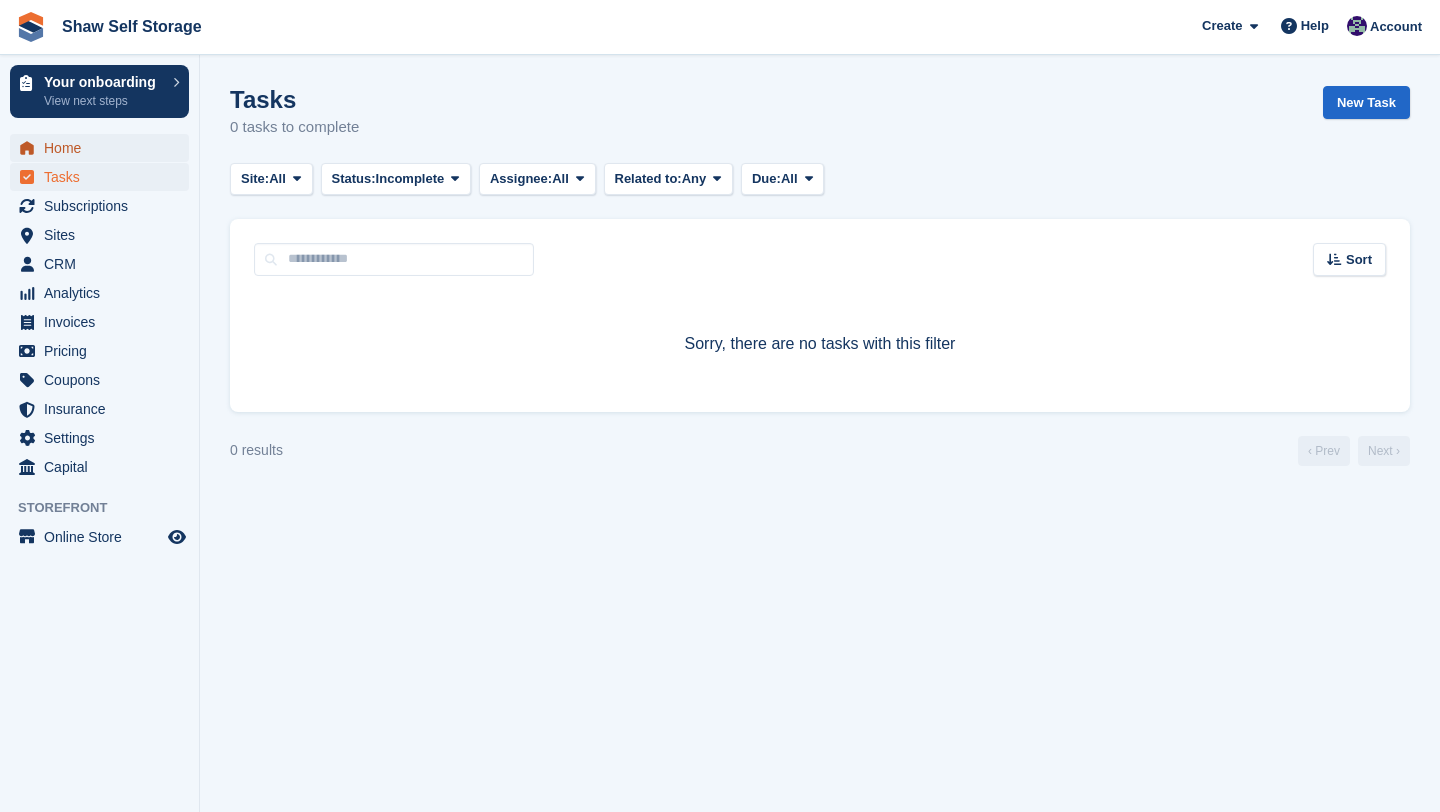 click on "Home" at bounding box center (104, 148) 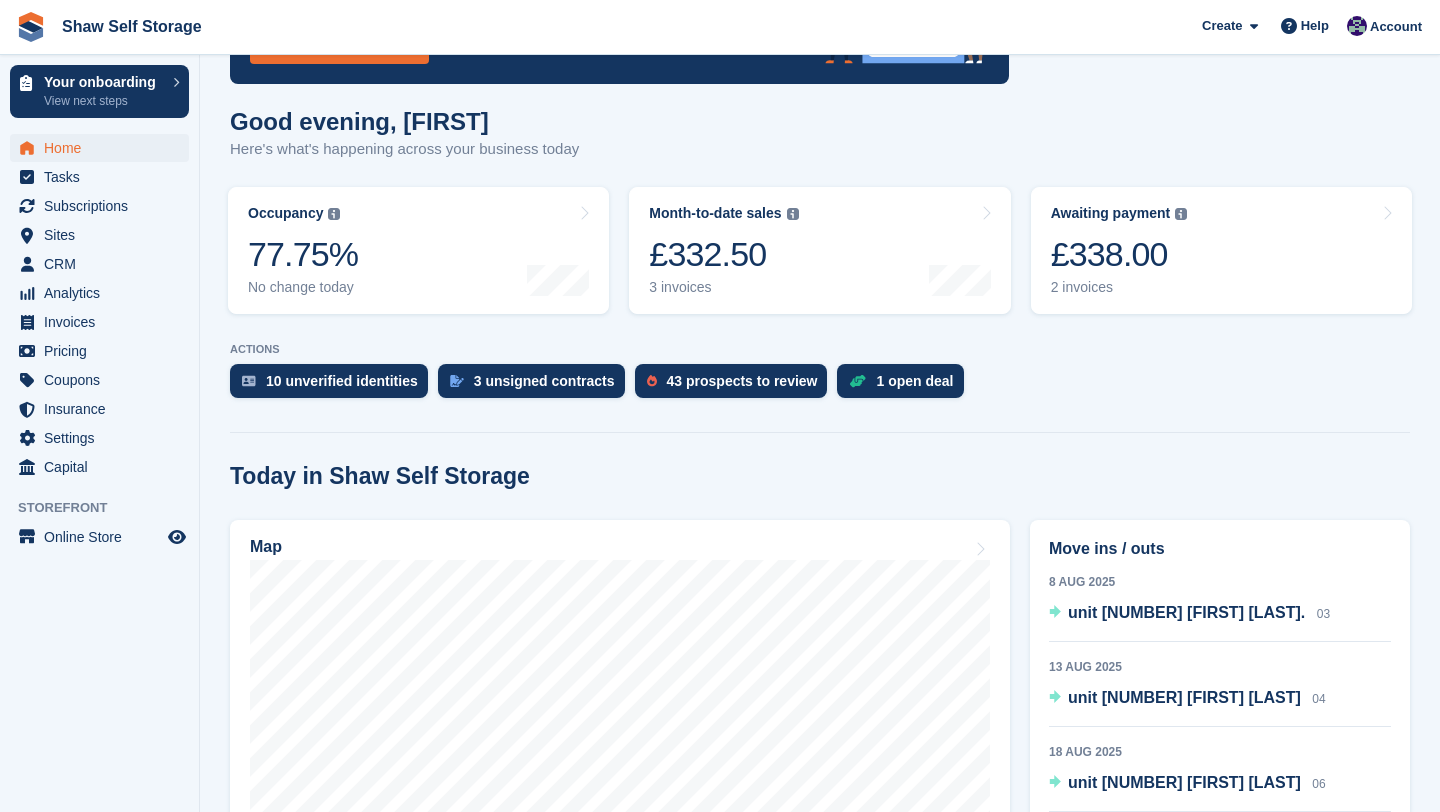 scroll, scrollTop: 0, scrollLeft: 0, axis: both 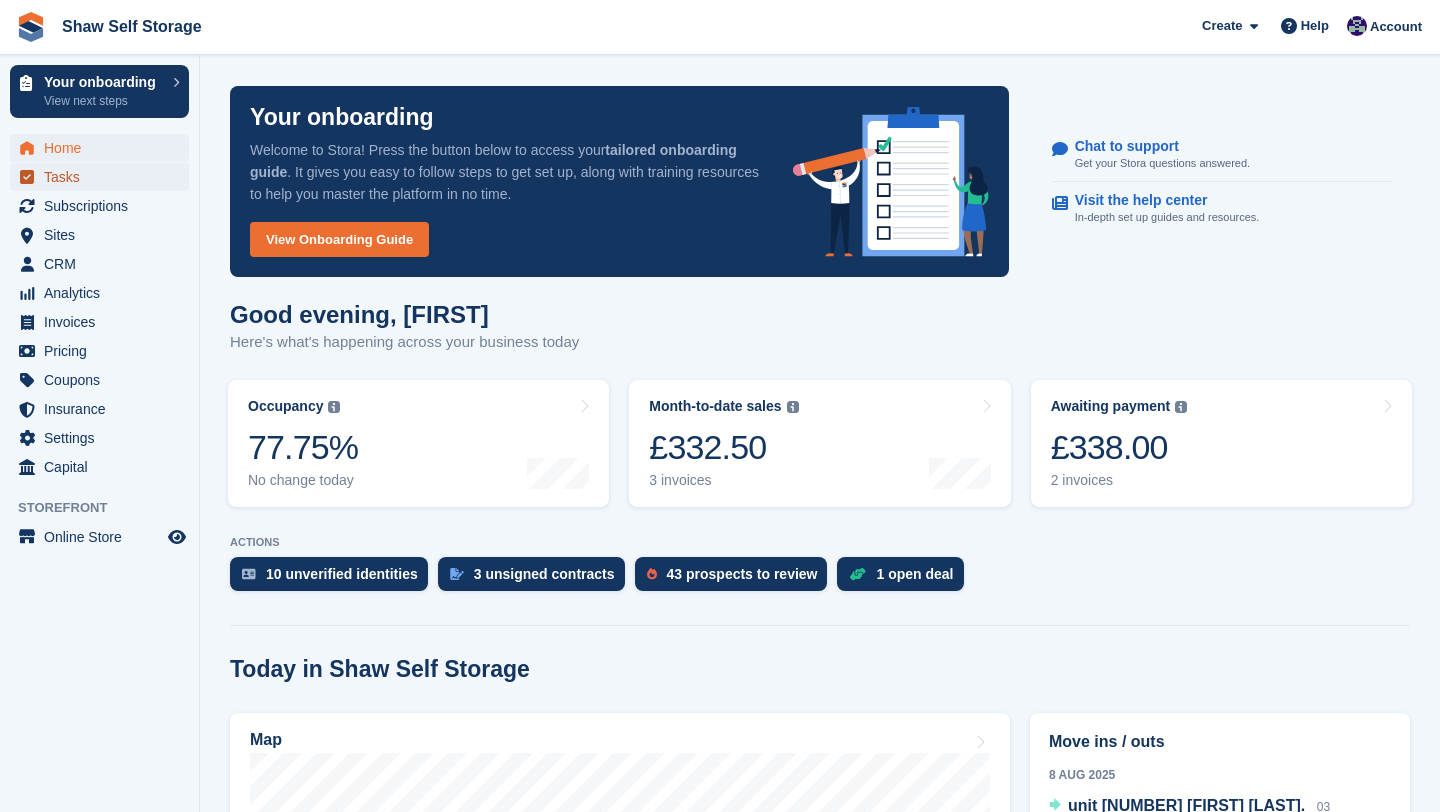click on "Tasks" at bounding box center [104, 177] 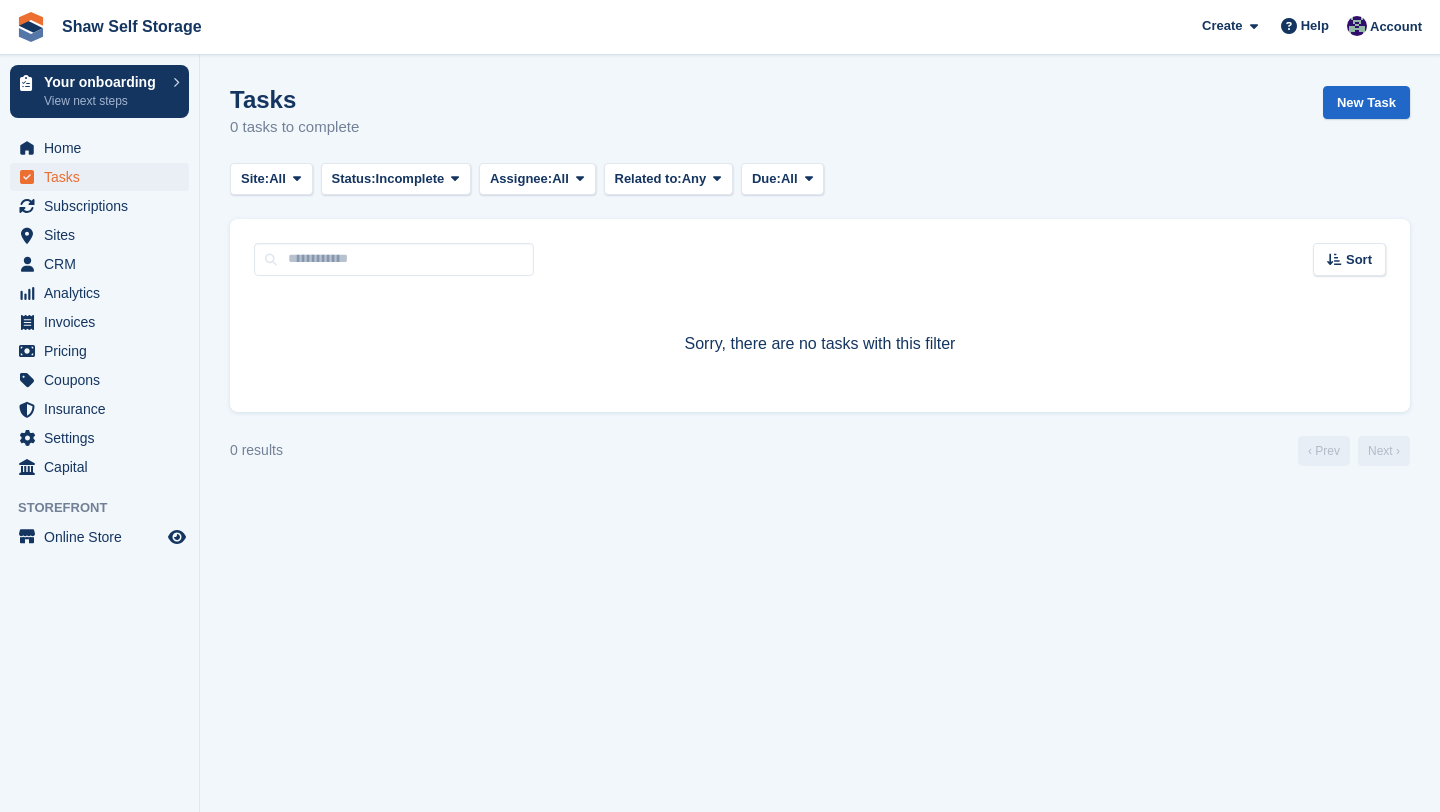 scroll, scrollTop: 0, scrollLeft: 0, axis: both 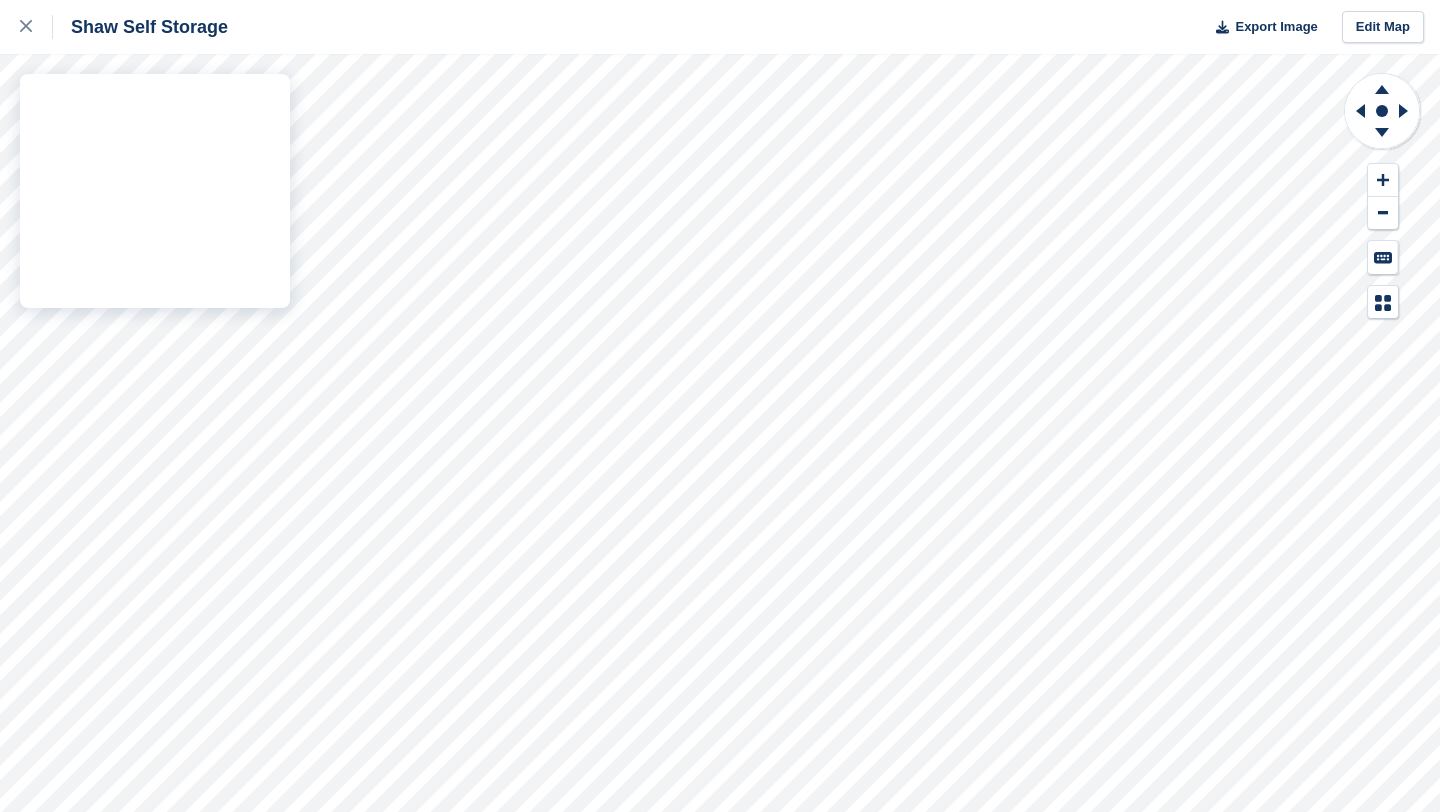 click on "Shaw Self Storage  Export Image Edit Map" at bounding box center [720, 406] 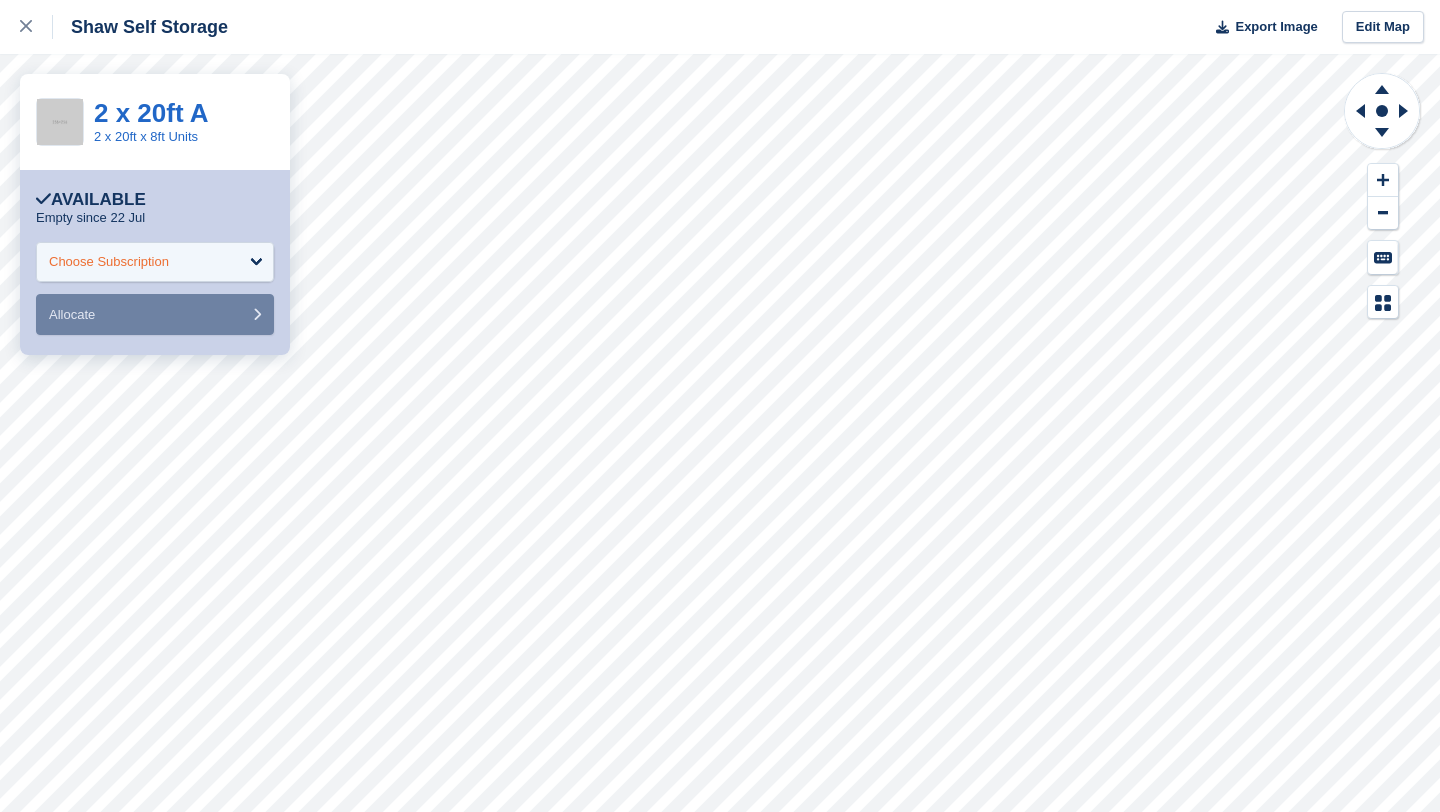 click on "Choose Subscription" at bounding box center [155, 262] 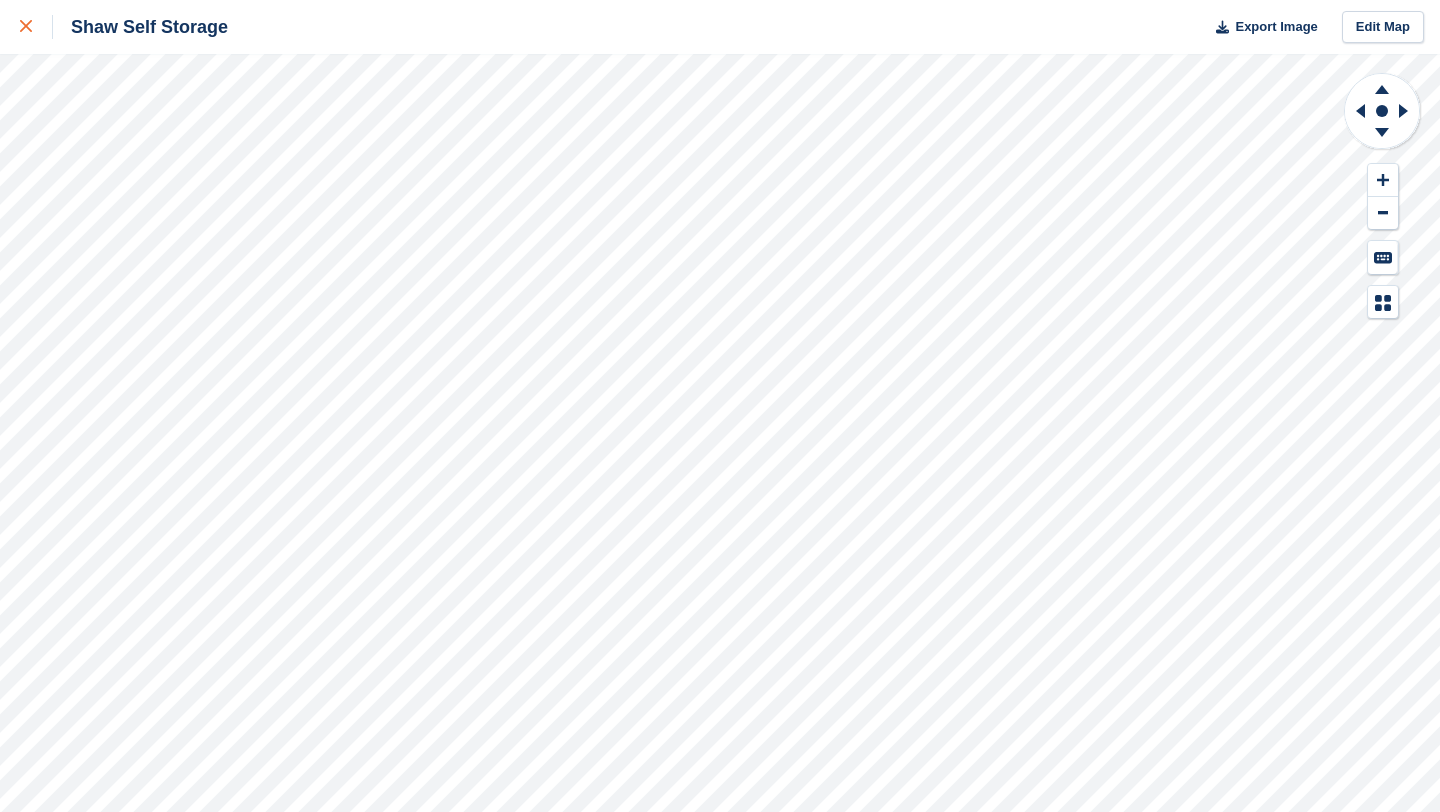 click at bounding box center (36, 27) 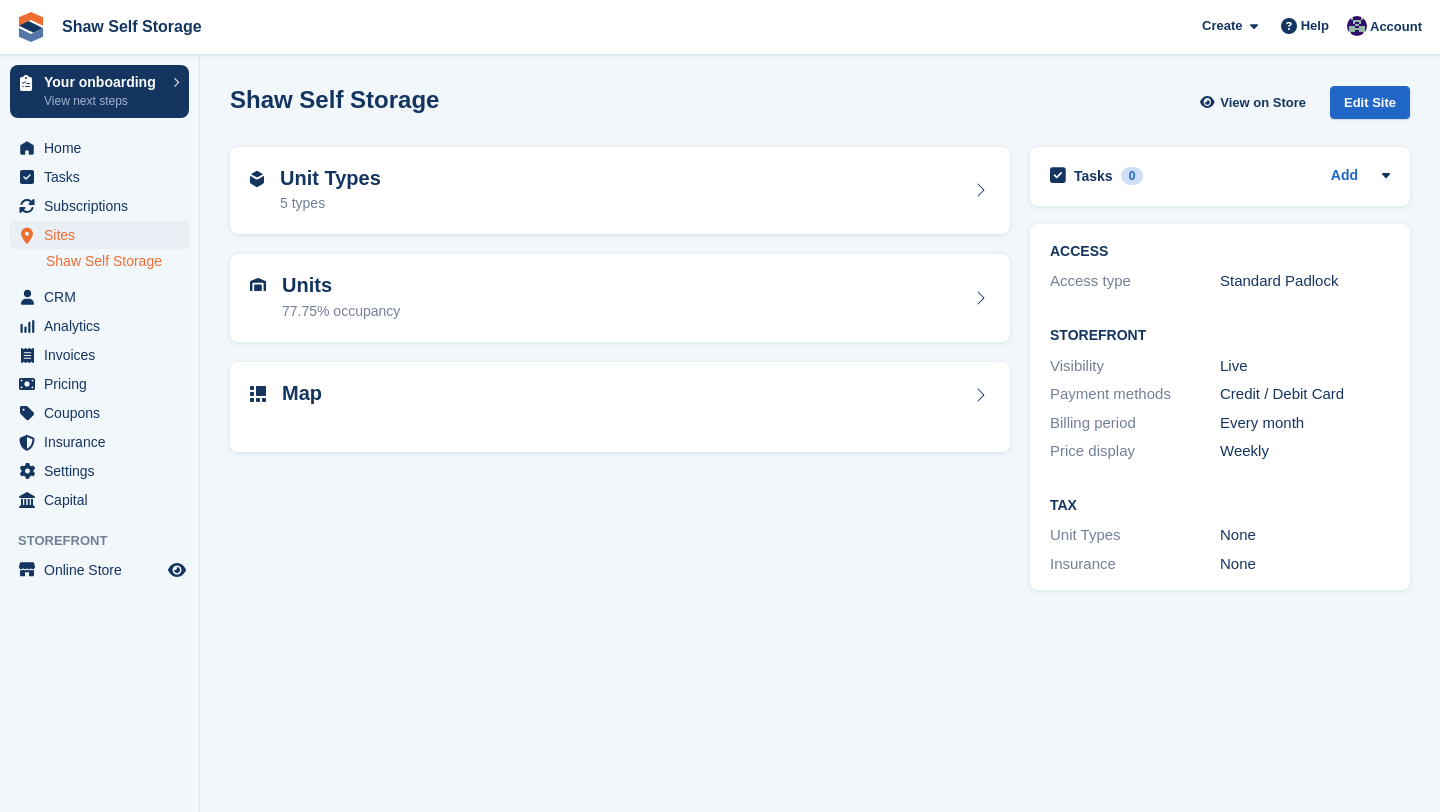 scroll, scrollTop: 0, scrollLeft: 0, axis: both 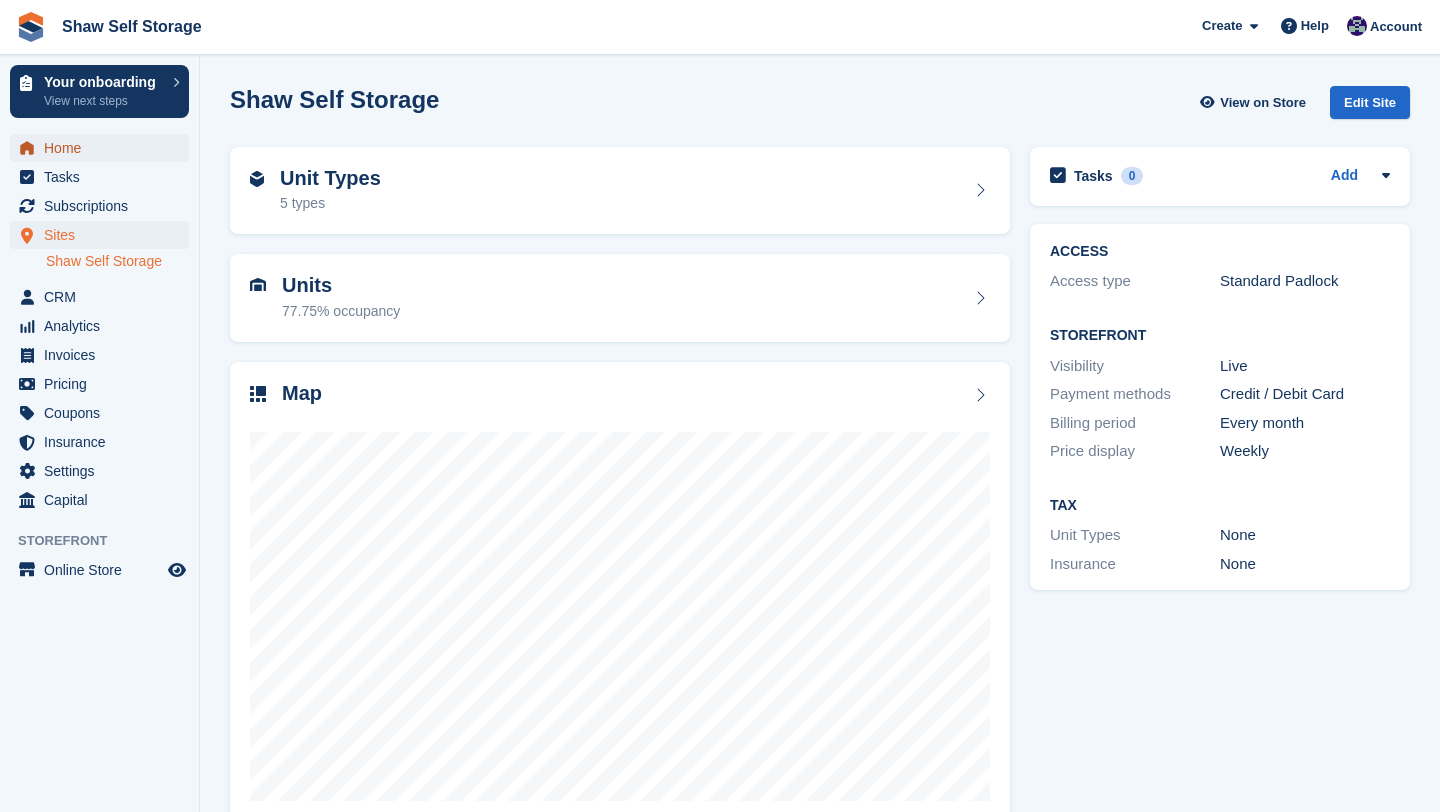 click on "Home" at bounding box center (104, 148) 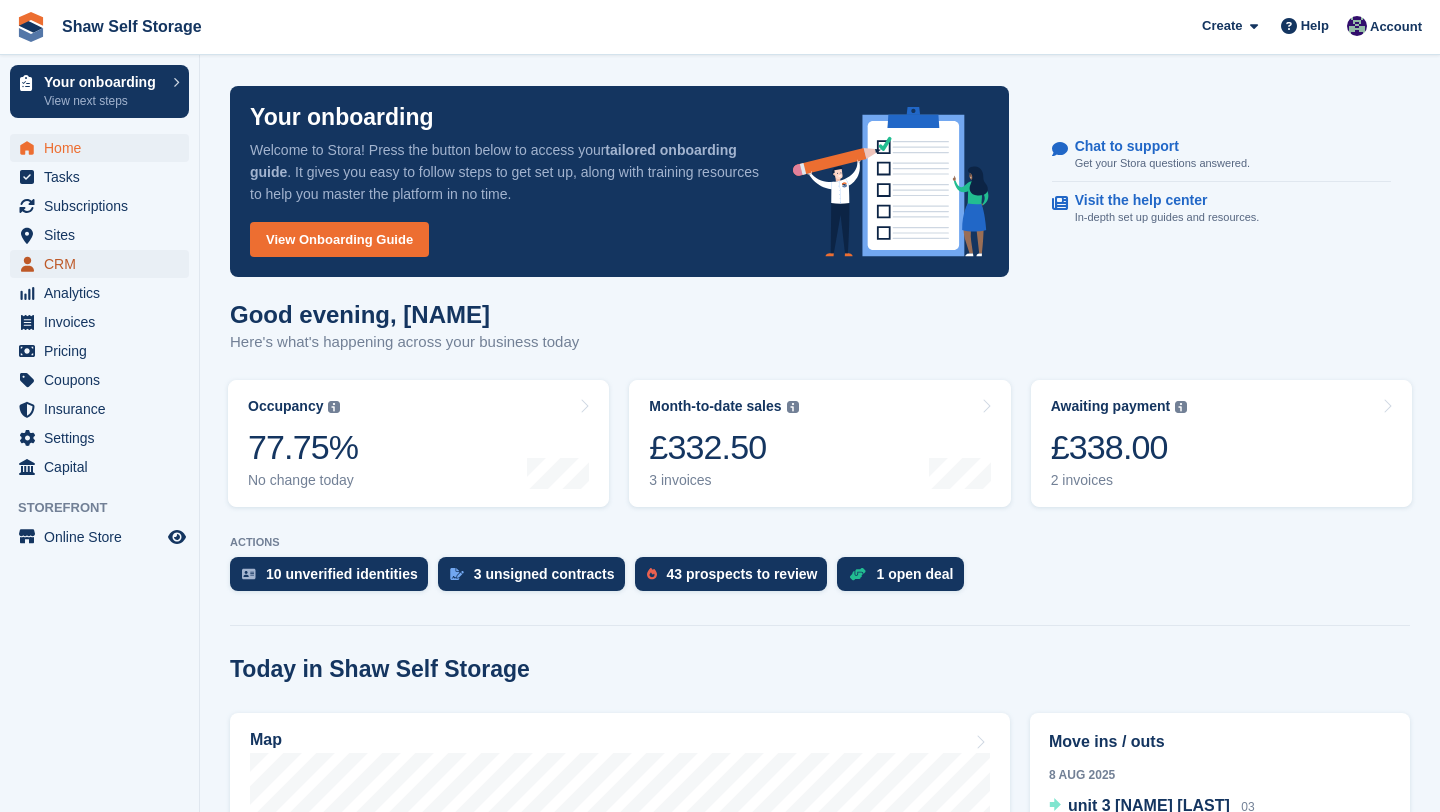 click on "CRM" at bounding box center [104, 264] 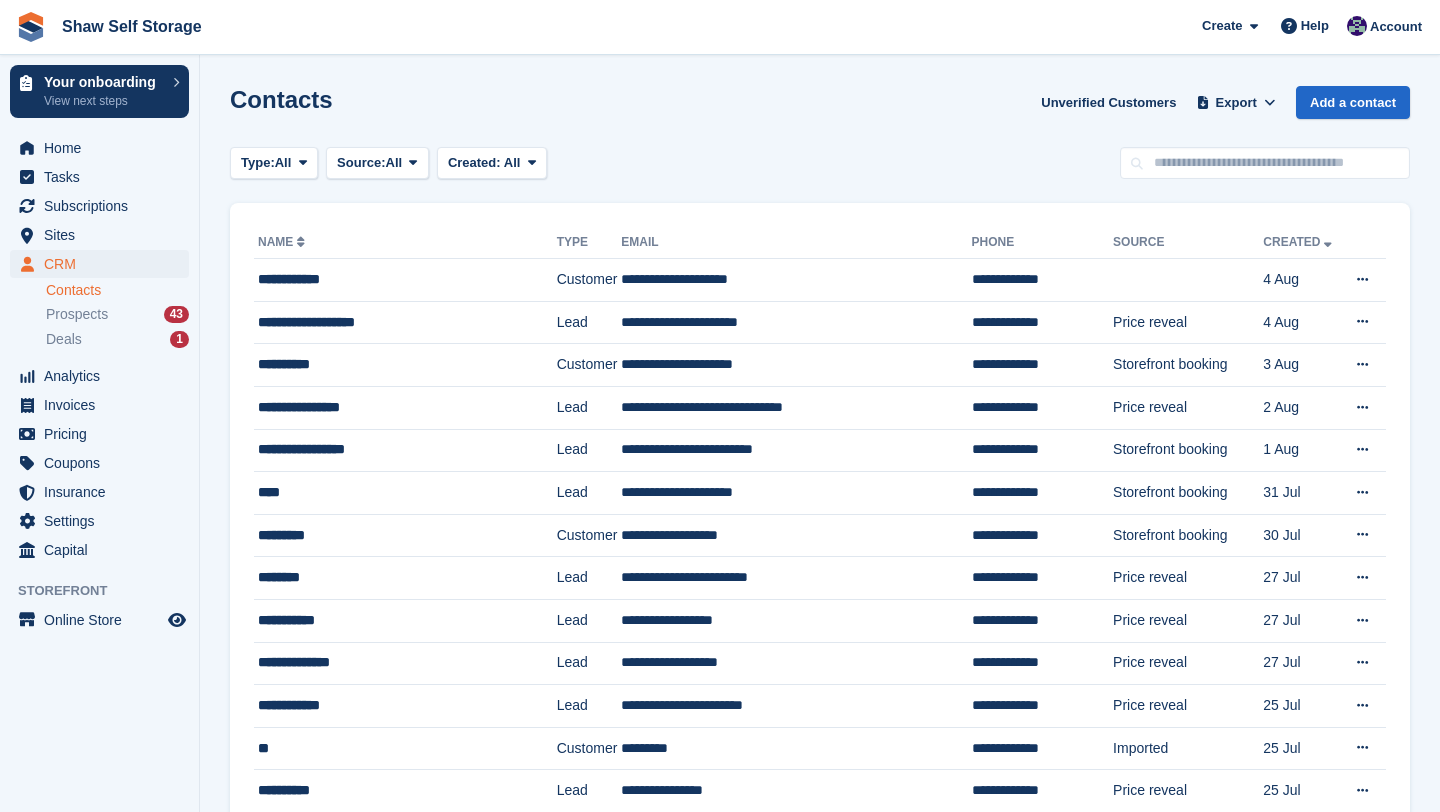 scroll, scrollTop: 0, scrollLeft: 0, axis: both 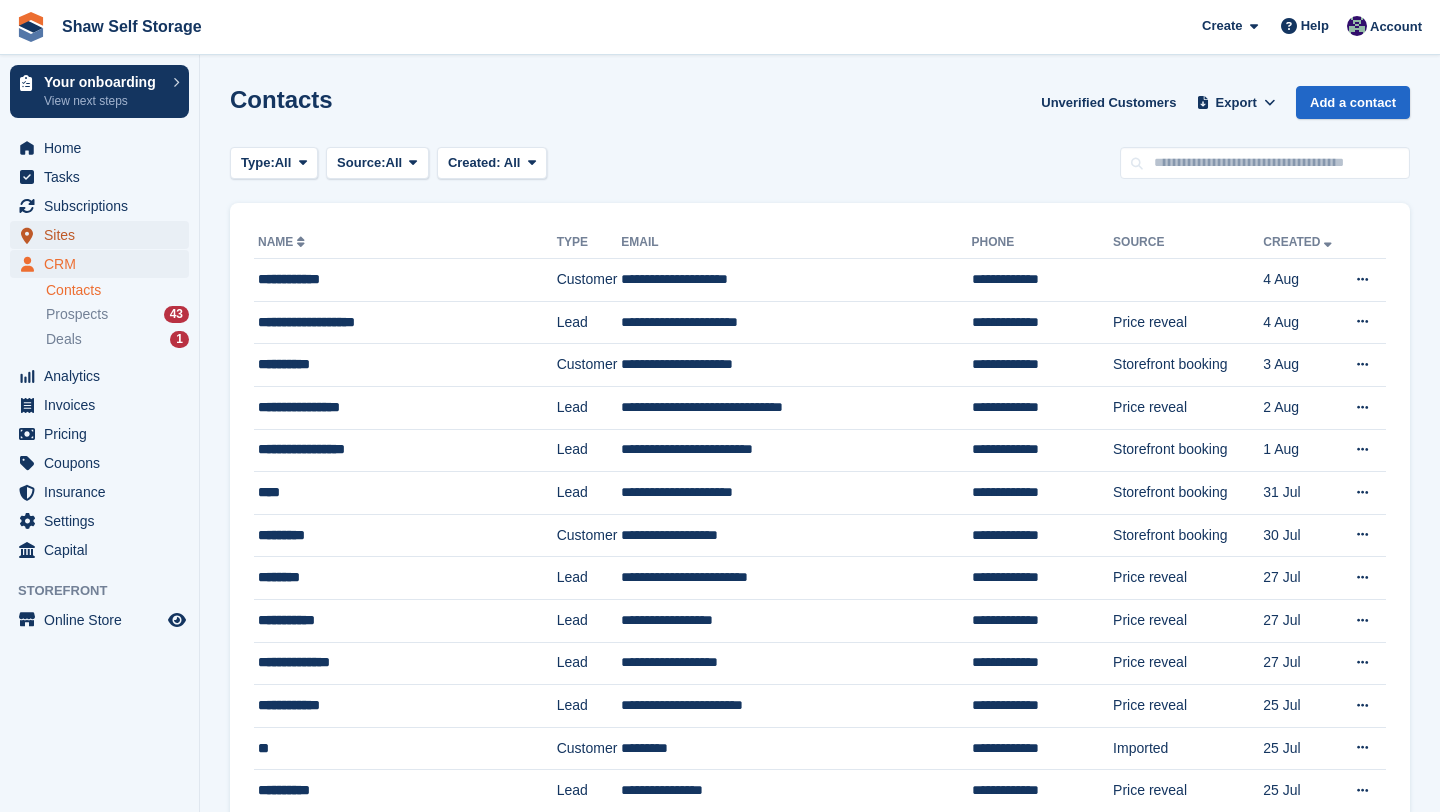 click on "Sites" at bounding box center [104, 235] 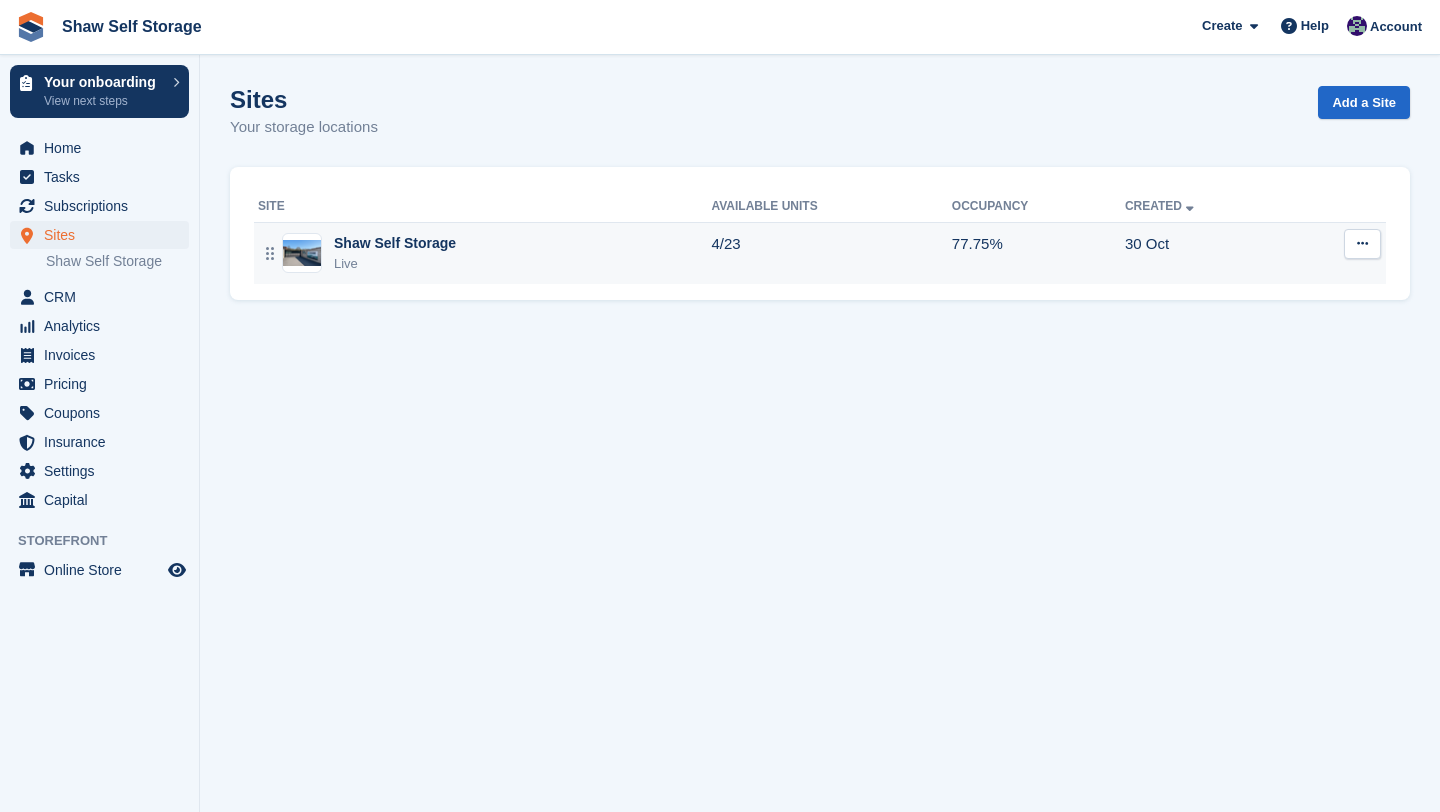 click on "Live" at bounding box center [395, 264] 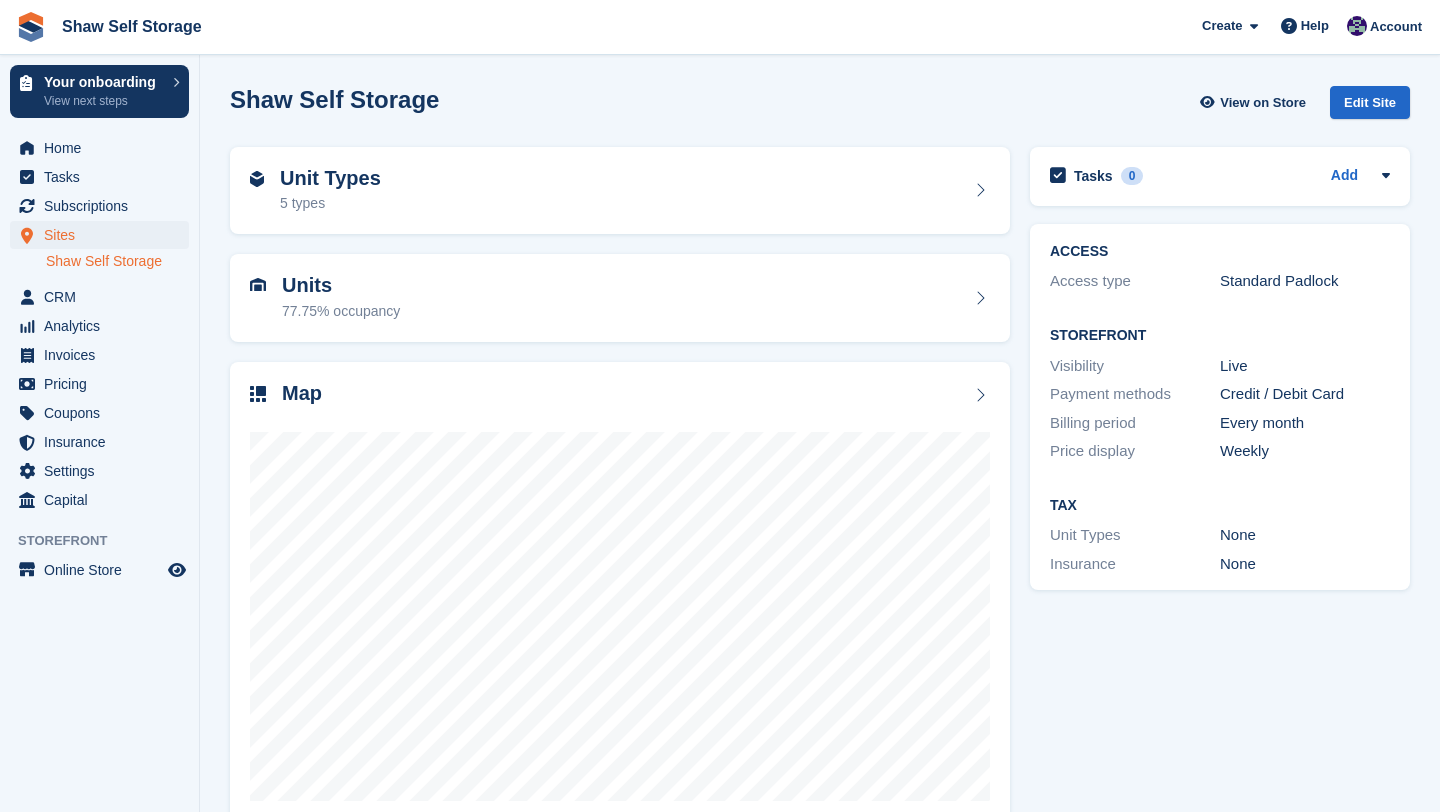 scroll, scrollTop: 0, scrollLeft: 0, axis: both 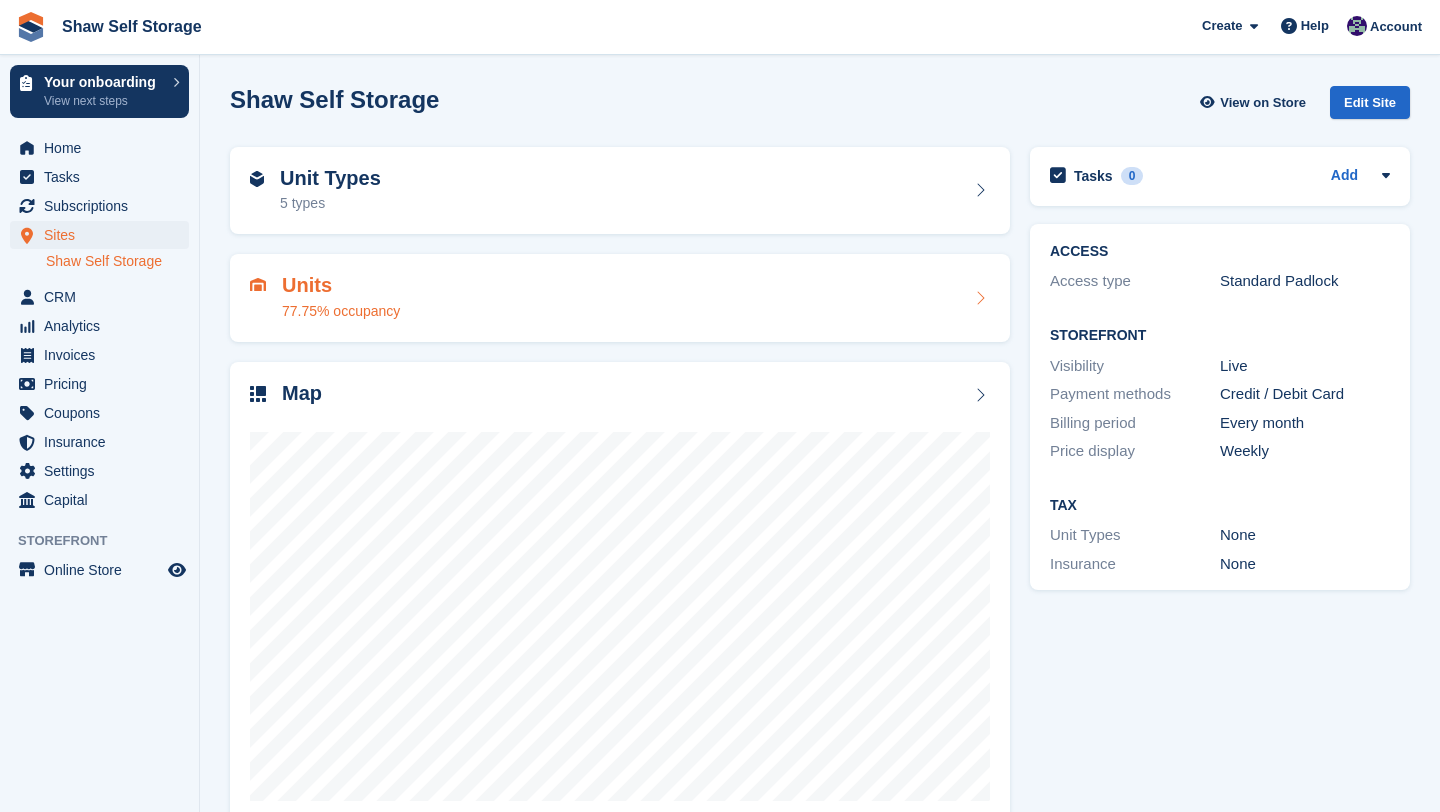 click on "Units
77.75% occupancy" at bounding box center [620, 298] 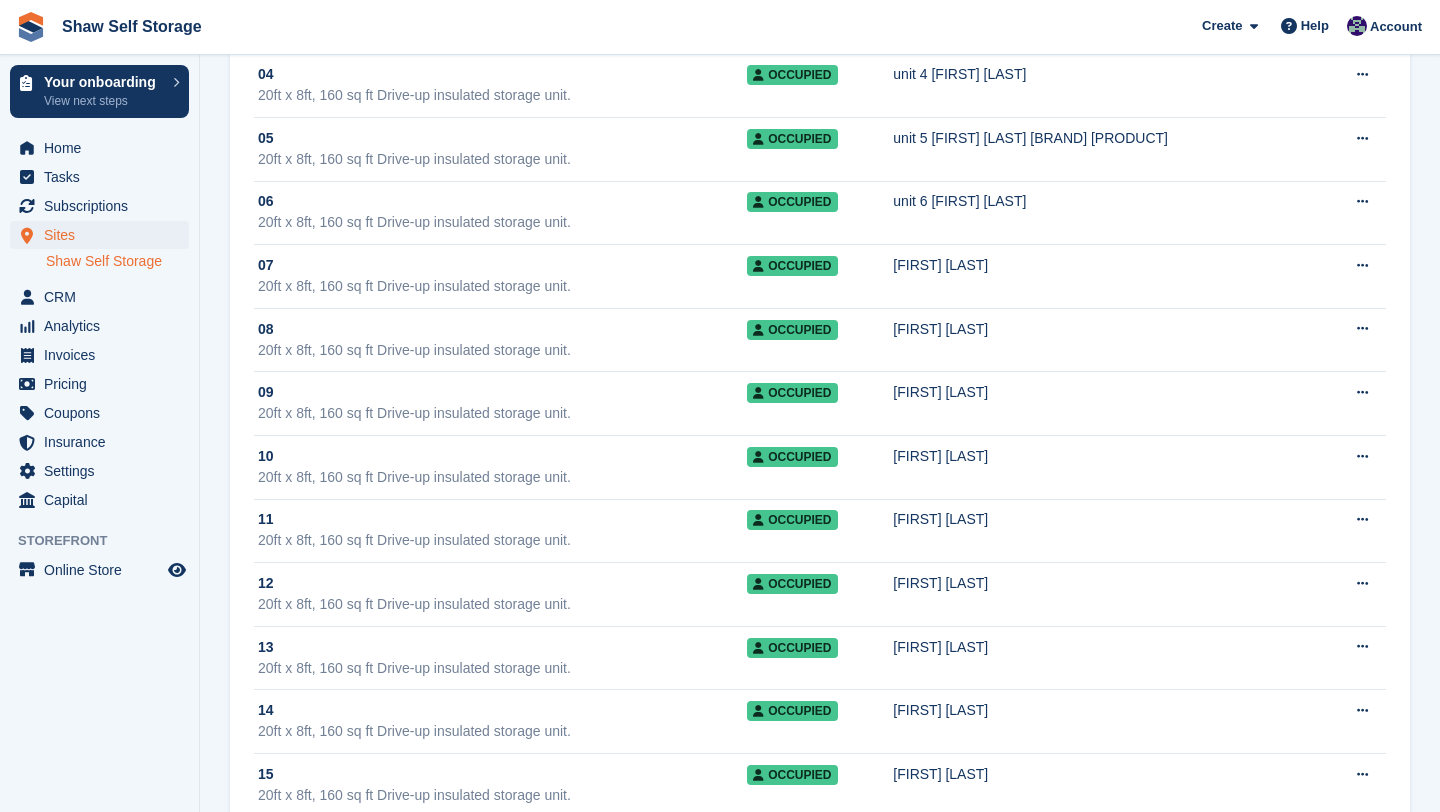 scroll, scrollTop: 948, scrollLeft: 0, axis: vertical 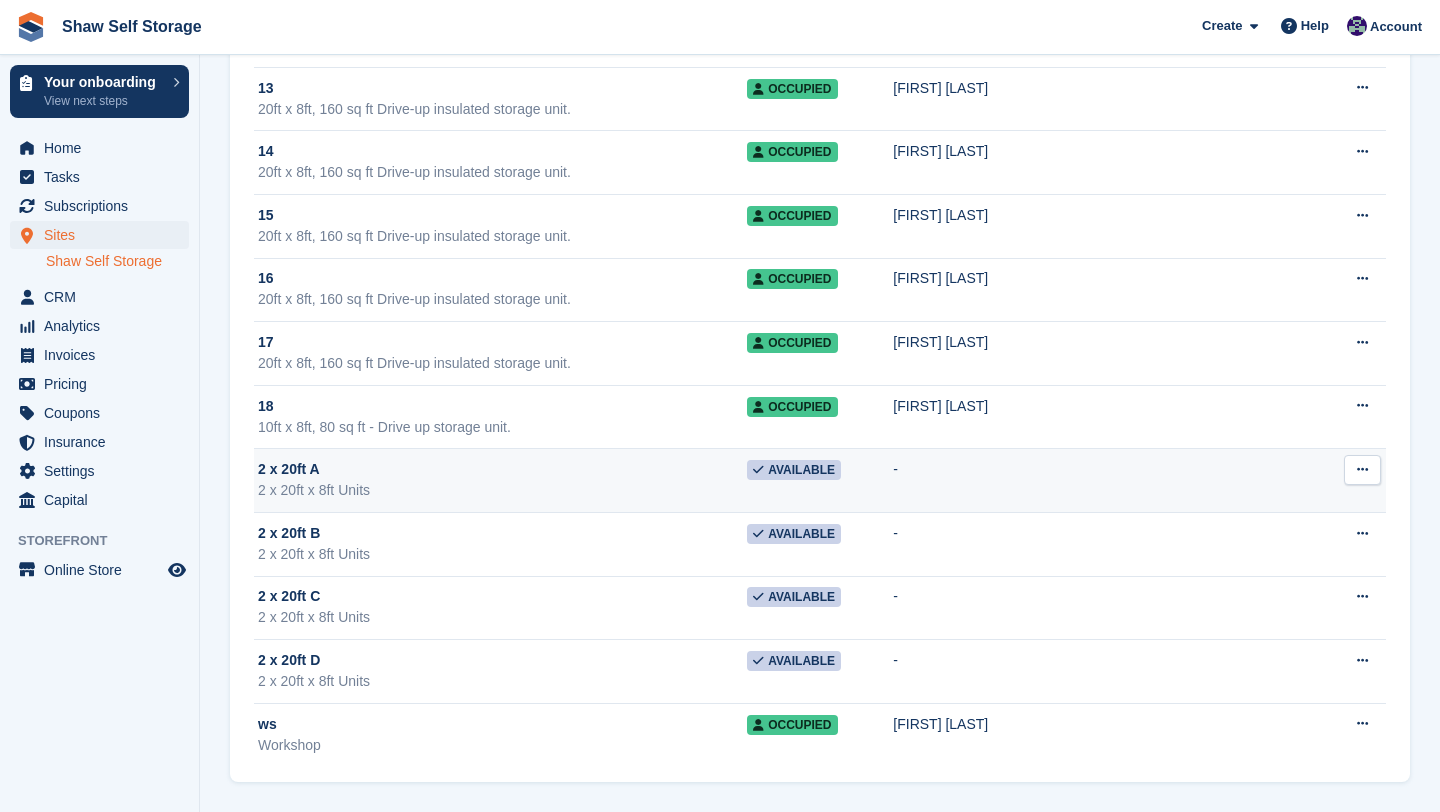 click at bounding box center [1362, 470] 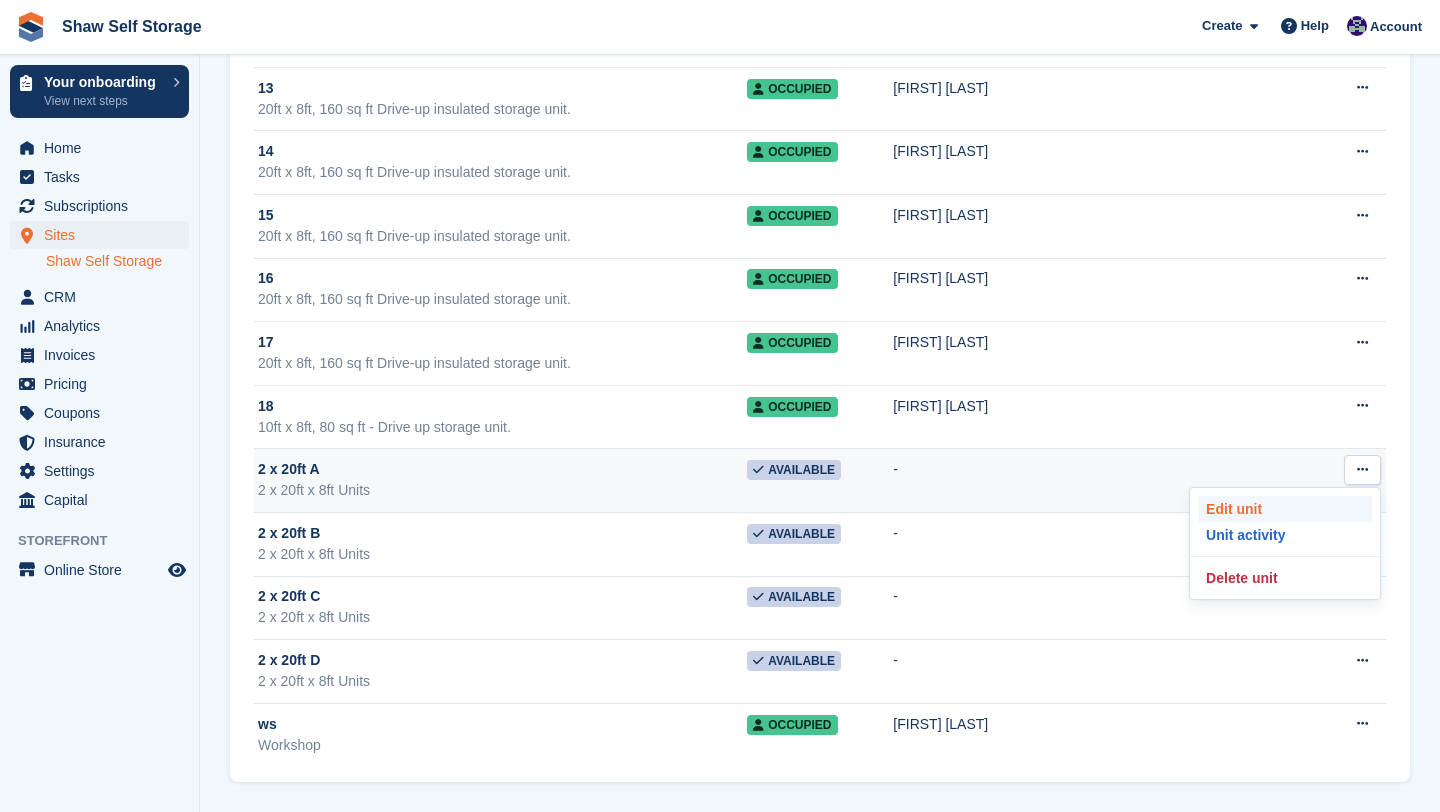 click on "Edit unit" at bounding box center [1285, 509] 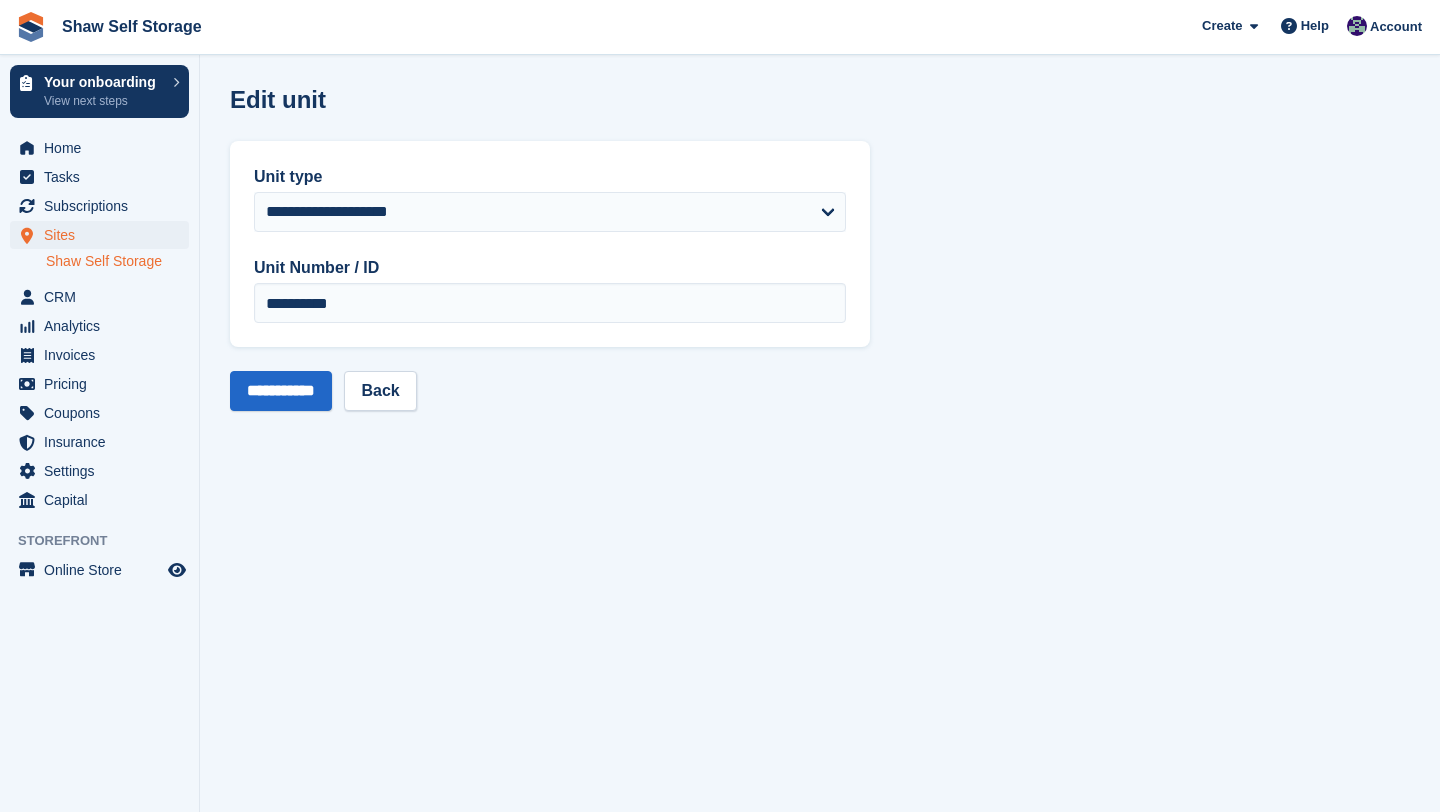scroll, scrollTop: 0, scrollLeft: 0, axis: both 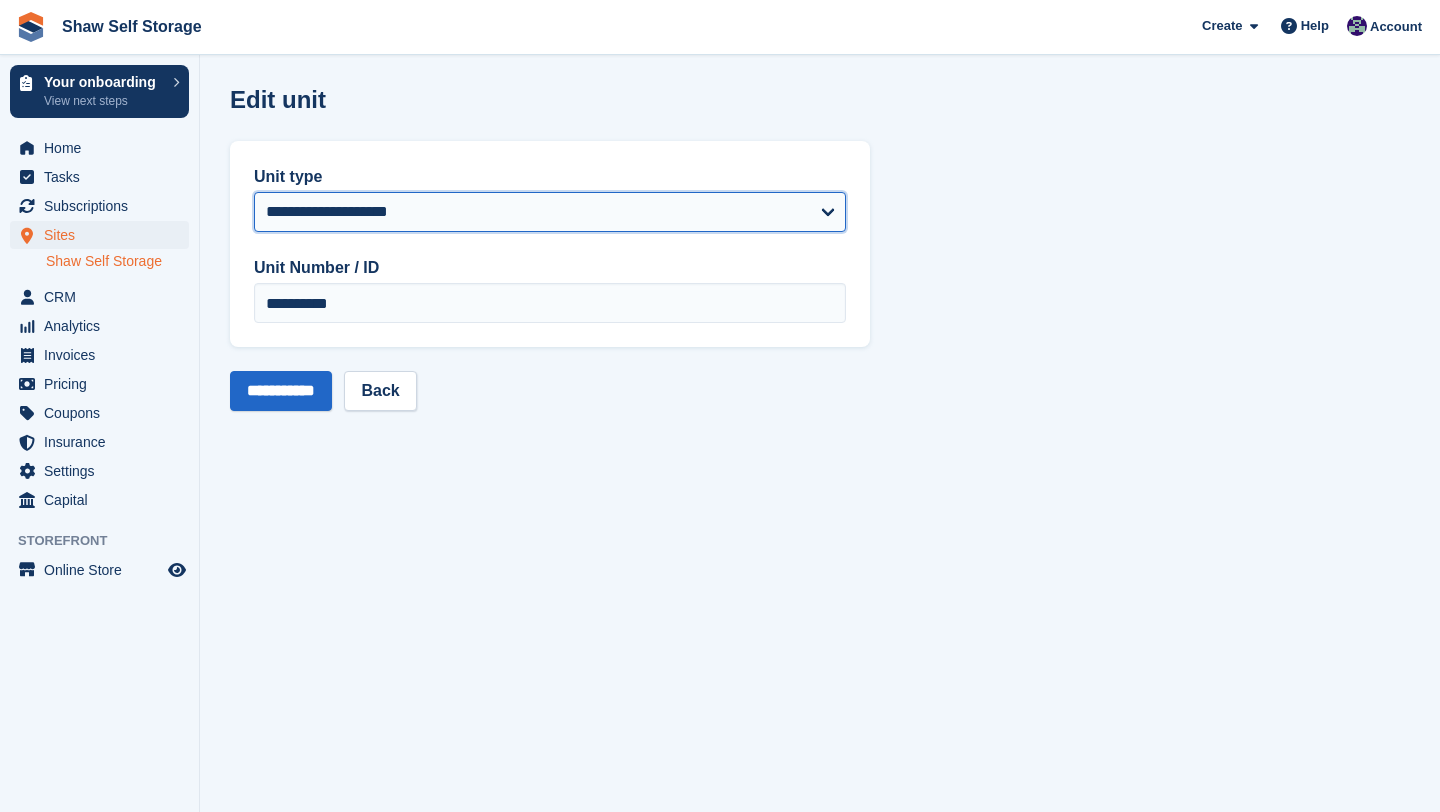 click on "**********" at bounding box center [550, 212] 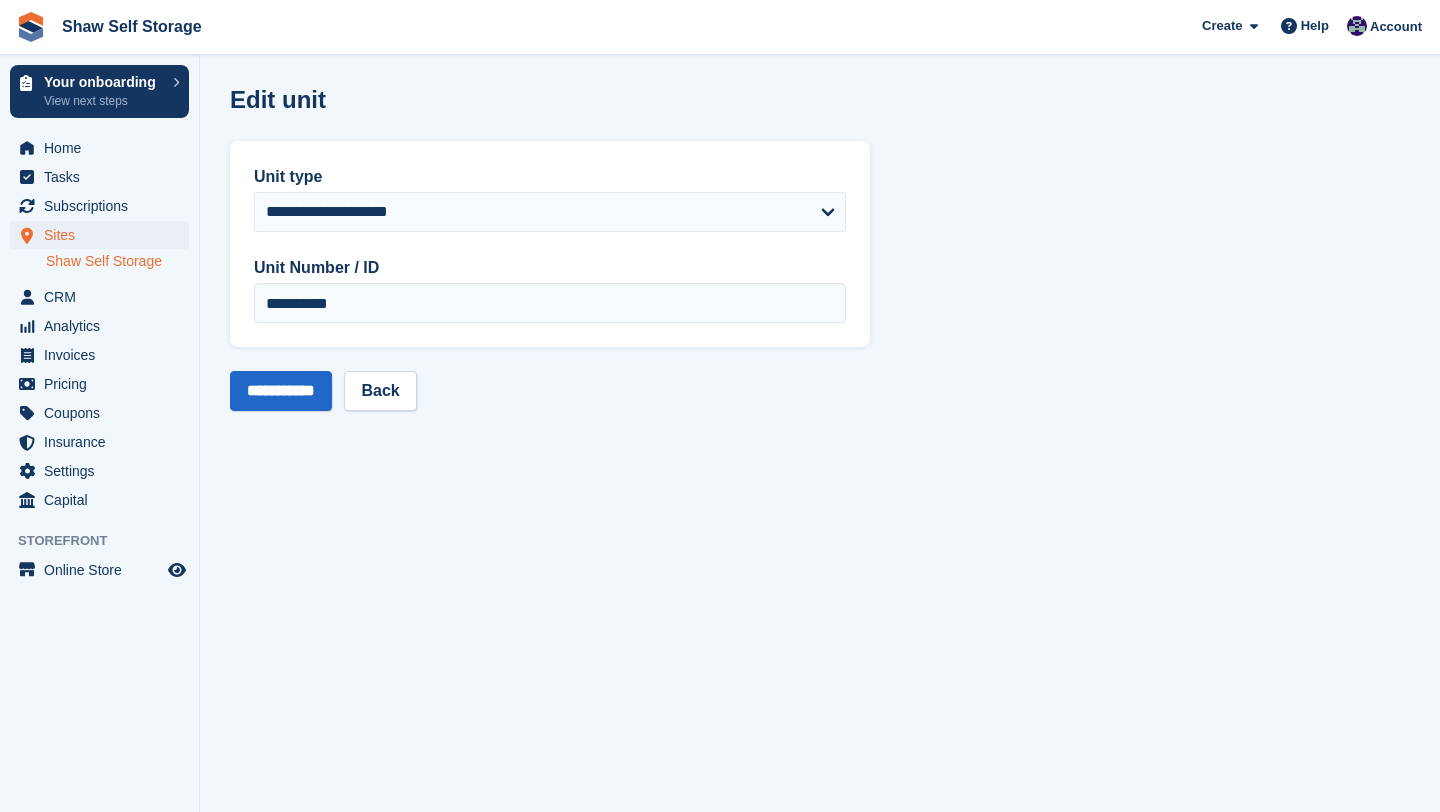click on "**********" at bounding box center (550, 391) 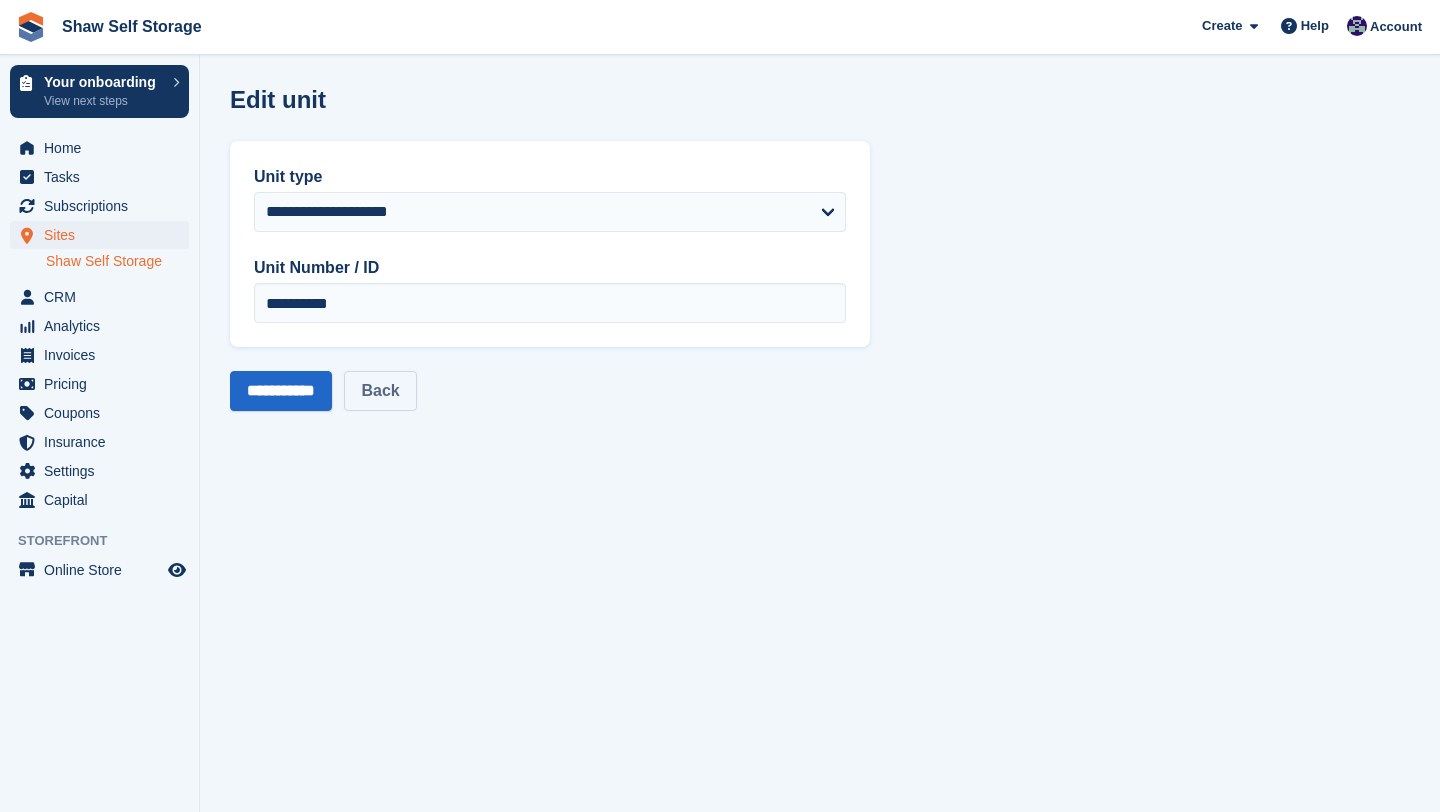 click on "Back" at bounding box center [380, 391] 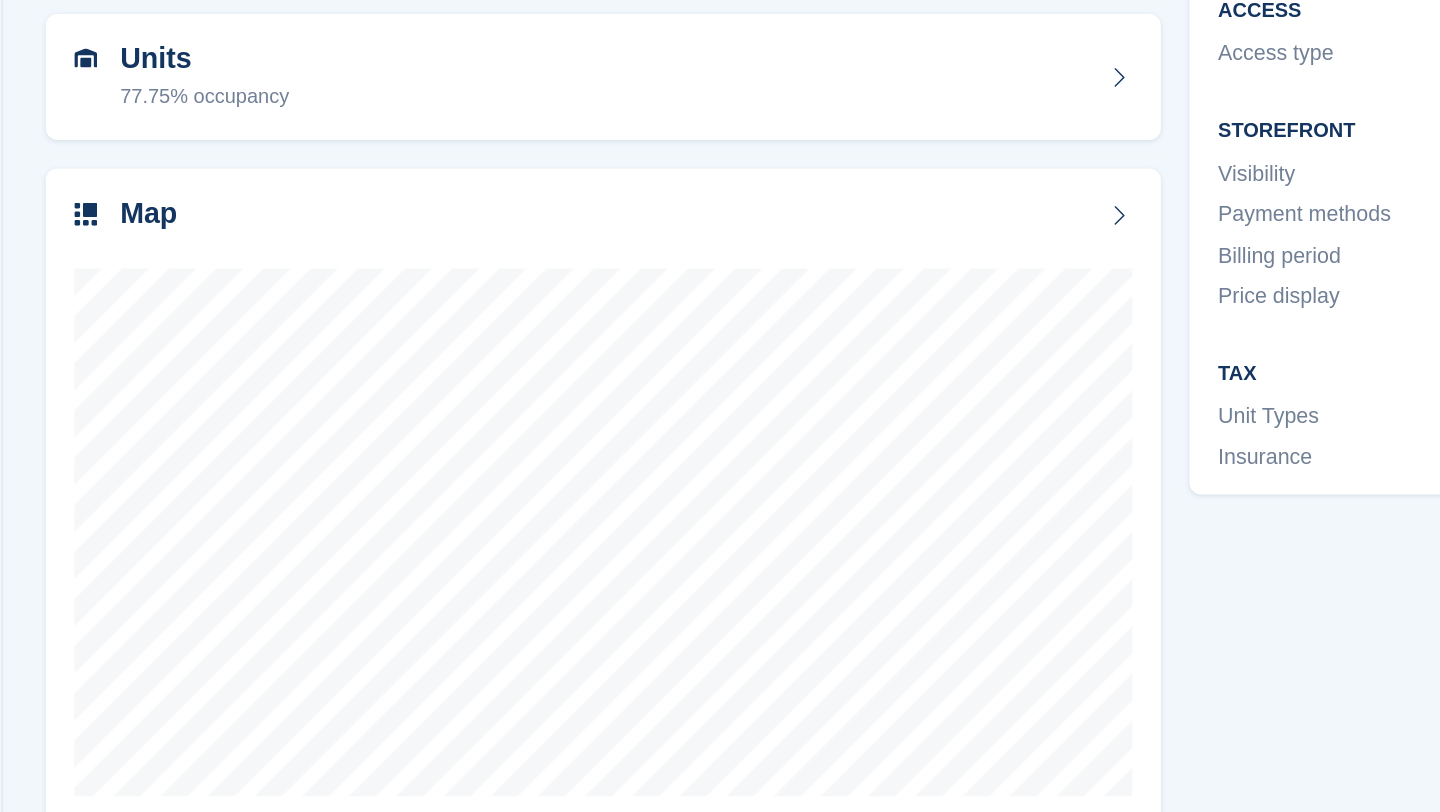 scroll, scrollTop: 0, scrollLeft: 0, axis: both 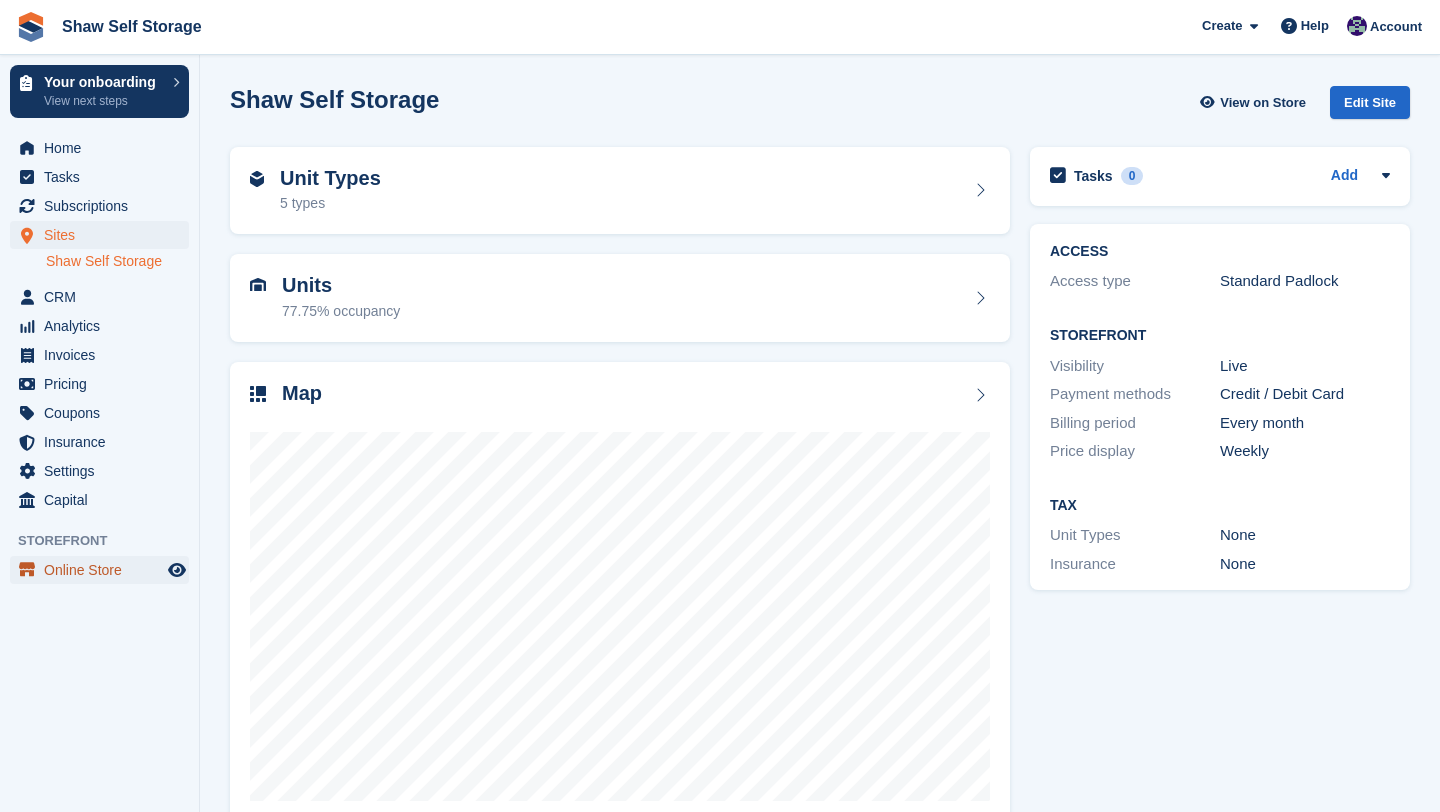 click on "Online Store" at bounding box center [104, 570] 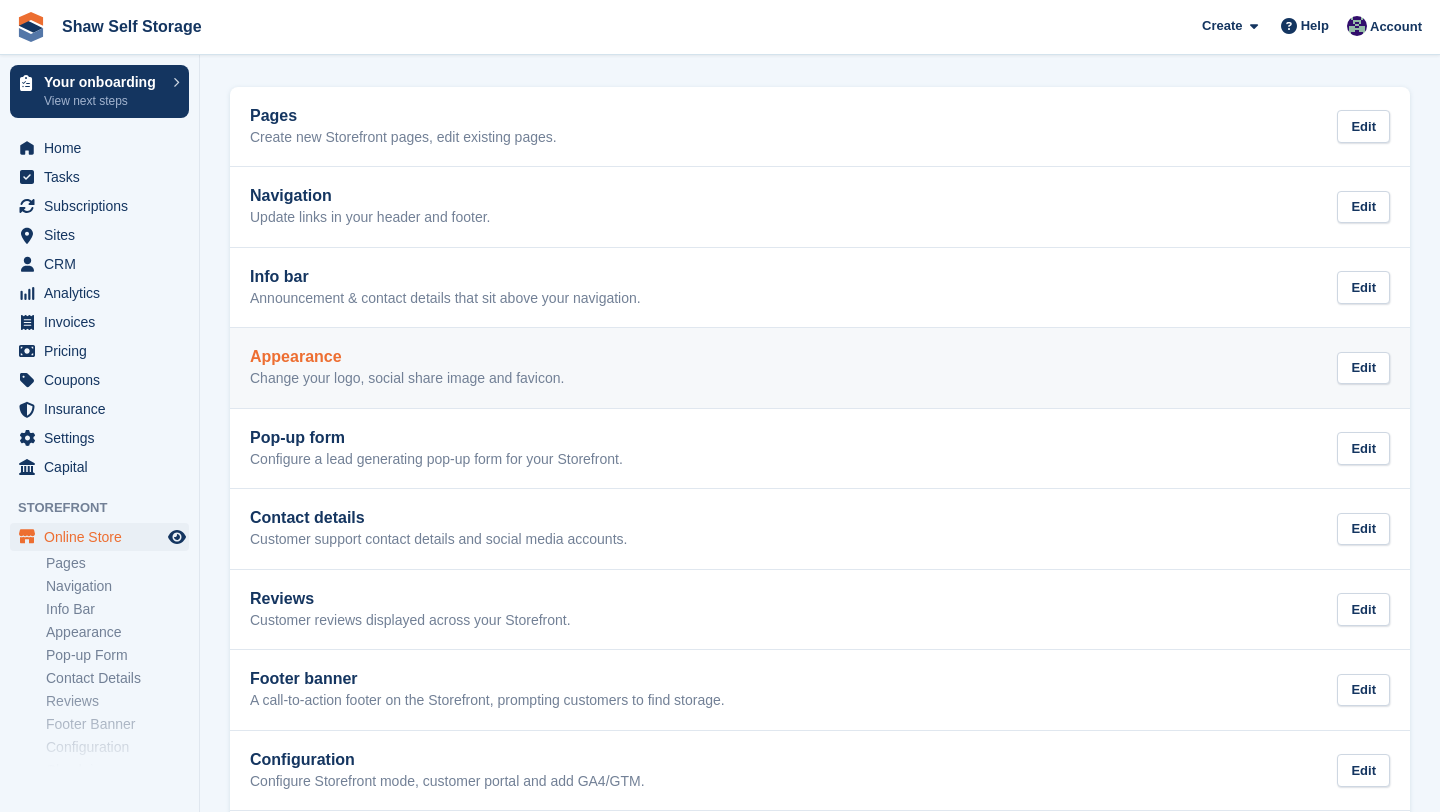 scroll, scrollTop: 188, scrollLeft: 0, axis: vertical 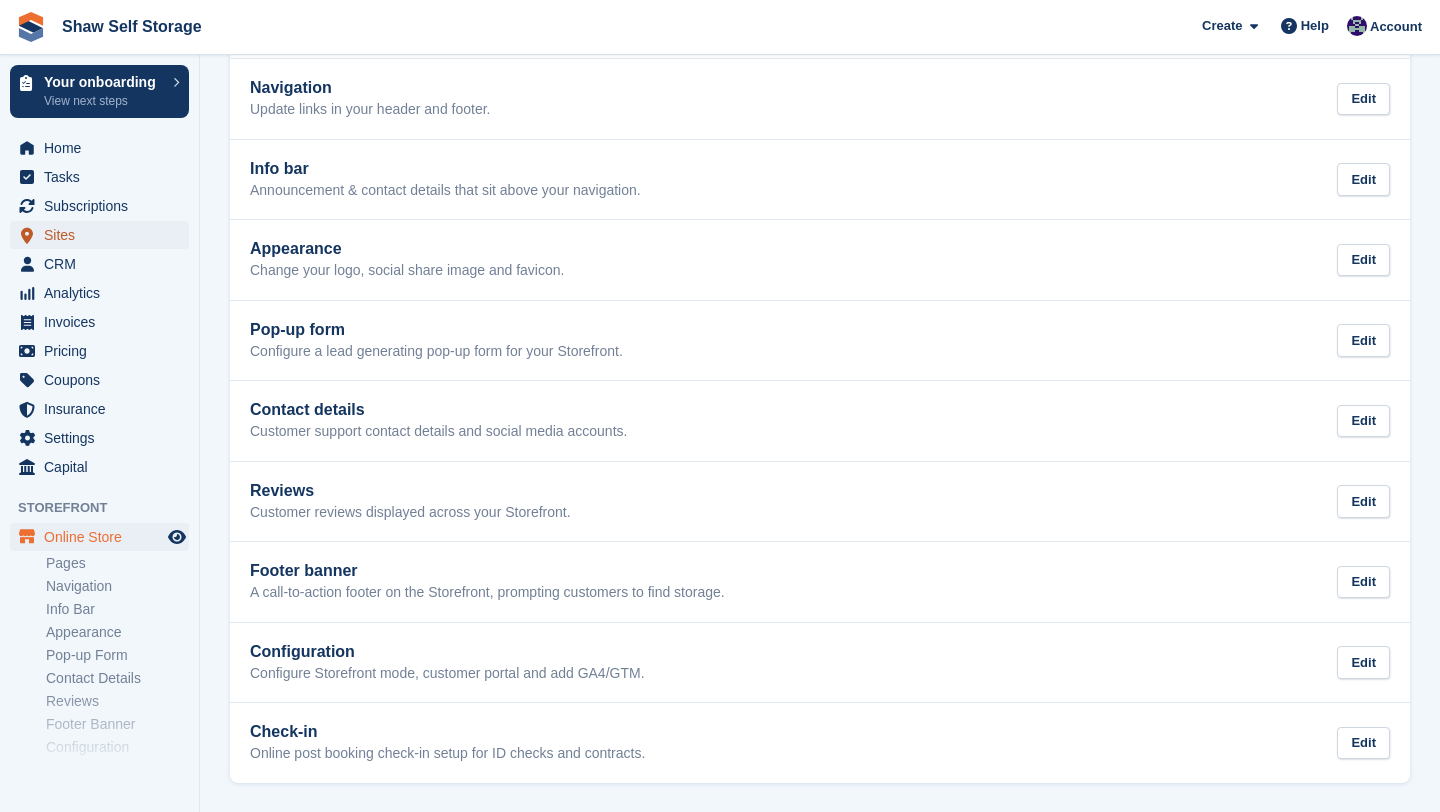 click on "Sites" at bounding box center [104, 235] 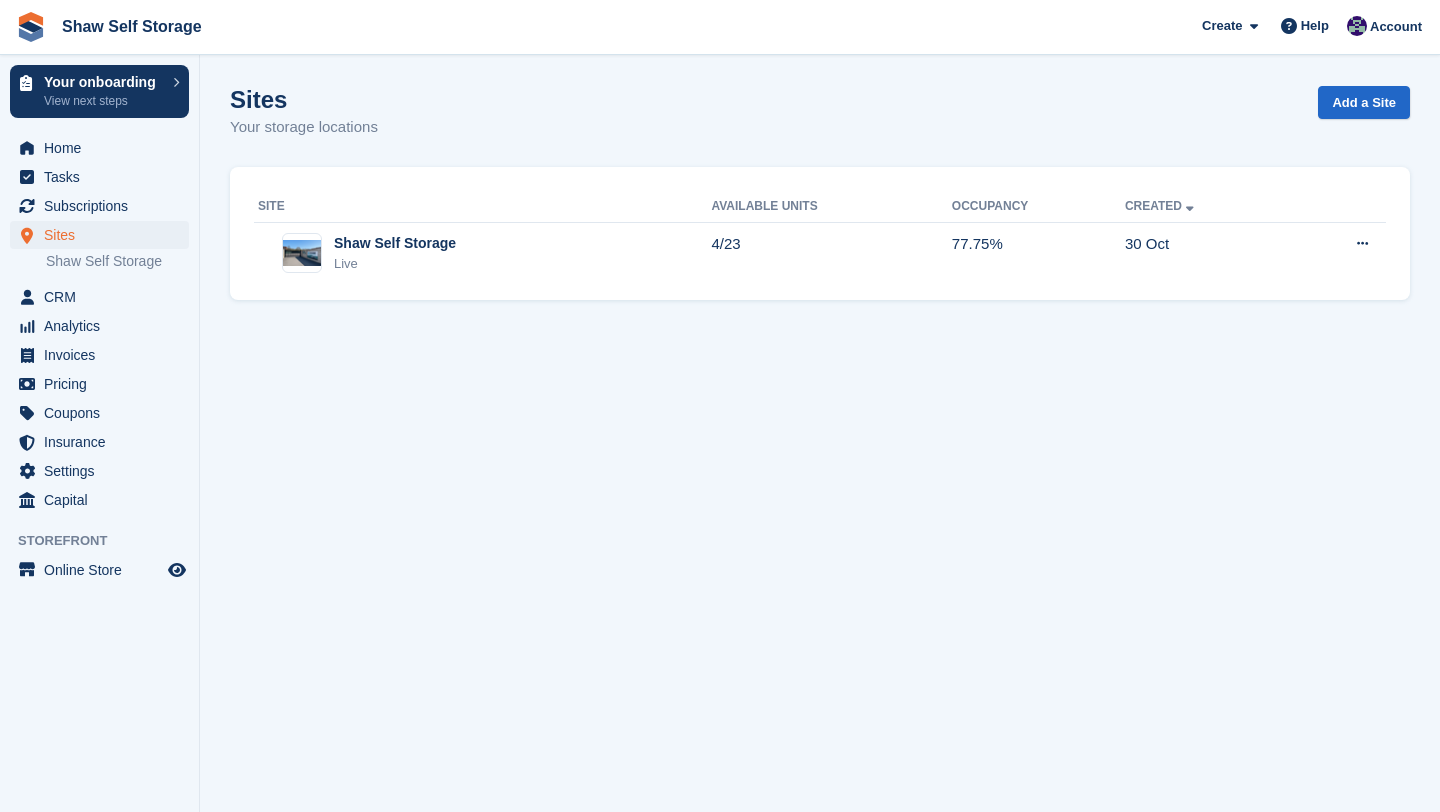 scroll, scrollTop: 0, scrollLeft: 0, axis: both 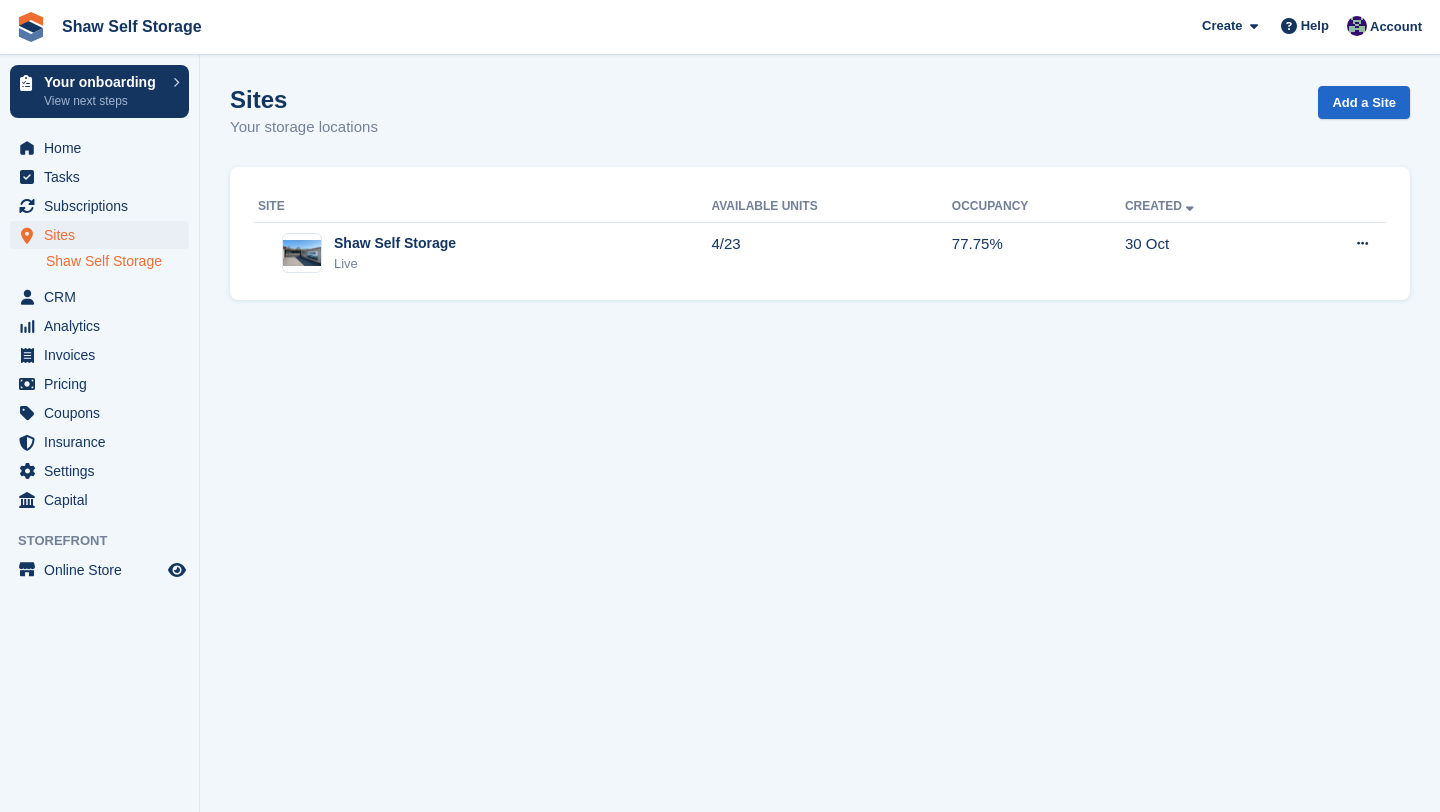 click on "Shaw Self Storage" at bounding box center [117, 261] 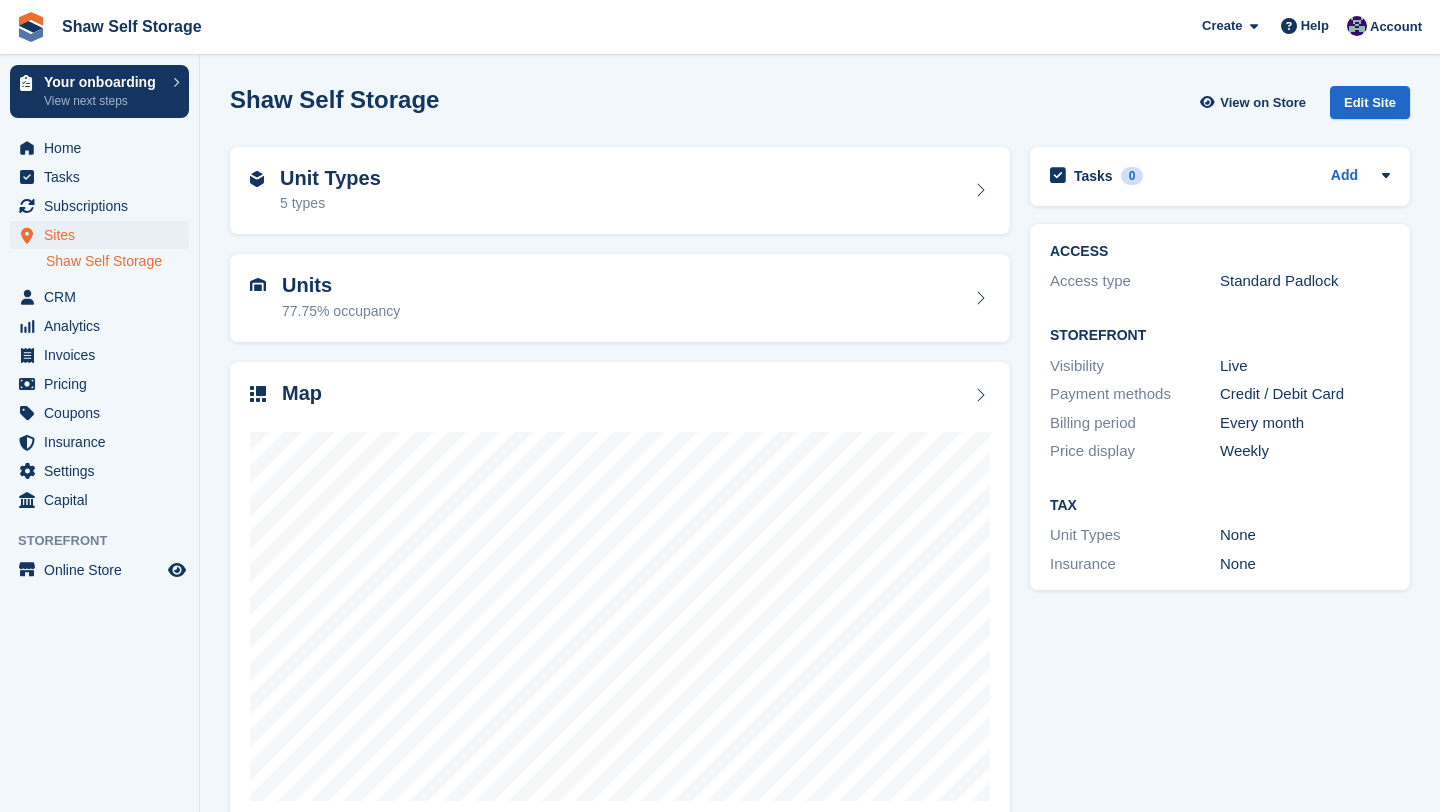 scroll, scrollTop: 0, scrollLeft: 0, axis: both 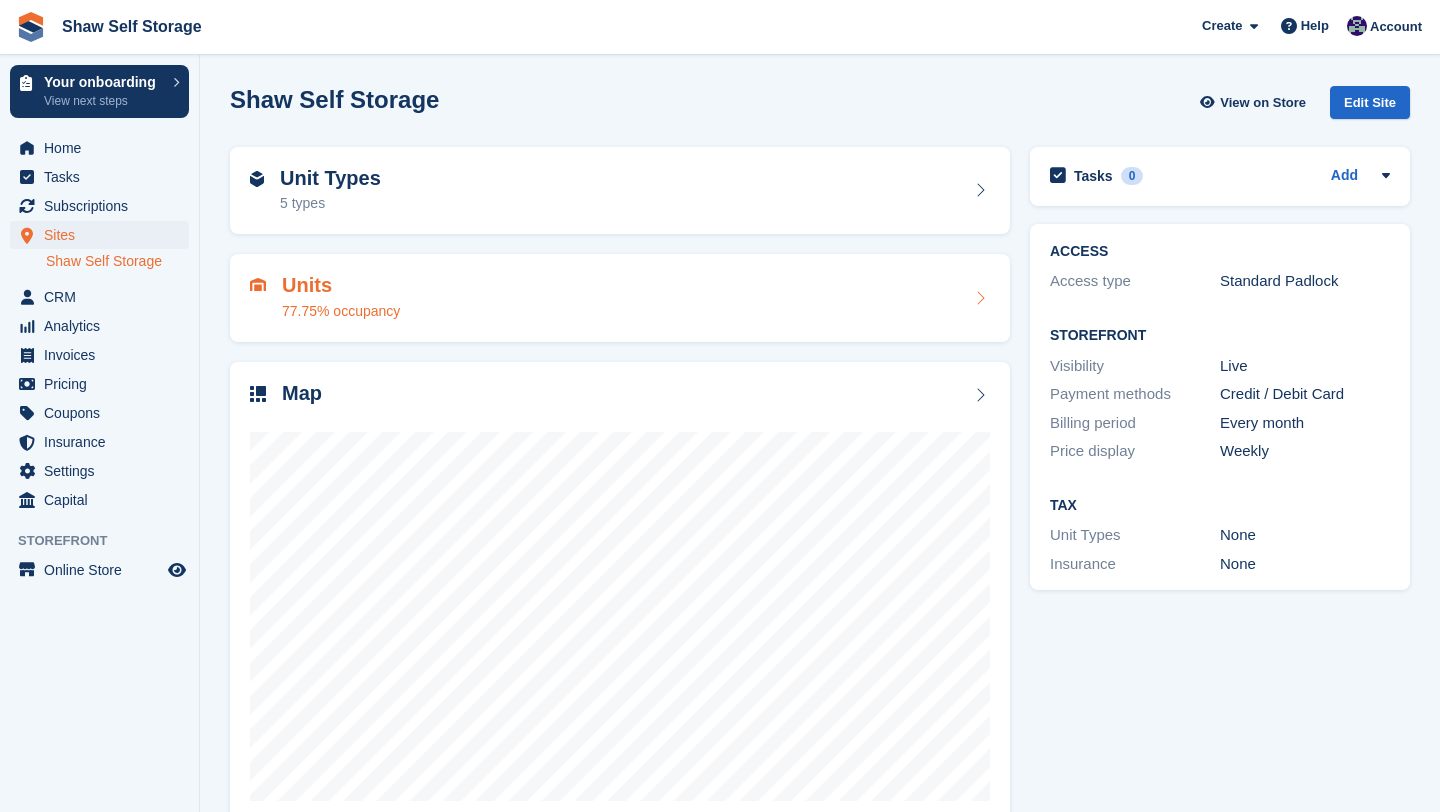 click on "Units
77.75% occupancy" at bounding box center (620, 298) 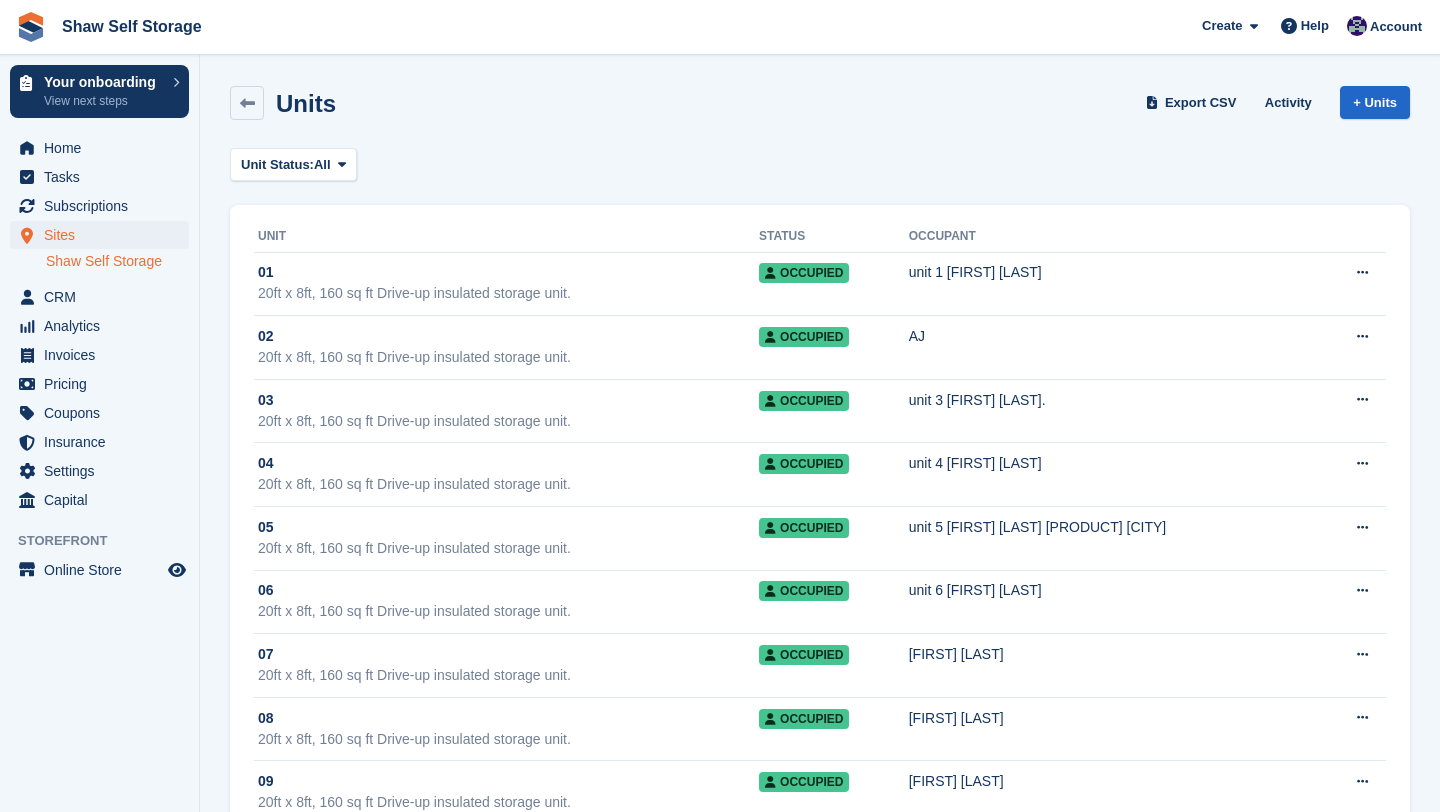 scroll, scrollTop: 0, scrollLeft: 0, axis: both 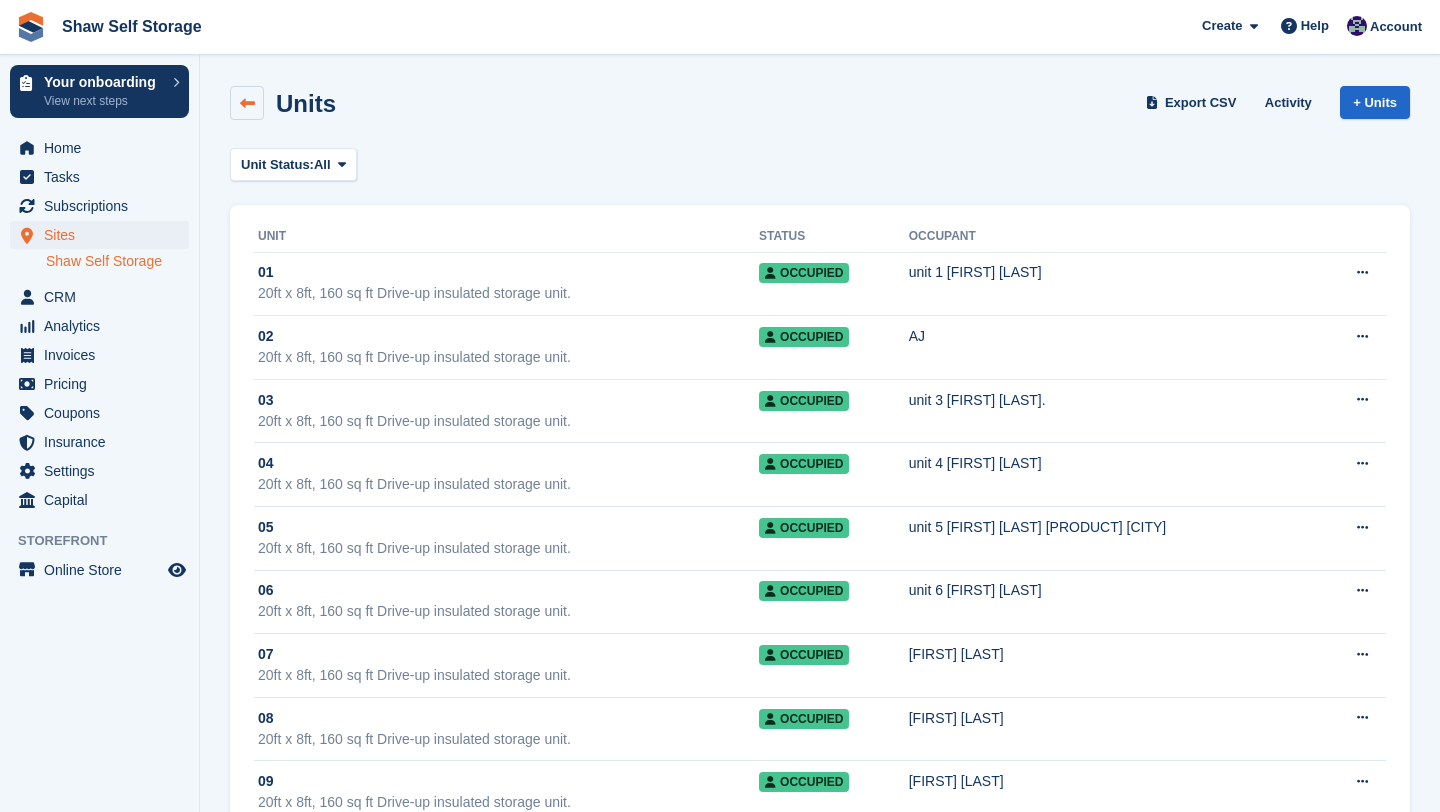 click at bounding box center (247, 103) 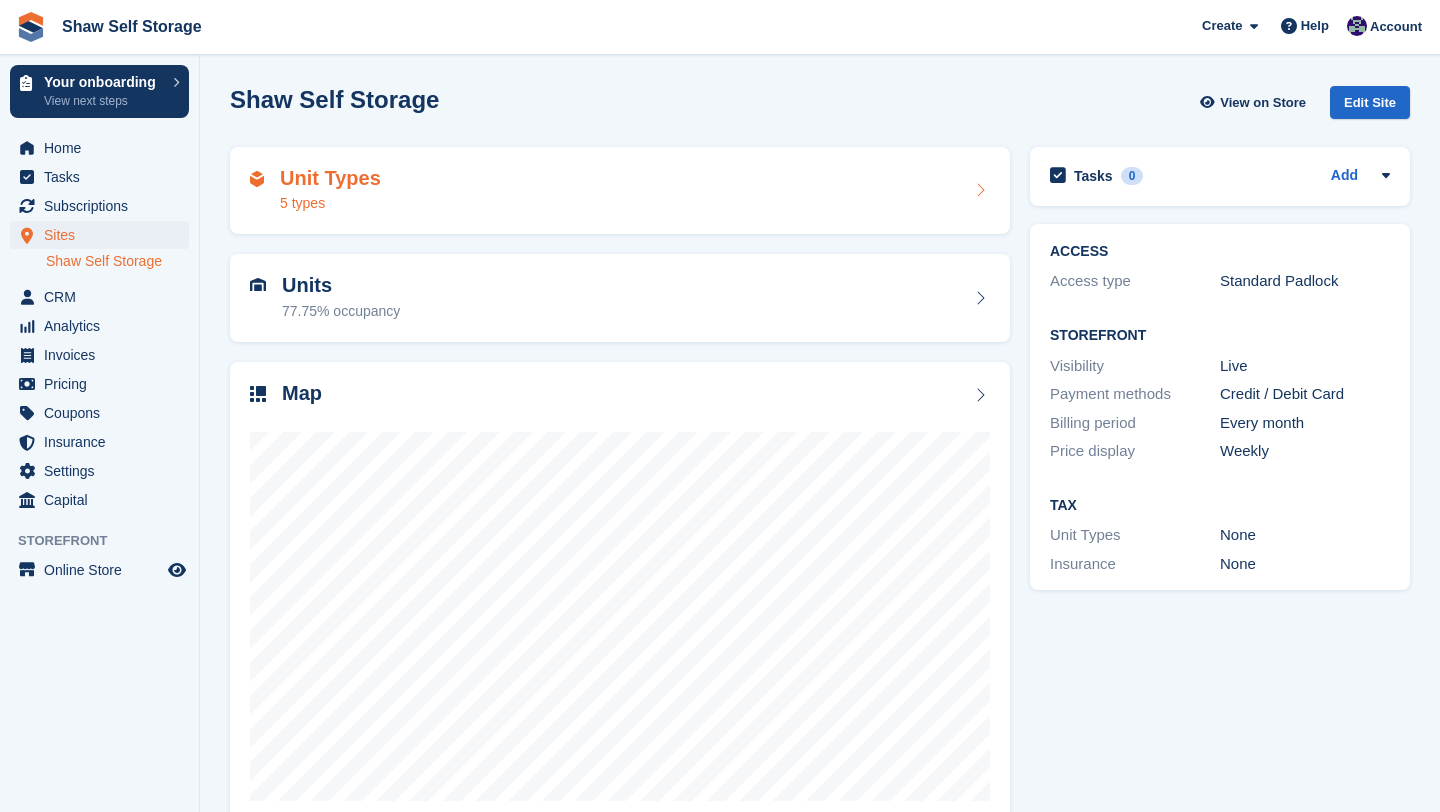 click on "Unit Types
5 types" at bounding box center (620, 191) 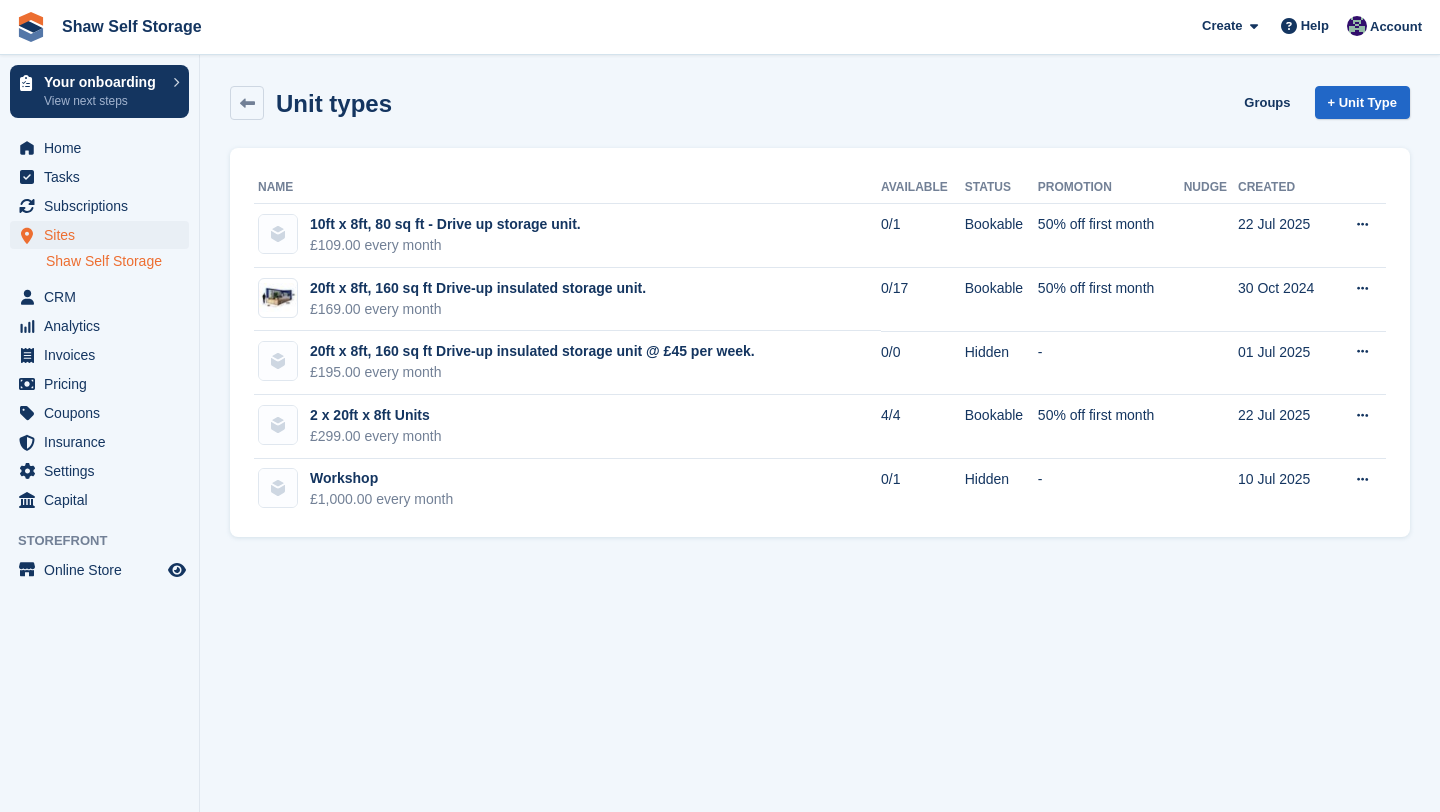 scroll, scrollTop: 0, scrollLeft: 0, axis: both 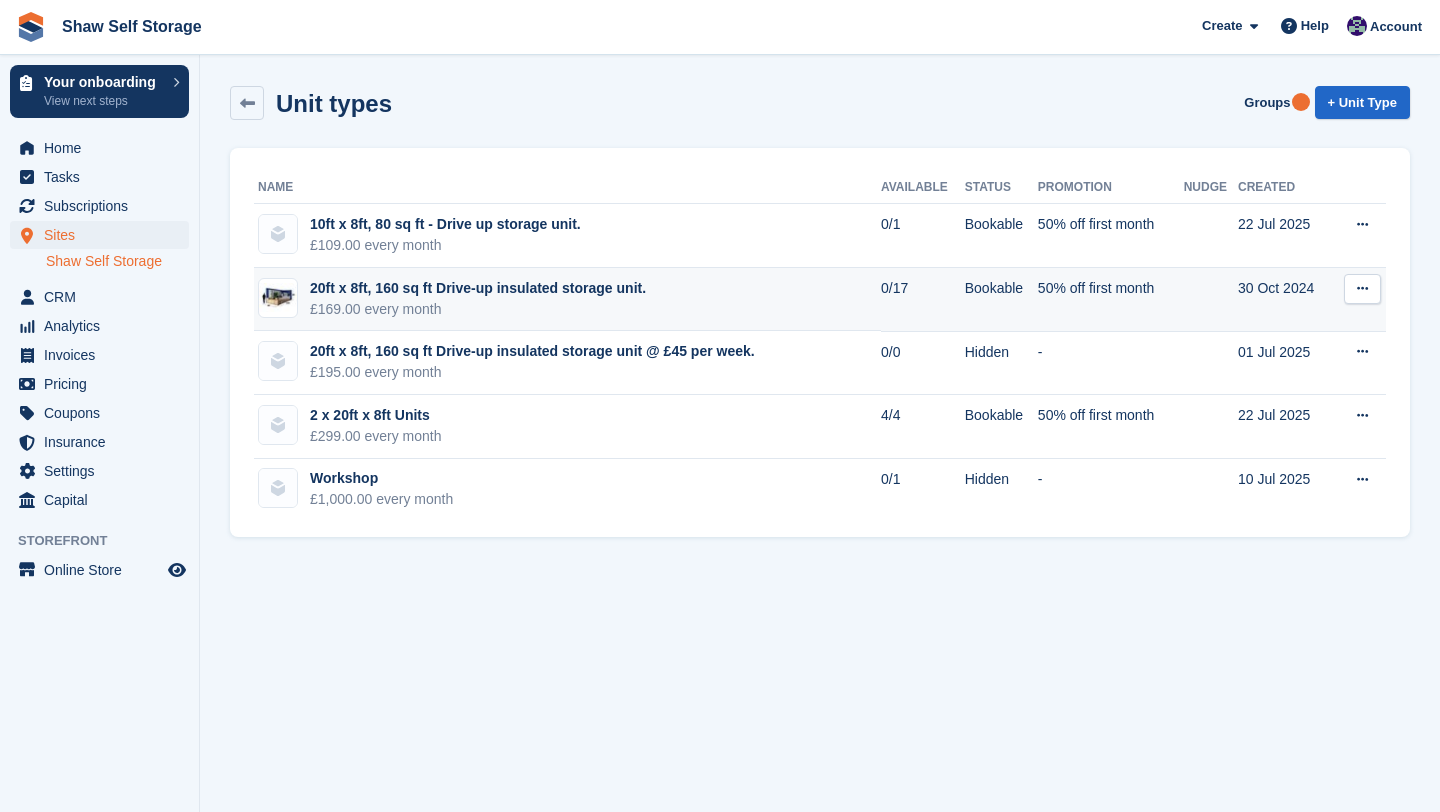 click on "£169.00 every month" at bounding box center [478, 309] 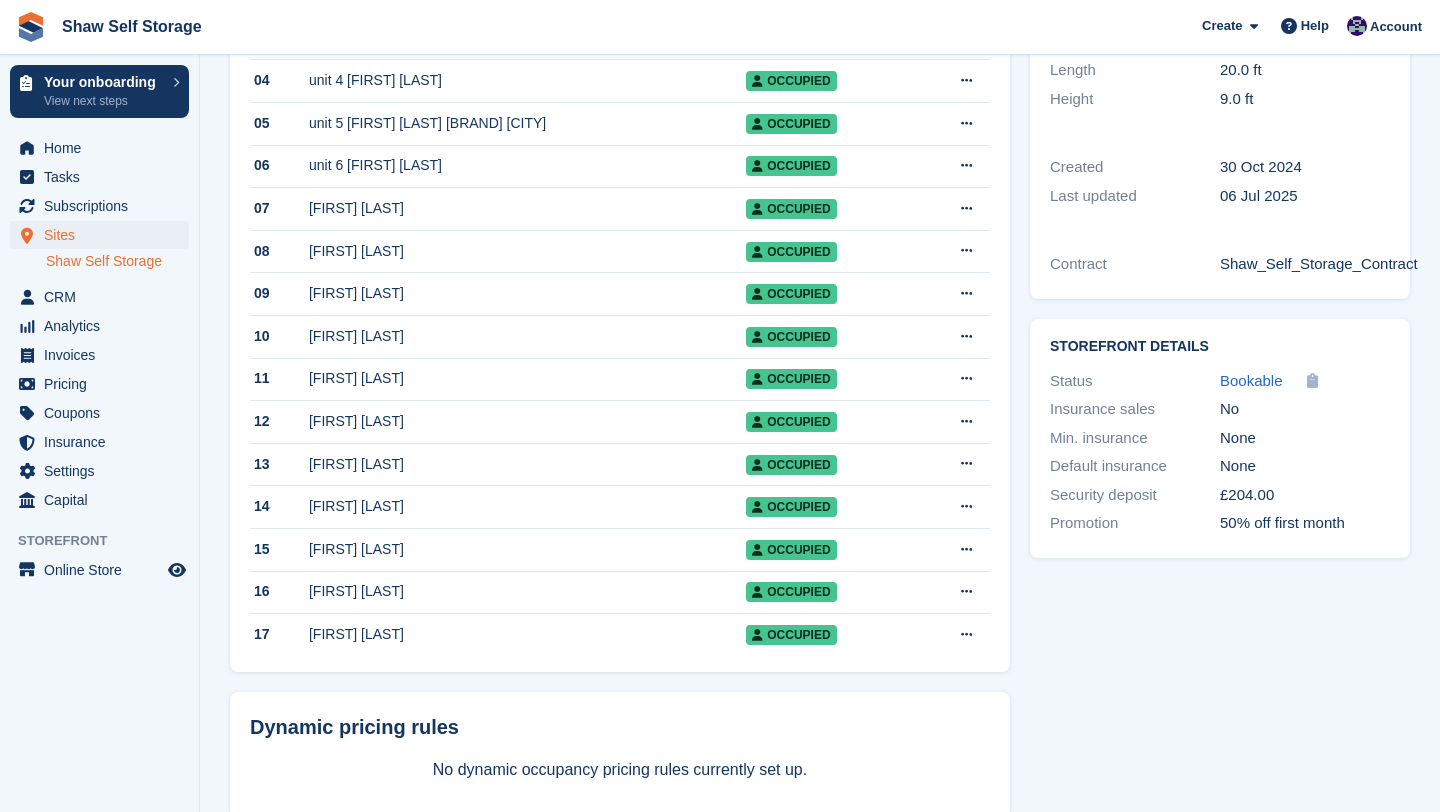 scroll, scrollTop: 0, scrollLeft: 0, axis: both 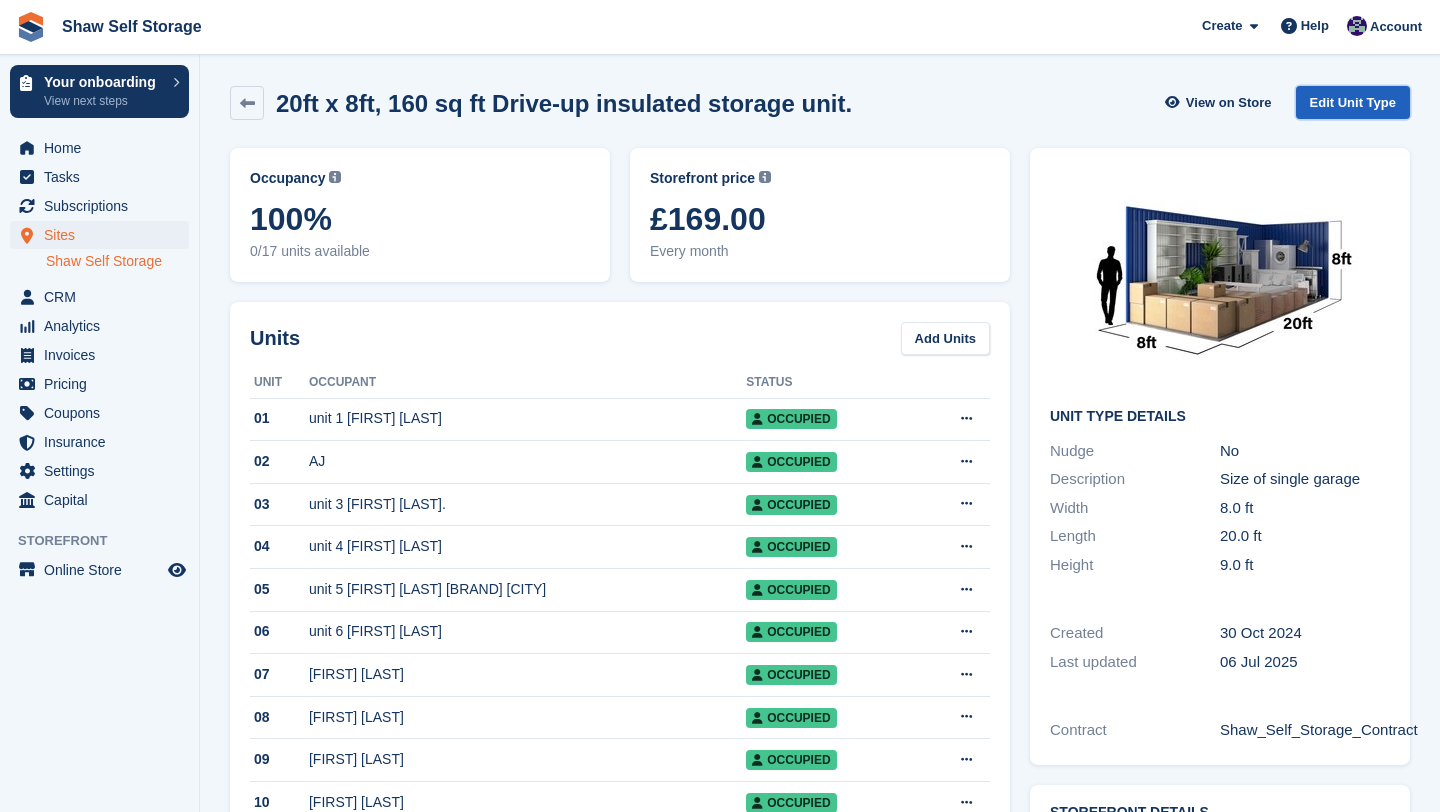 click on "Edit Unit Type" at bounding box center [1353, 102] 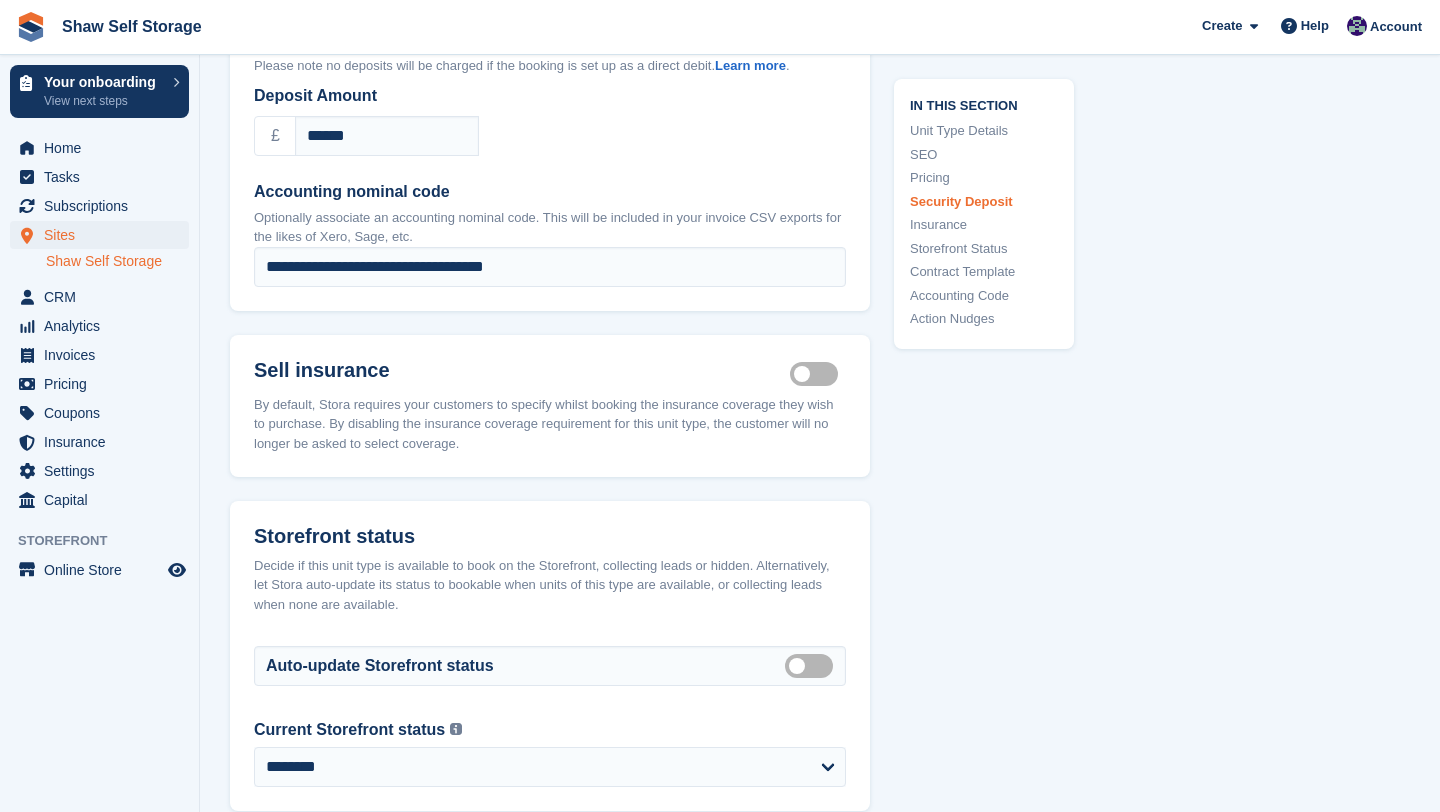 scroll, scrollTop: 2659, scrollLeft: 0, axis: vertical 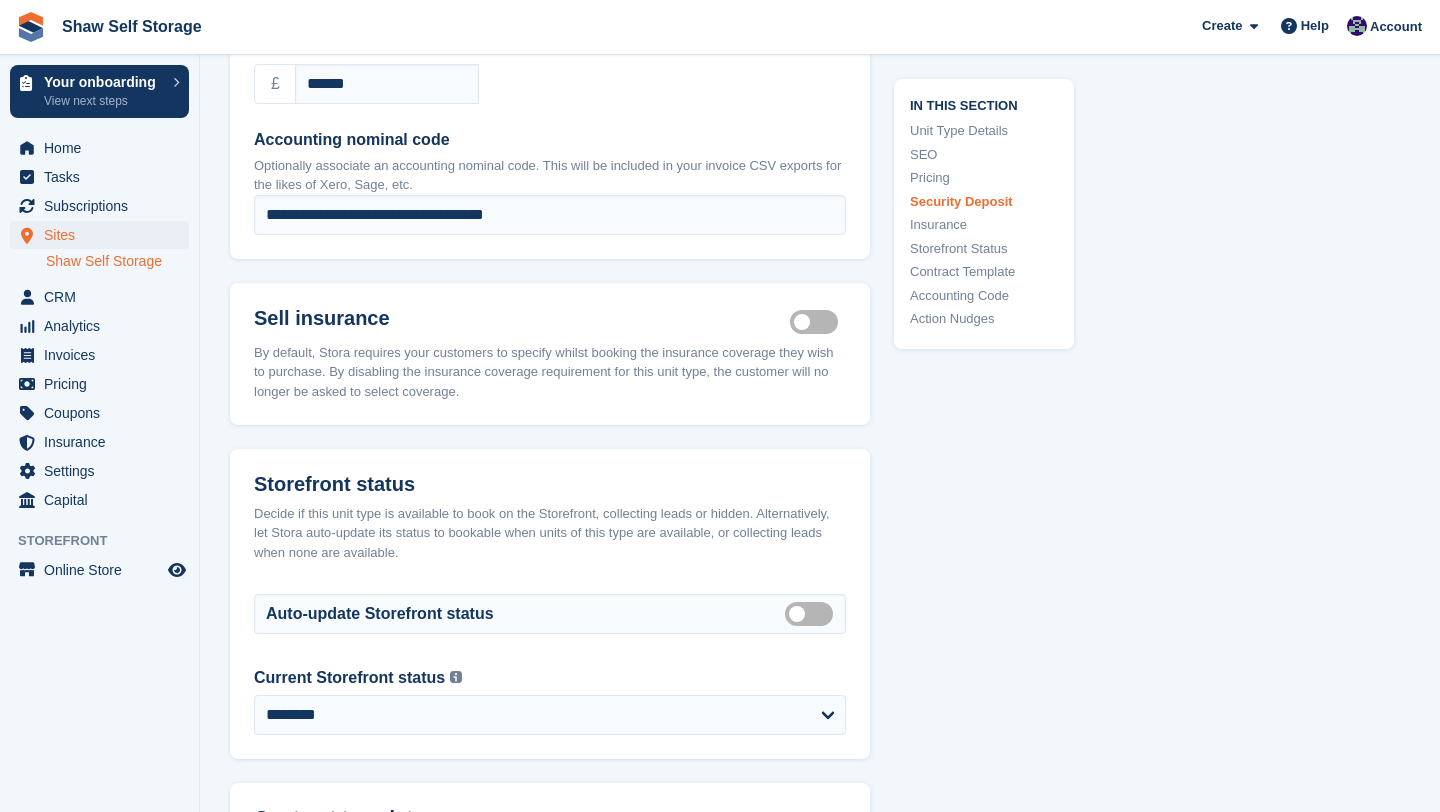 click on "Insurance coverage required" at bounding box center [818, 321] 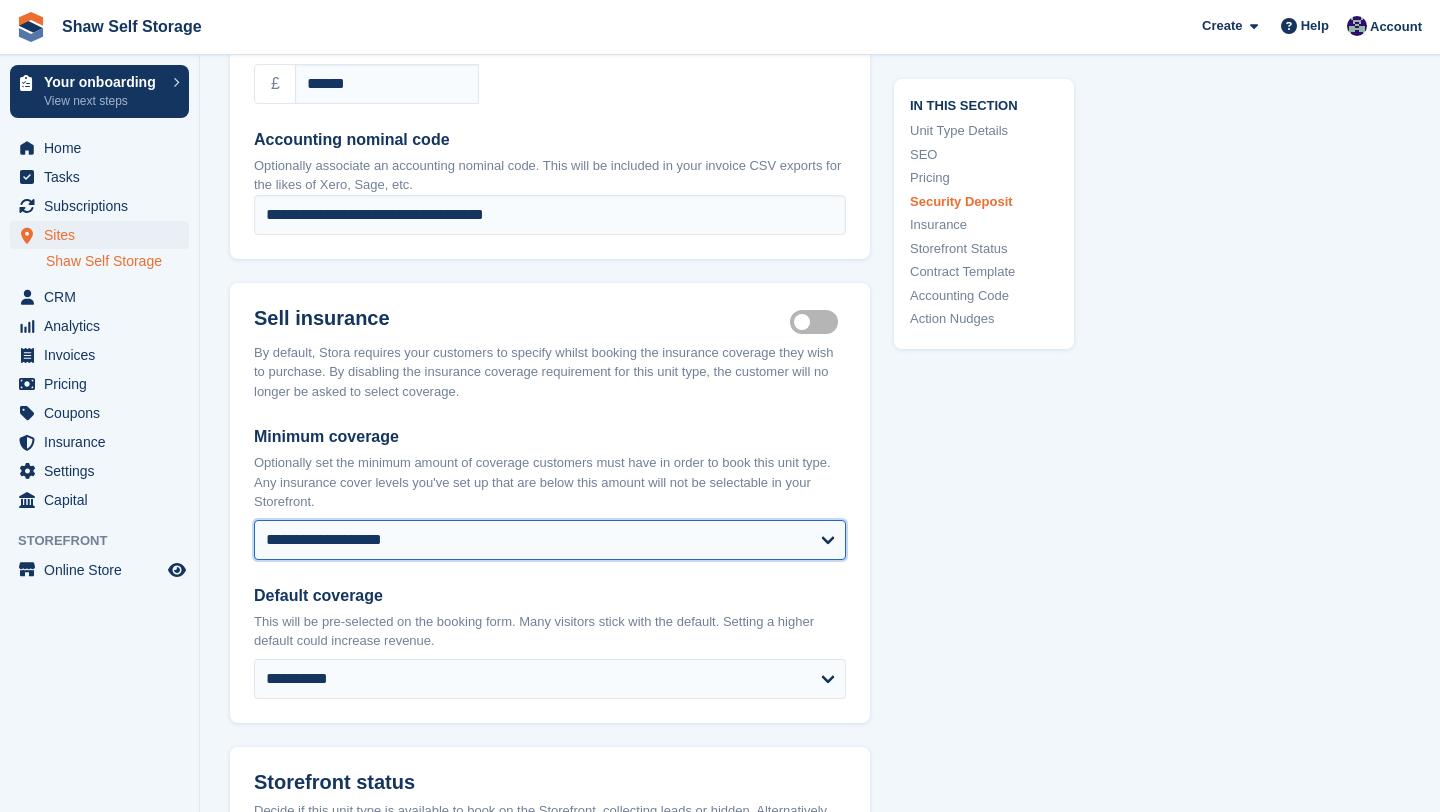 click on "**********" at bounding box center (550, 540) 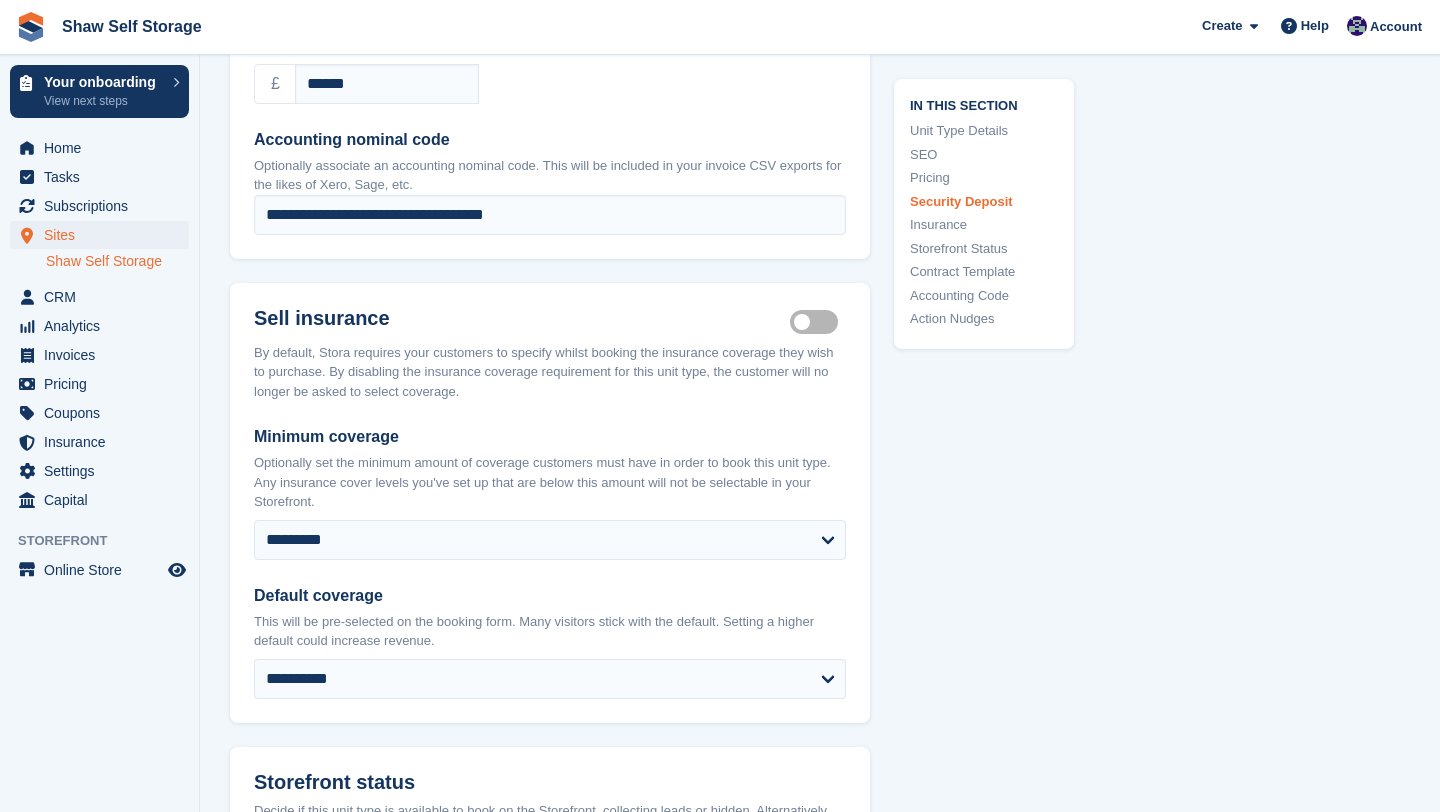click on "In this section
Unit Type Details
SEO
Pricing
Security Deposit
Insurance
Storefront Status
Contract Template
Accounting Code
Action Nudges" at bounding box center (972, -215) 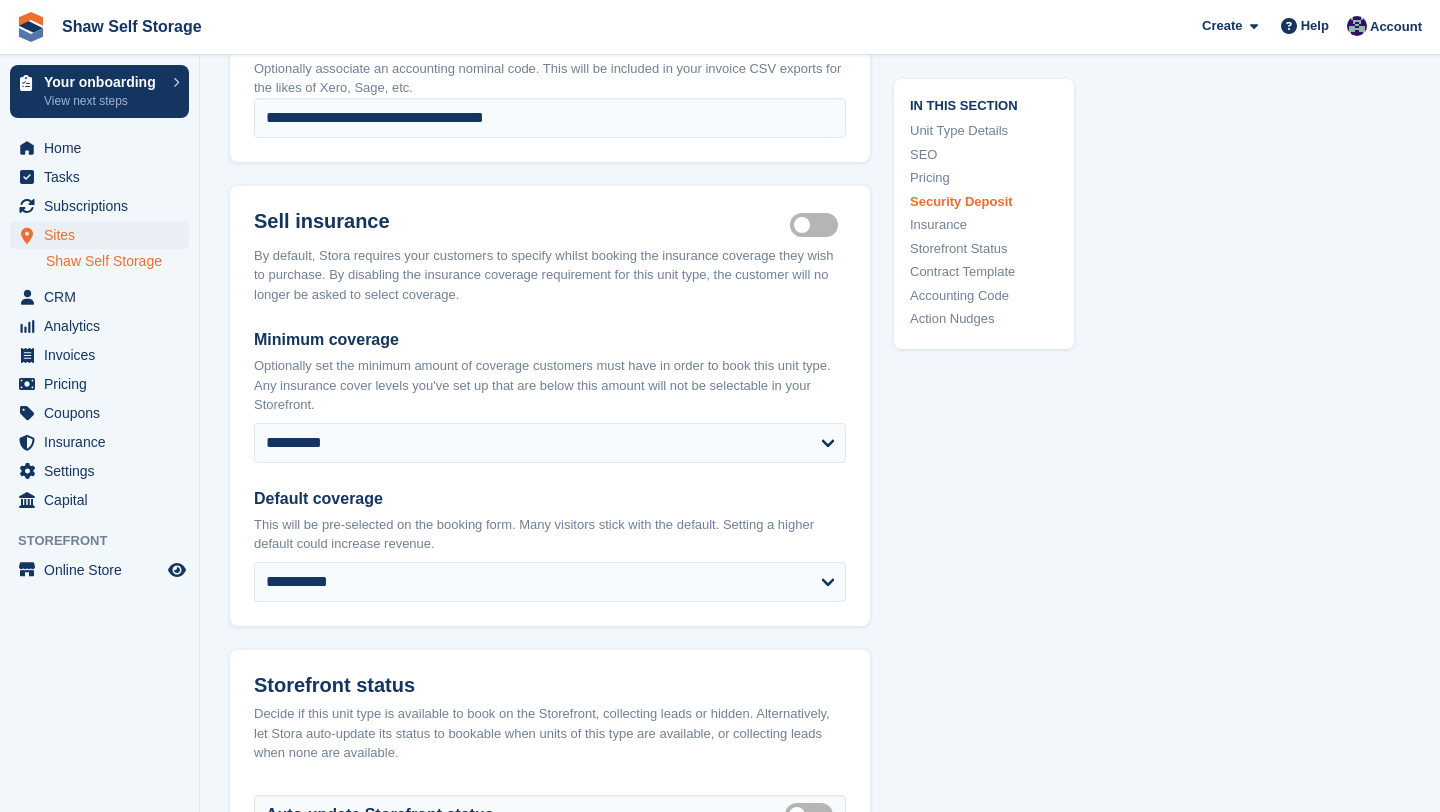 scroll, scrollTop: 2759, scrollLeft: 0, axis: vertical 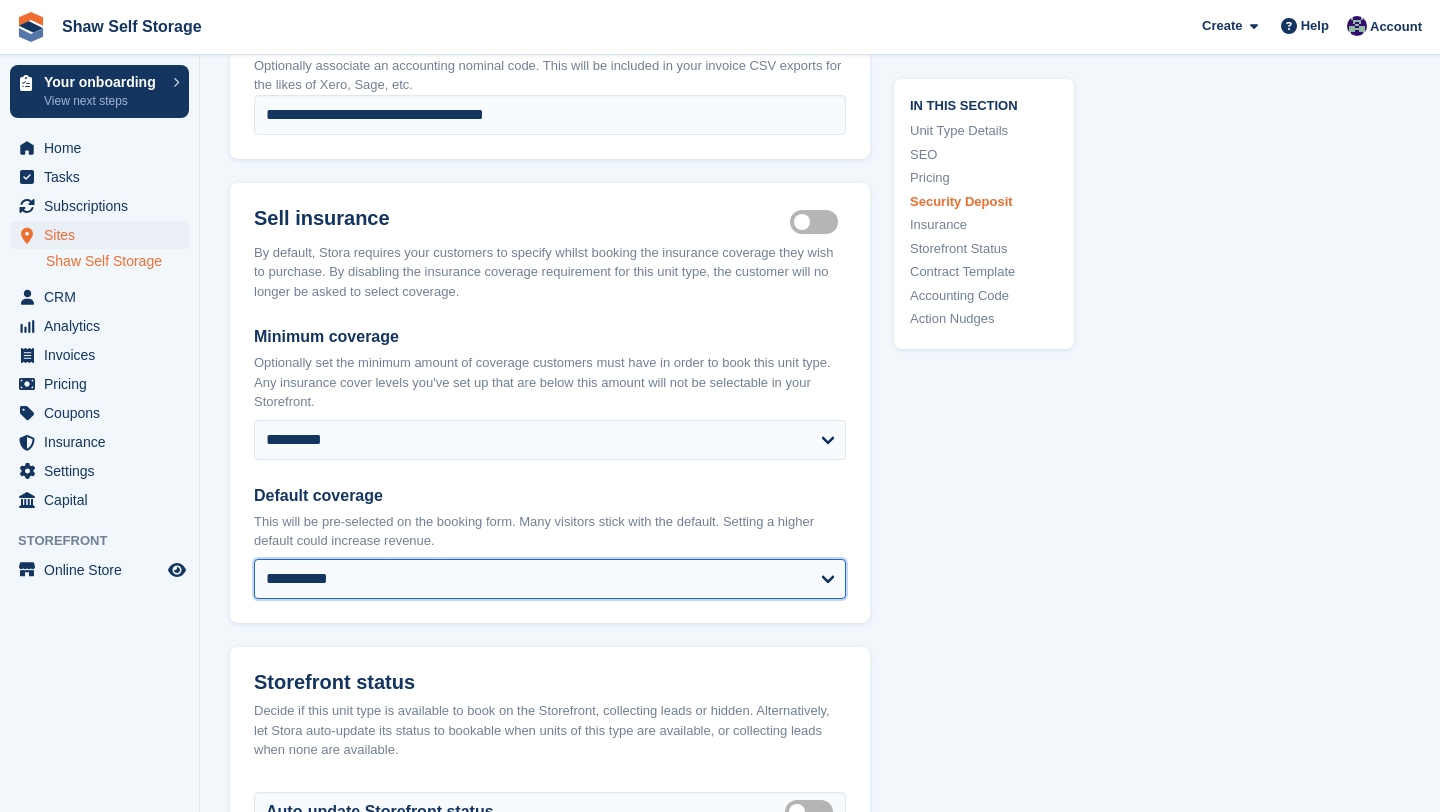 click on "**********" at bounding box center (550, 579) 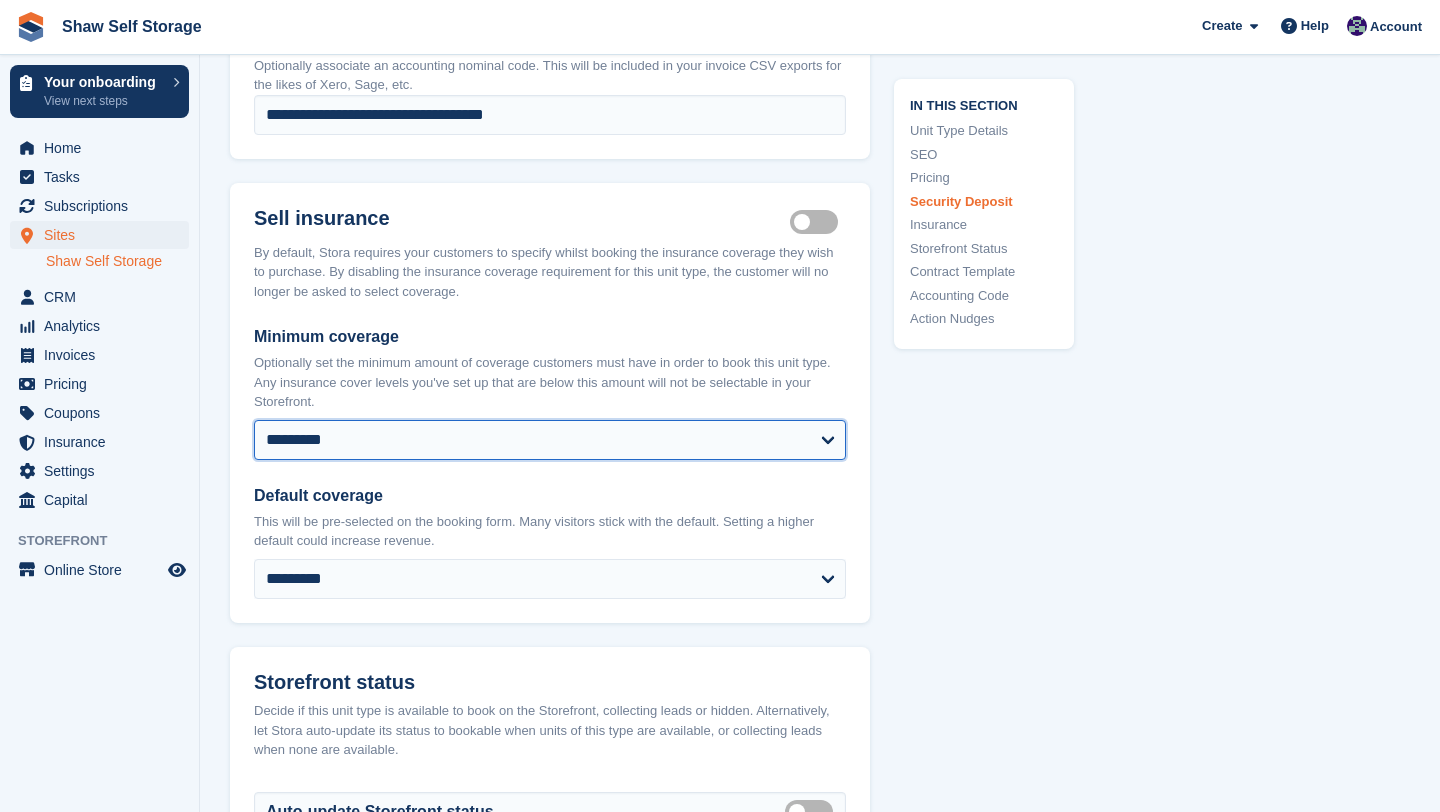 click on "**********" at bounding box center (550, 440) 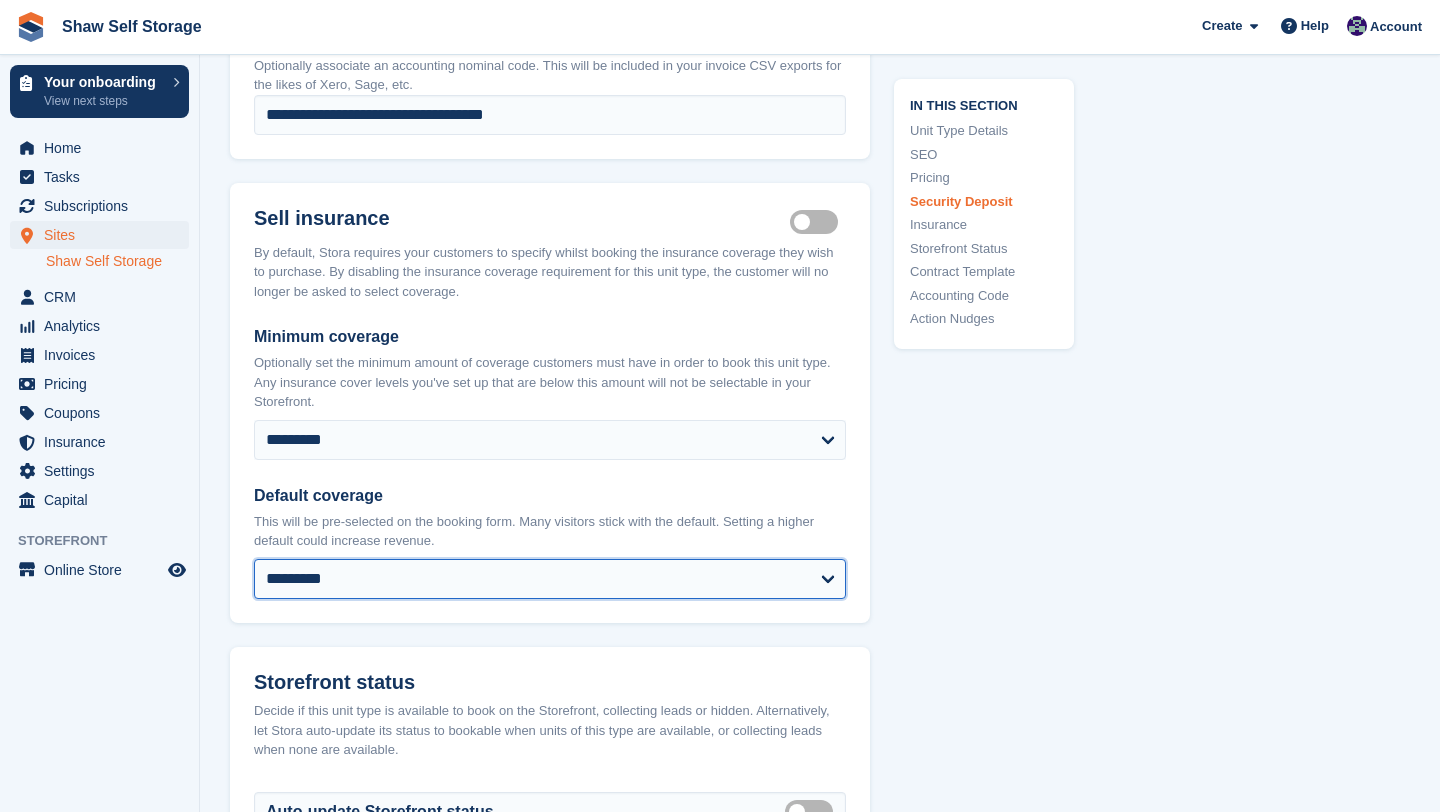 click on "**********" at bounding box center [550, 579] 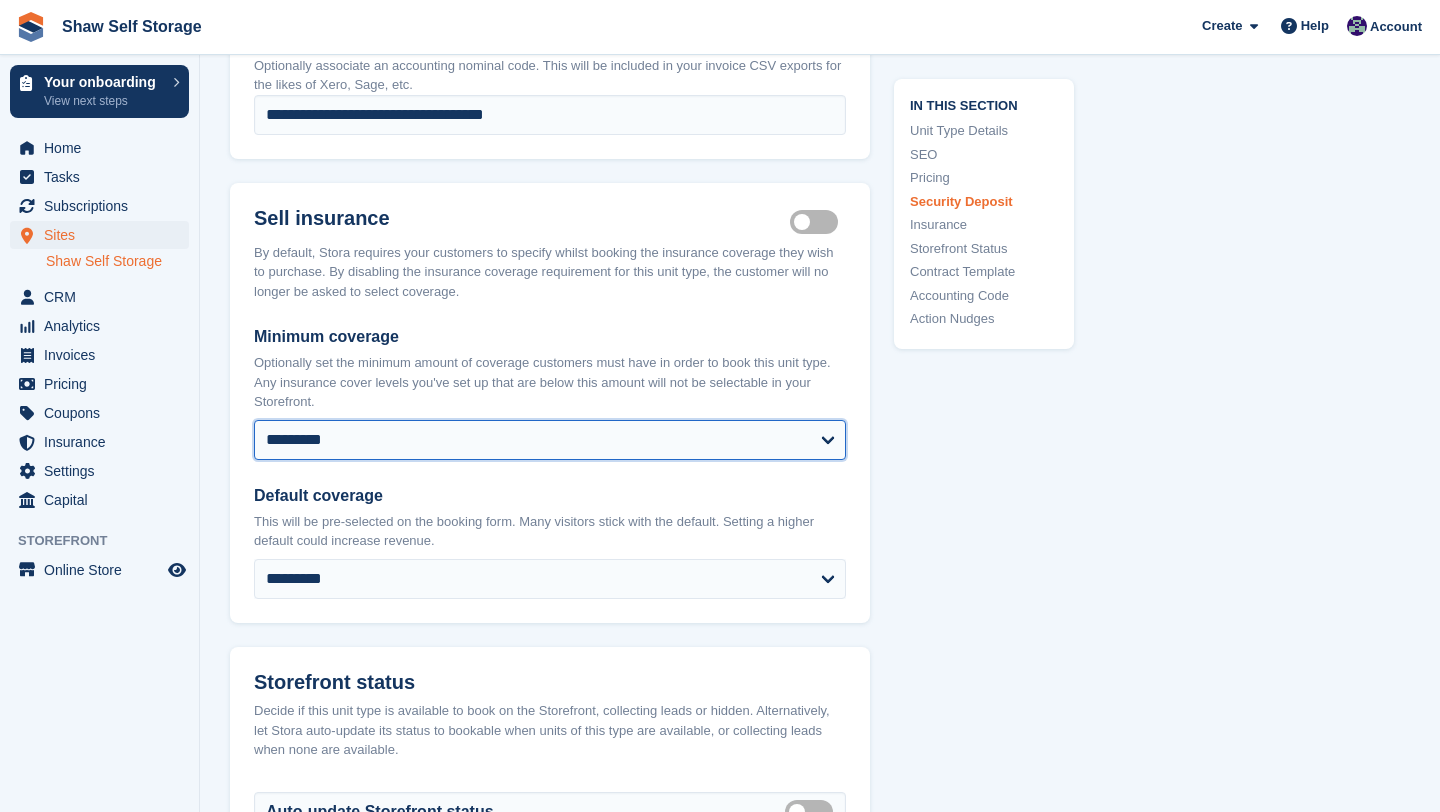 click on "**********" at bounding box center (550, 440) 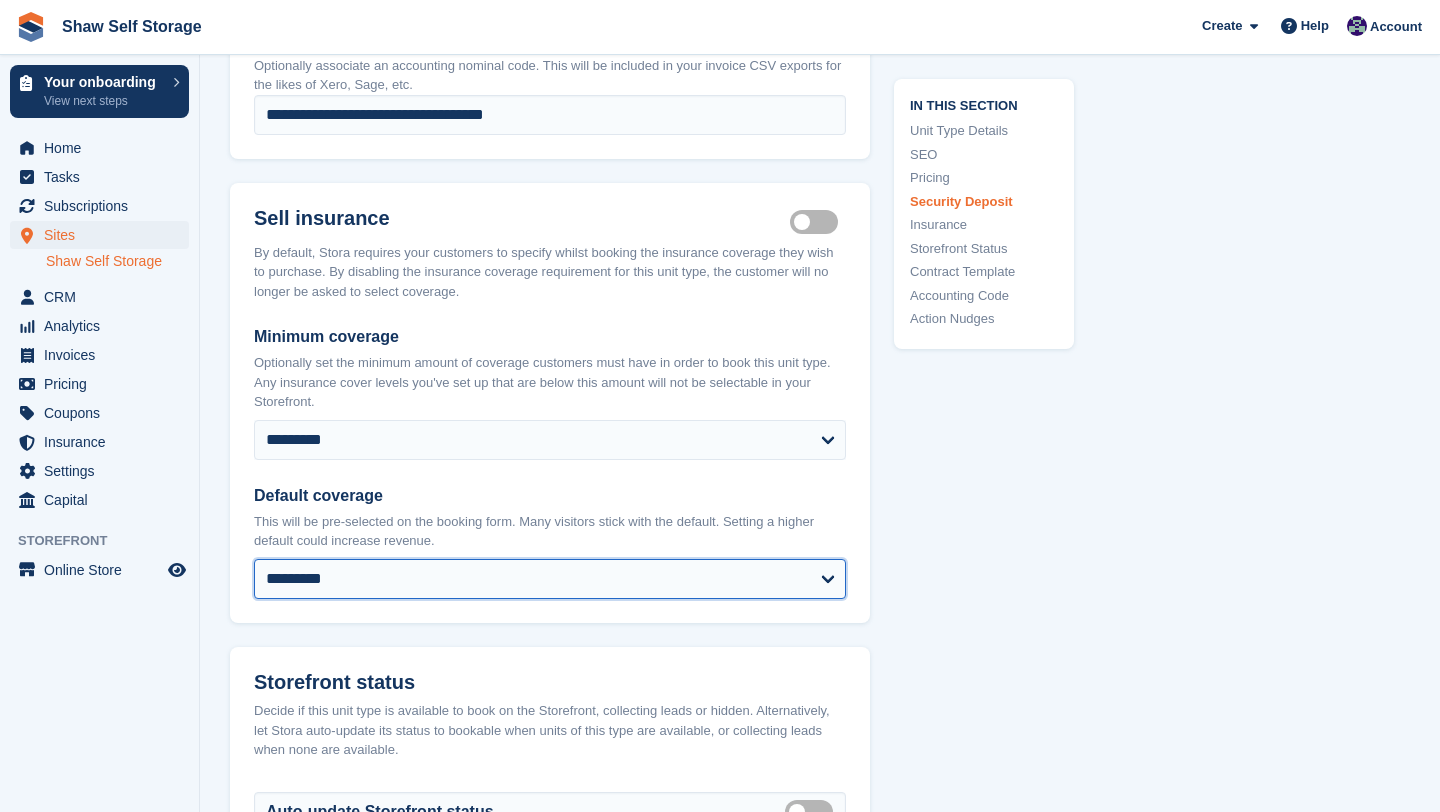 click on "**********" at bounding box center (550, 579) 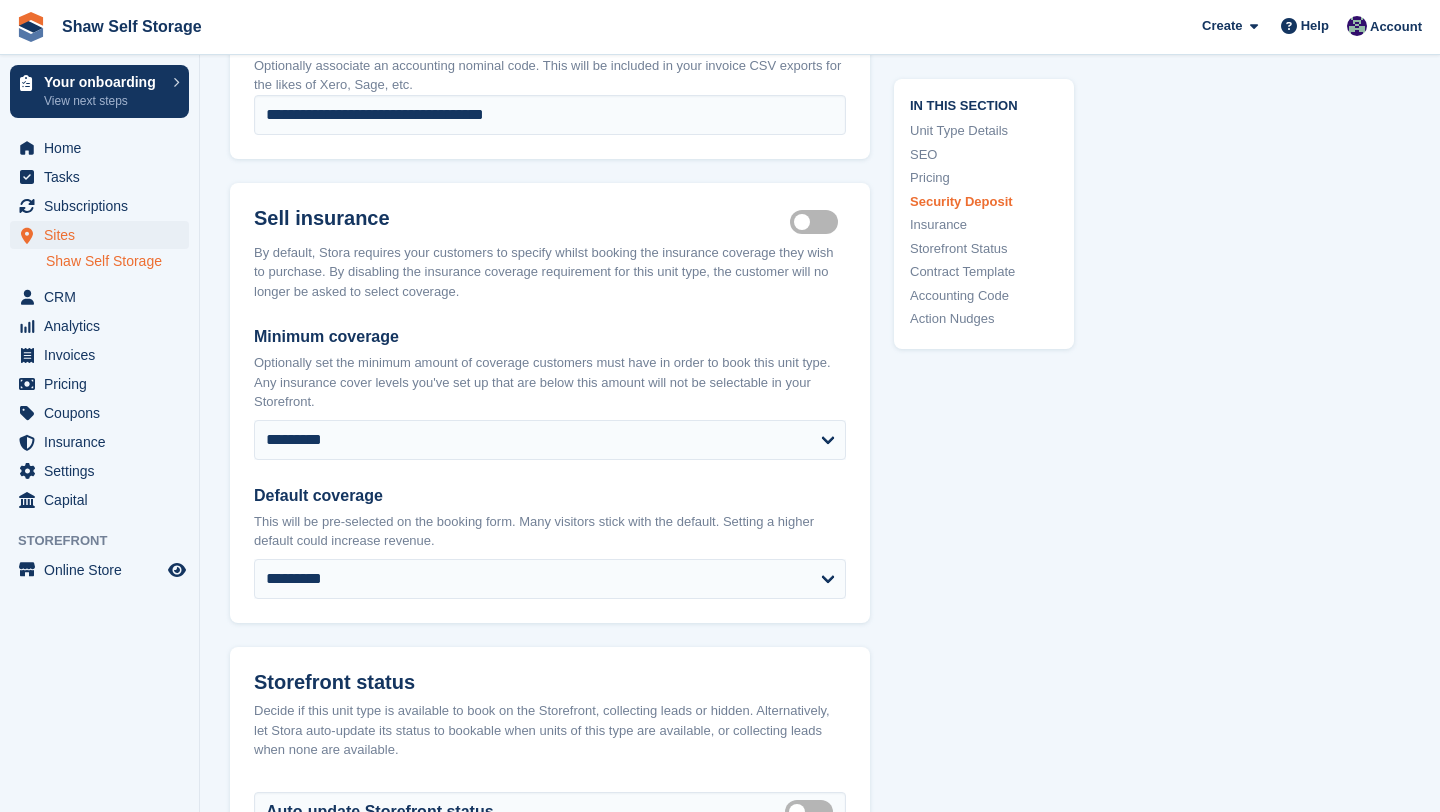 click on "**********" at bounding box center (820, -315) 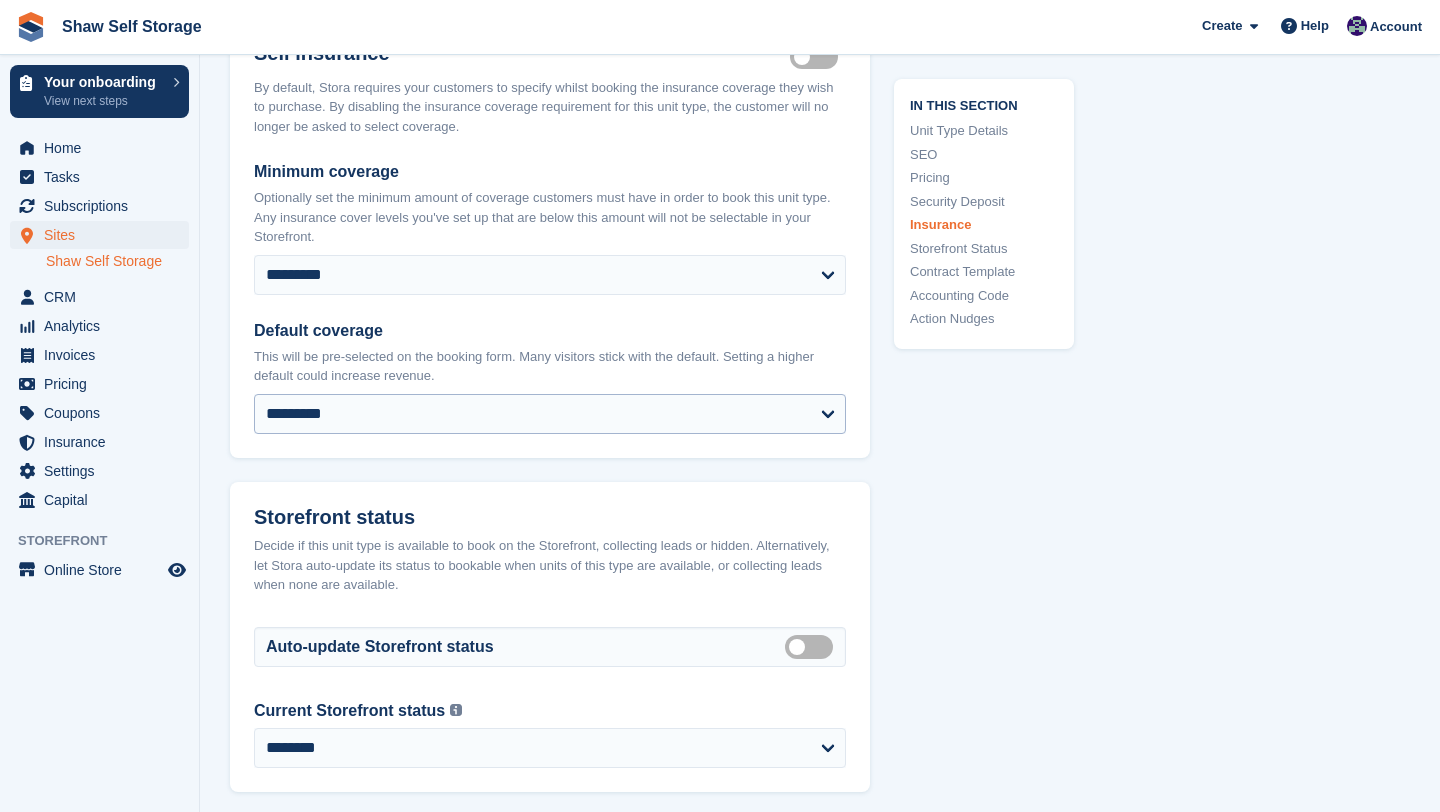 scroll, scrollTop: 2938, scrollLeft: 0, axis: vertical 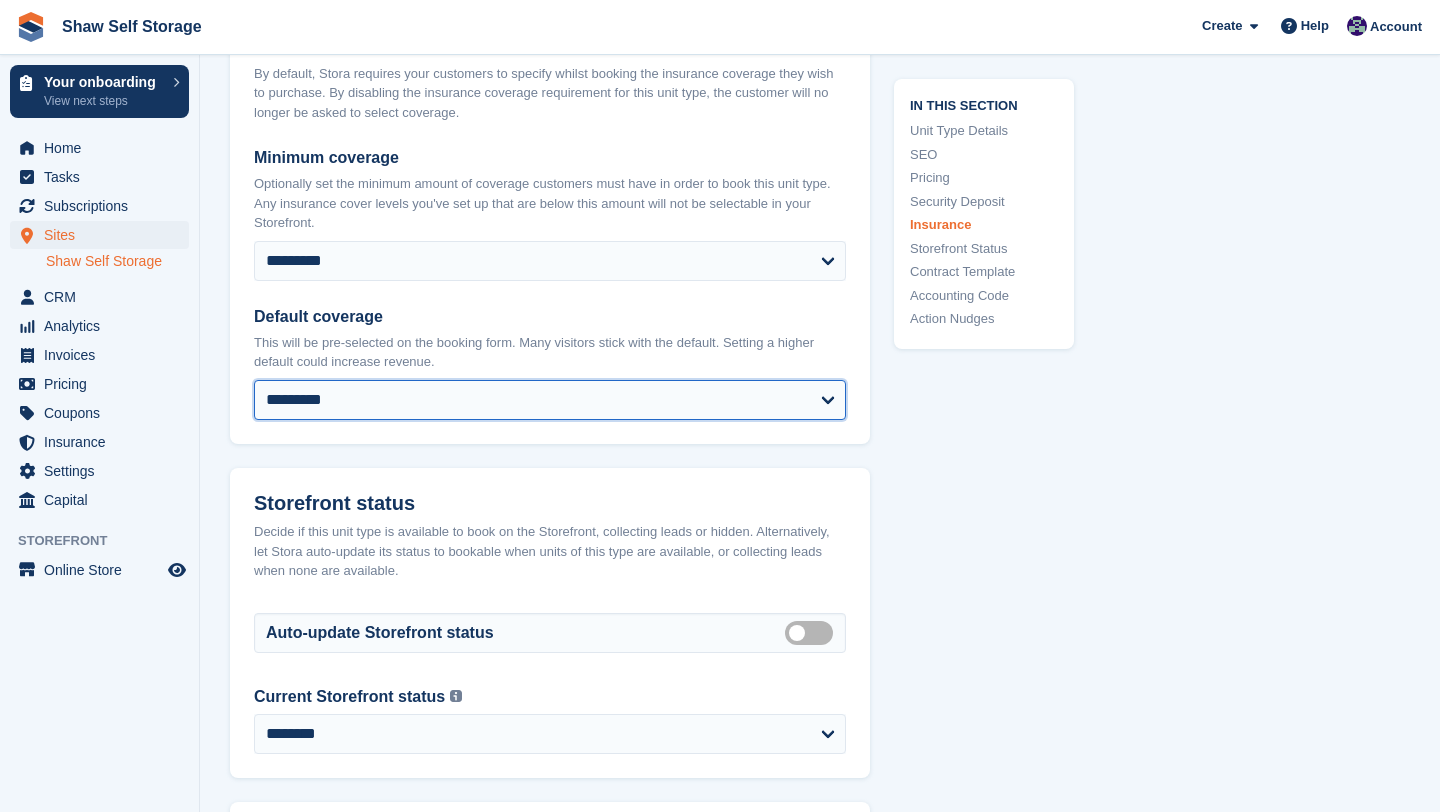 click on "**********" at bounding box center (550, 400) 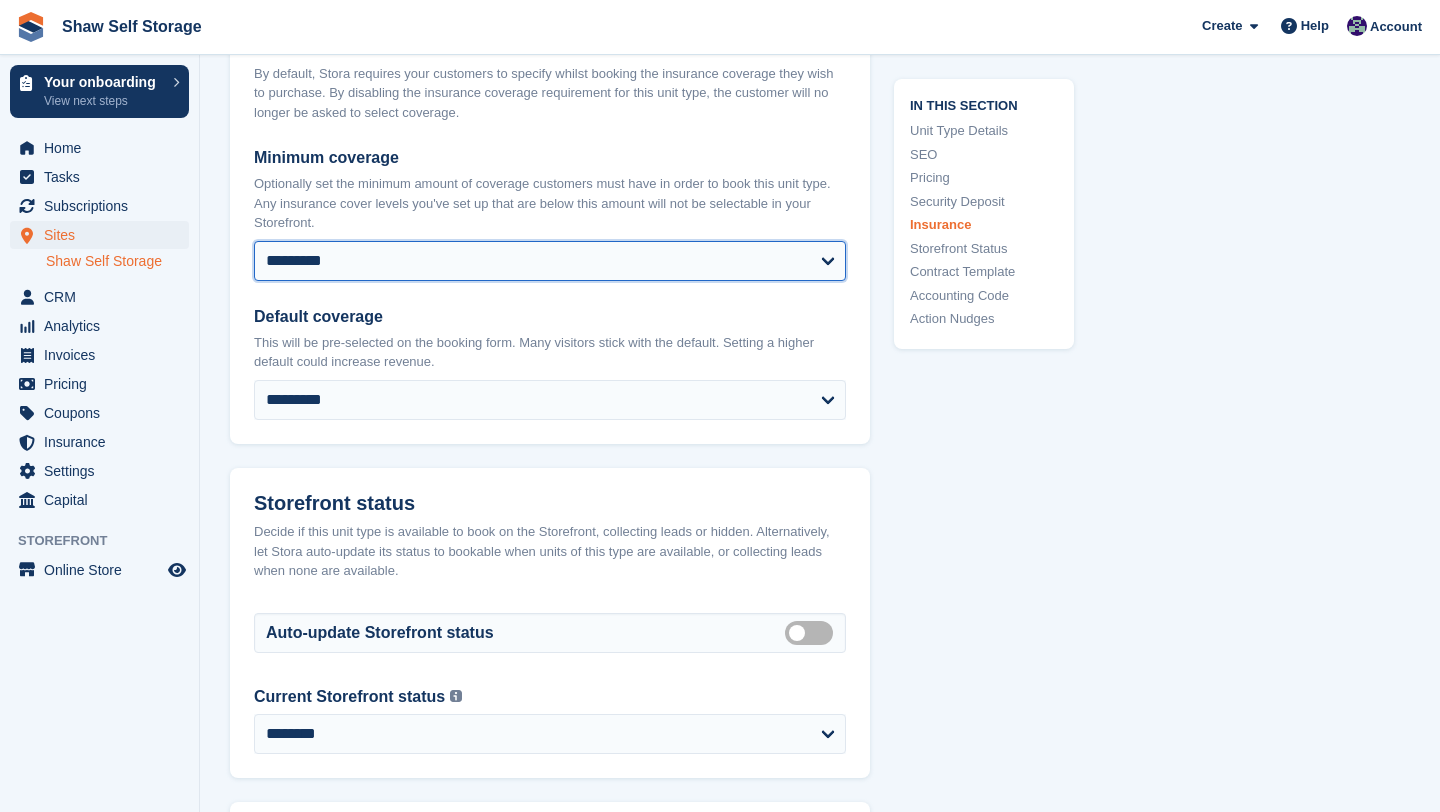 click on "**********" at bounding box center (550, 261) 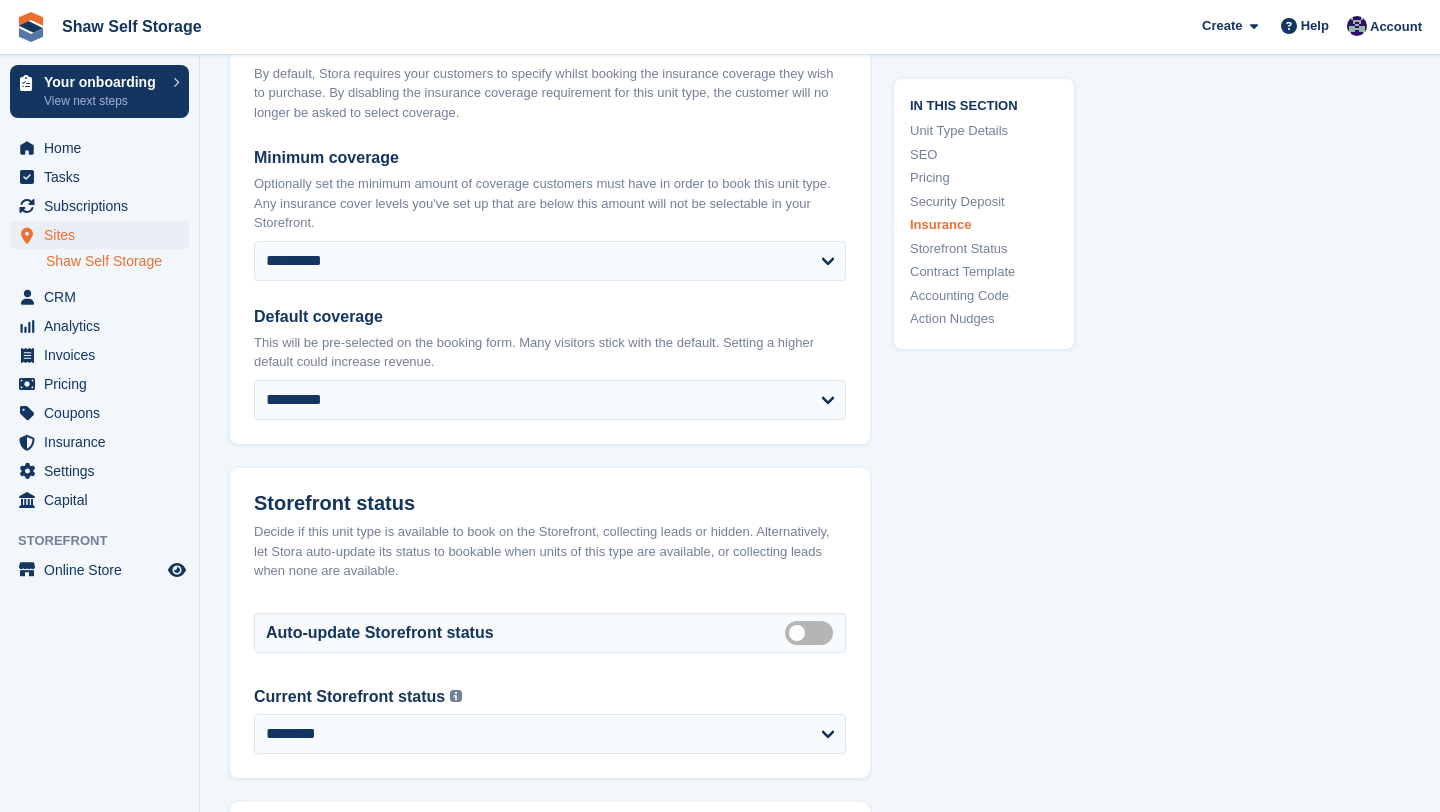 click on "In this section
Unit Type Details
SEO
Pricing
Security Deposit
Insurance
Storefront Status
Contract Template
Accounting Code
Action Nudges" at bounding box center [972, -494] 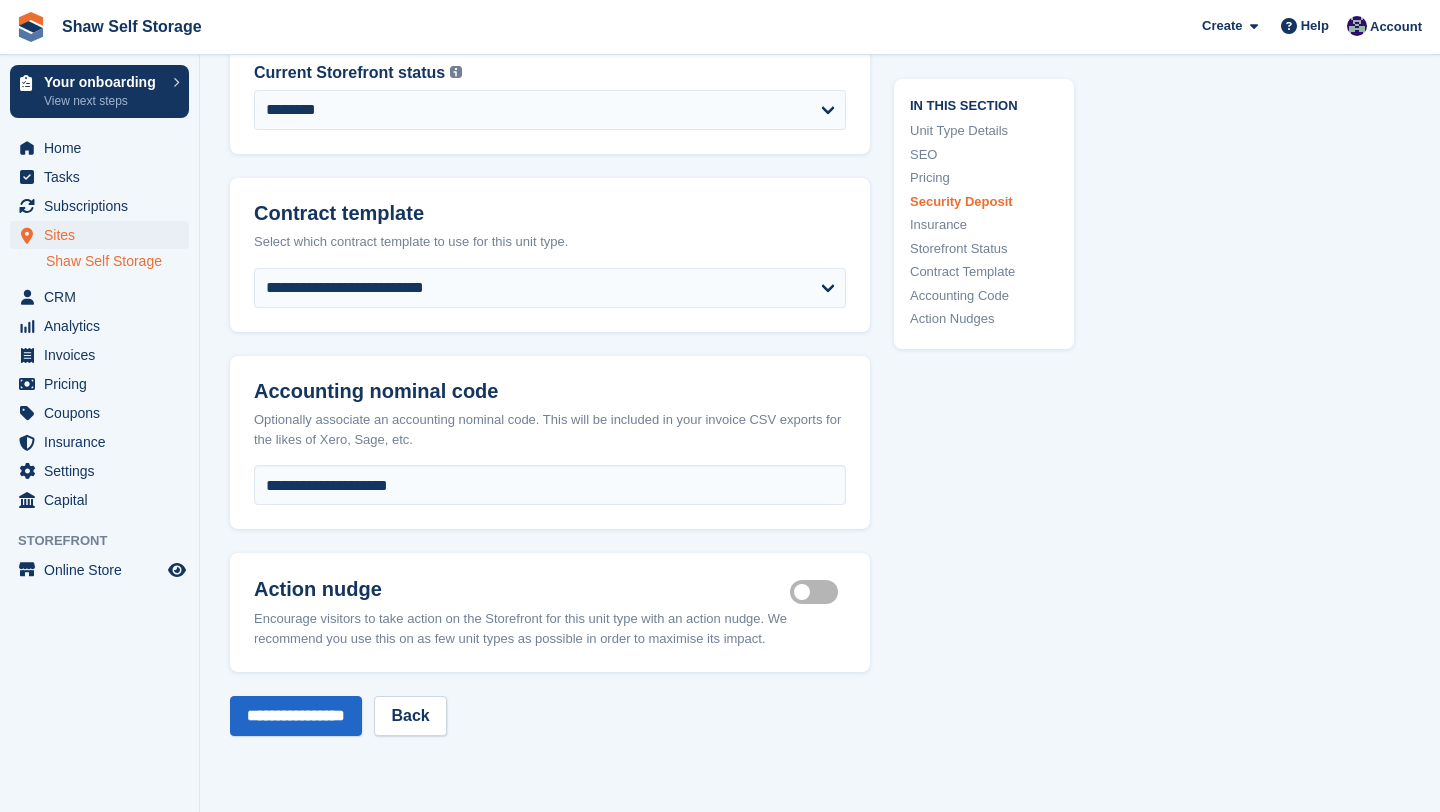 scroll, scrollTop: 3937, scrollLeft: 0, axis: vertical 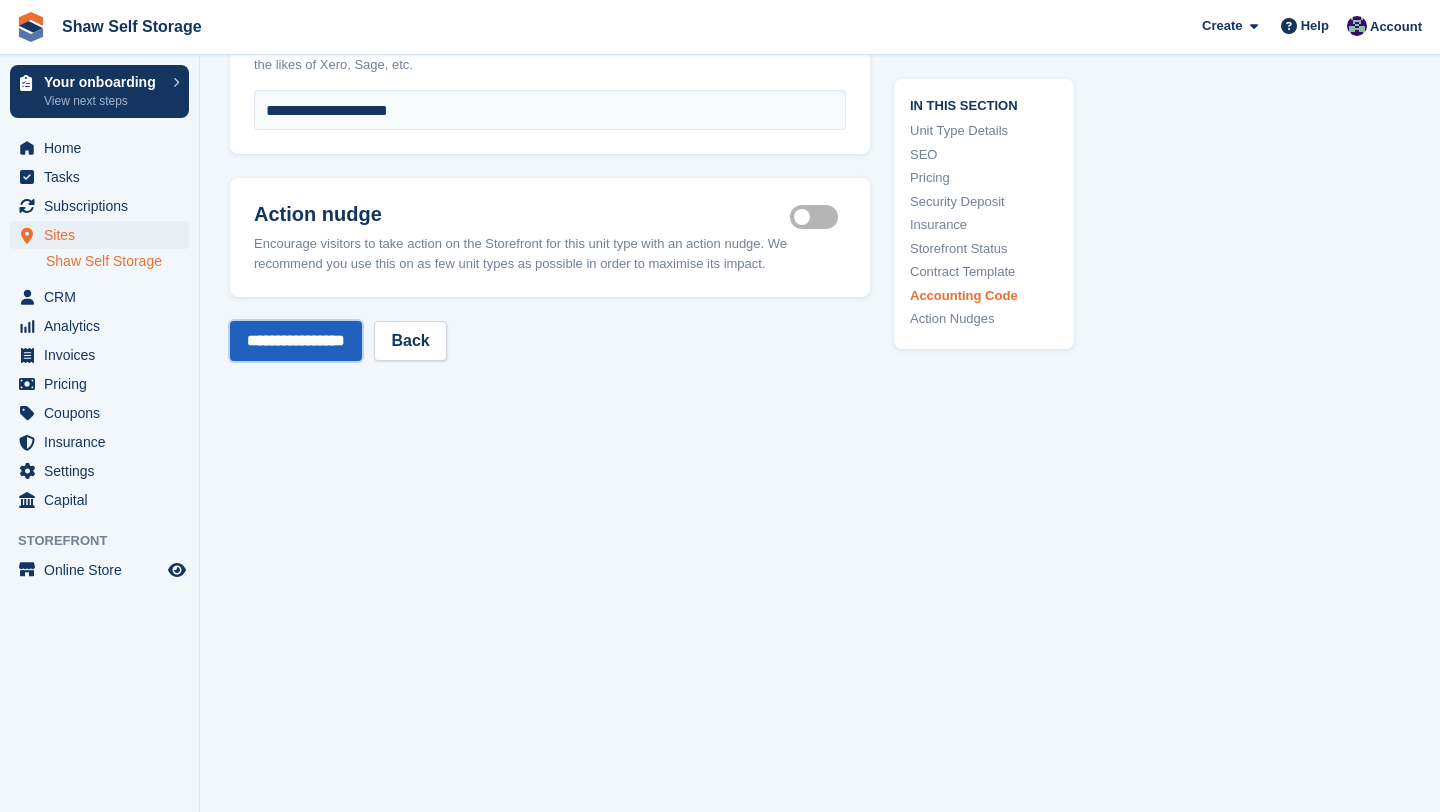 click on "**********" at bounding box center [296, 341] 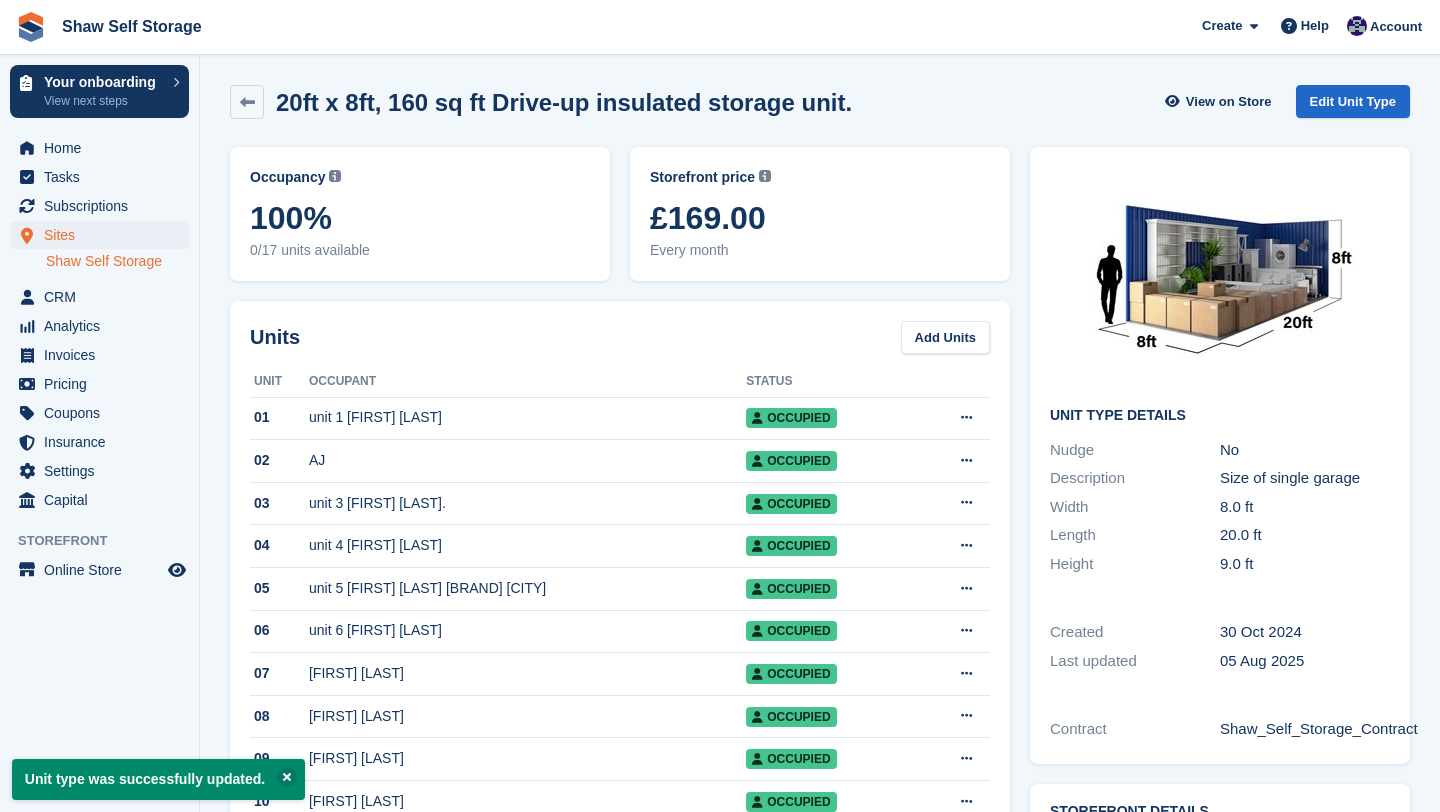 scroll, scrollTop: 0, scrollLeft: 0, axis: both 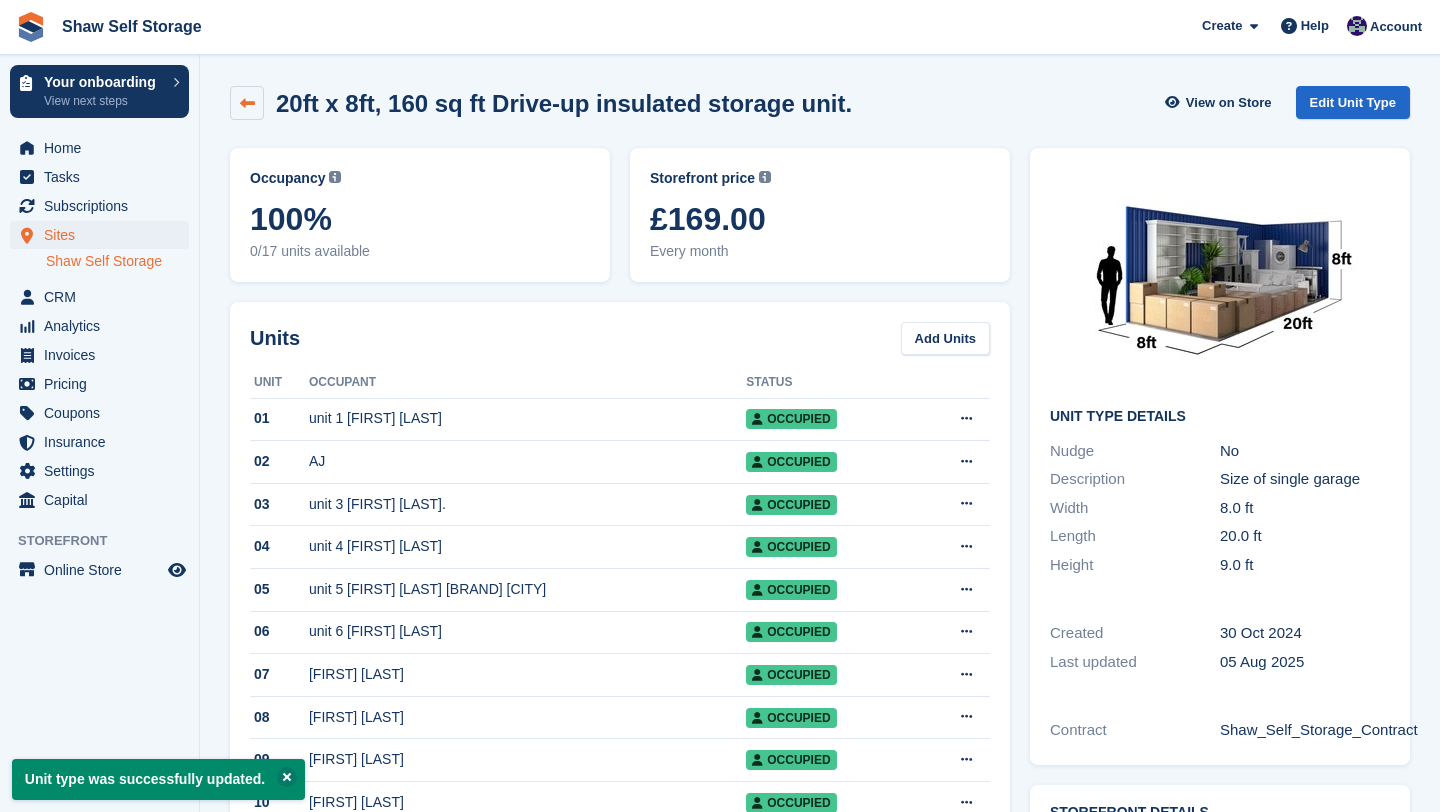 click at bounding box center [247, 103] 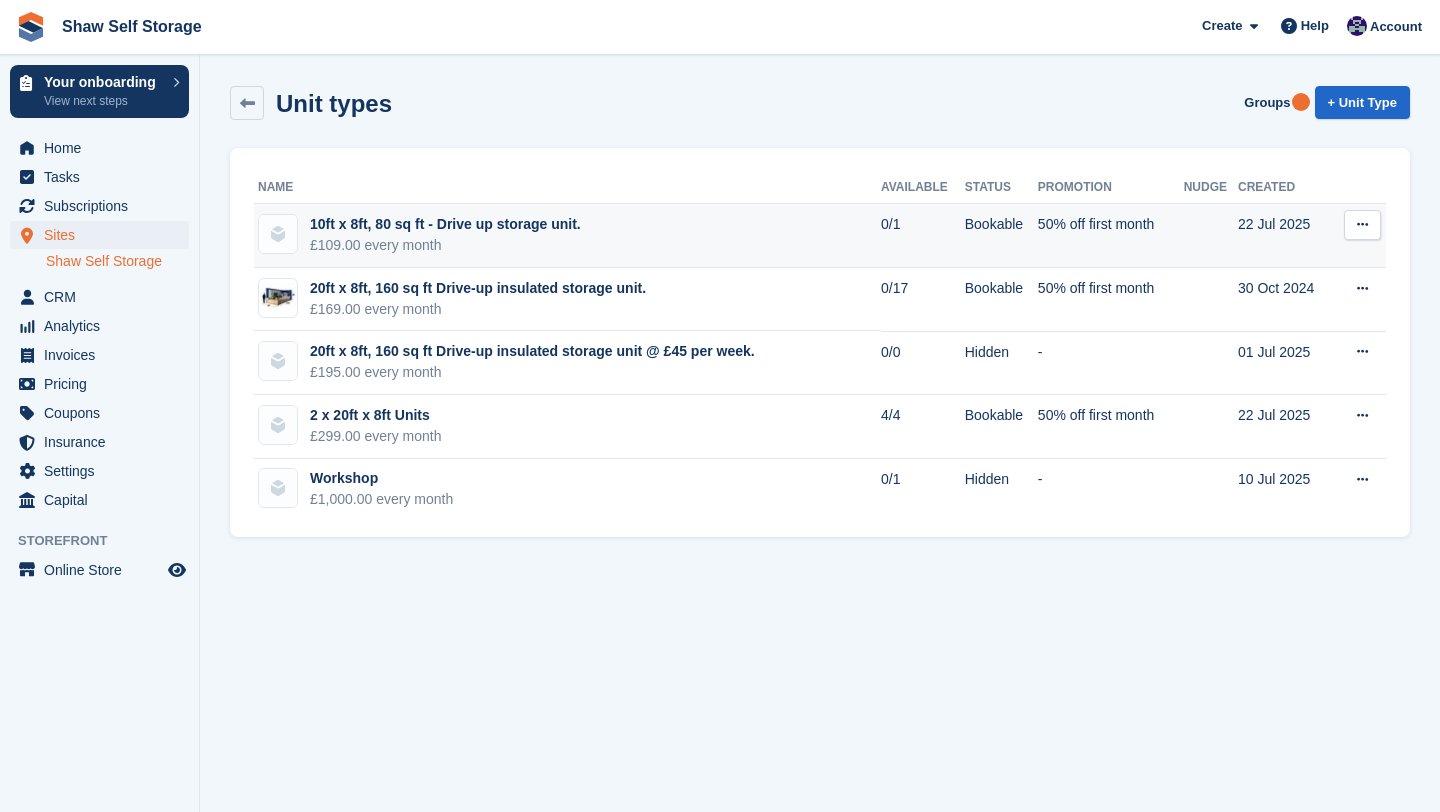 click at bounding box center [1362, 224] 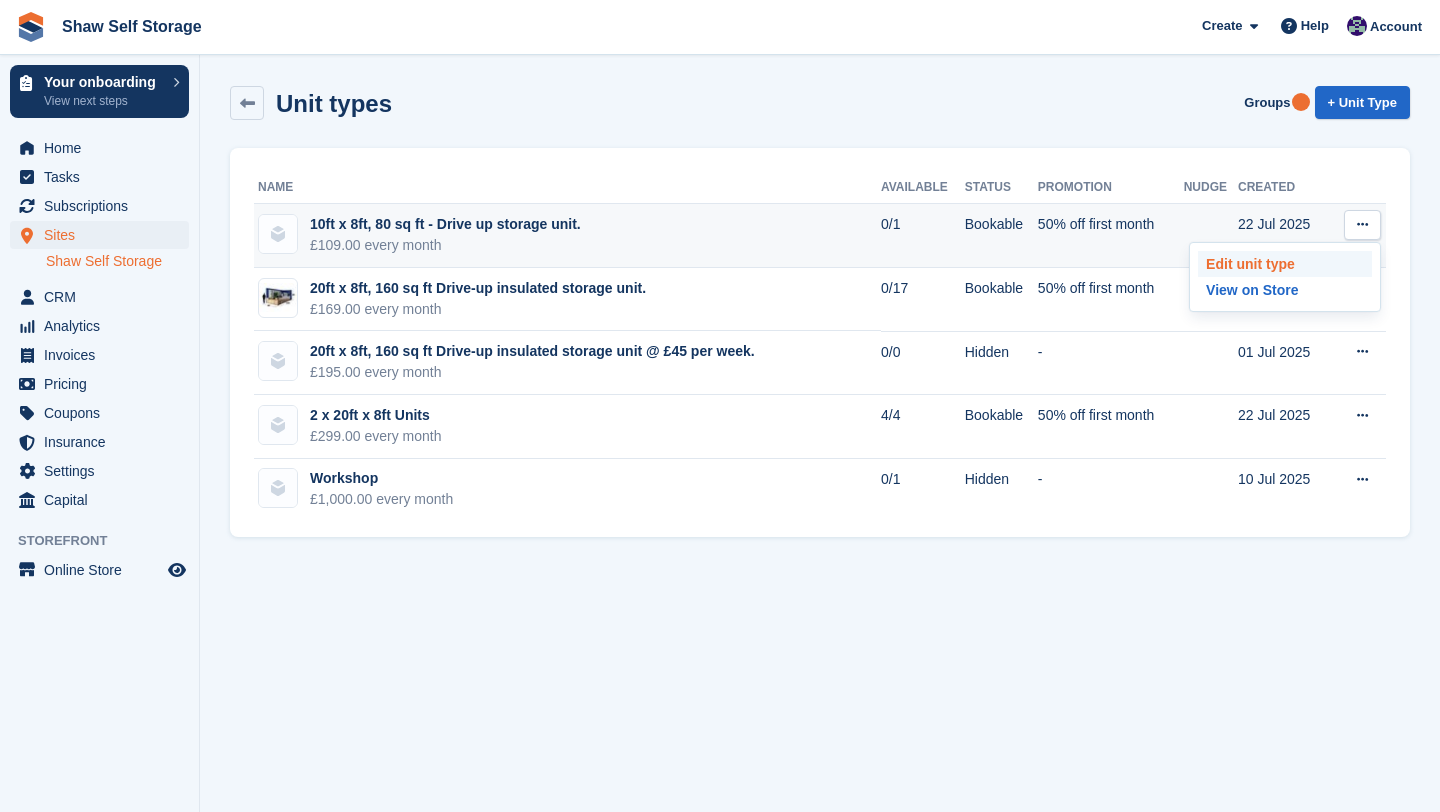 click on "Edit unit type" at bounding box center [1285, 264] 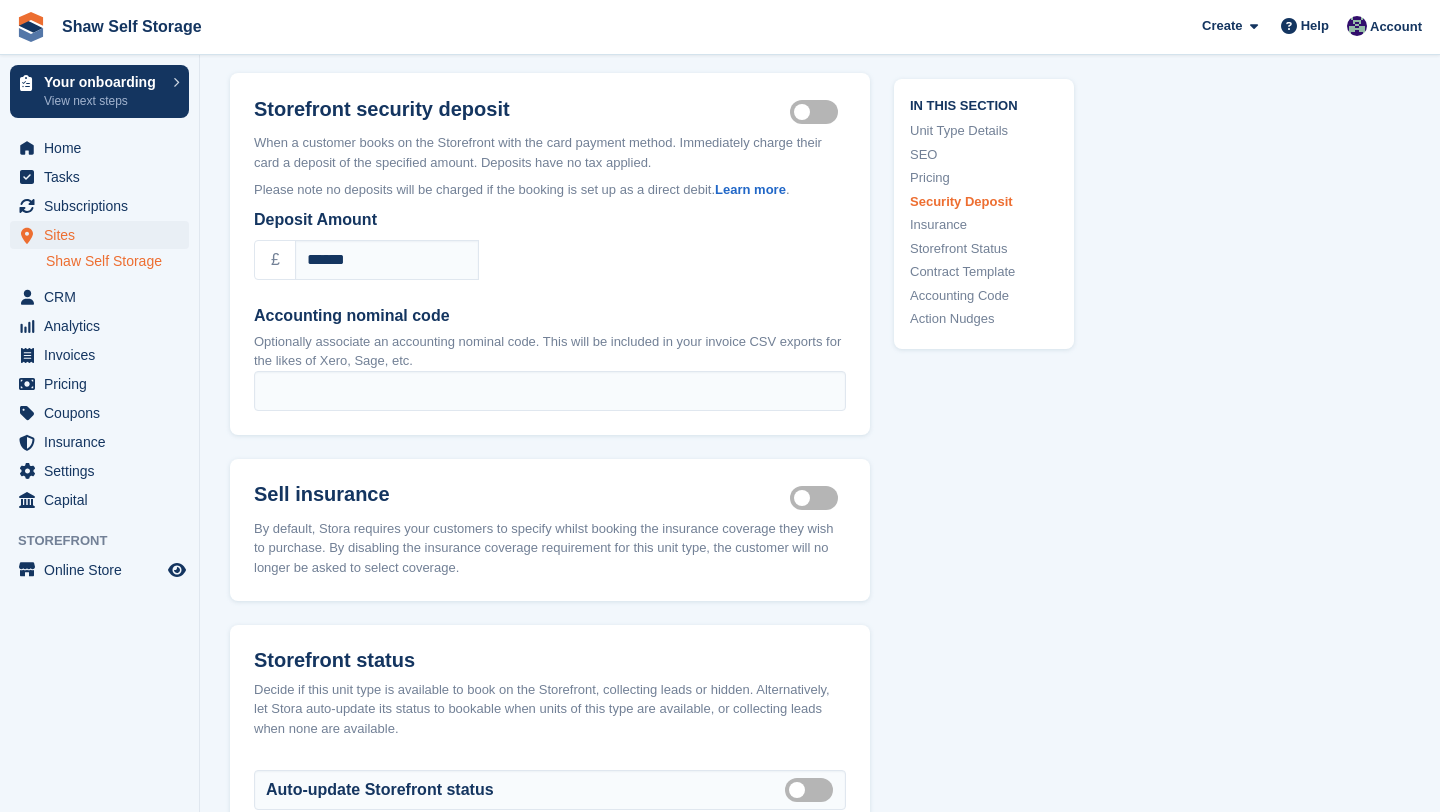 scroll, scrollTop: 2247, scrollLeft: 0, axis: vertical 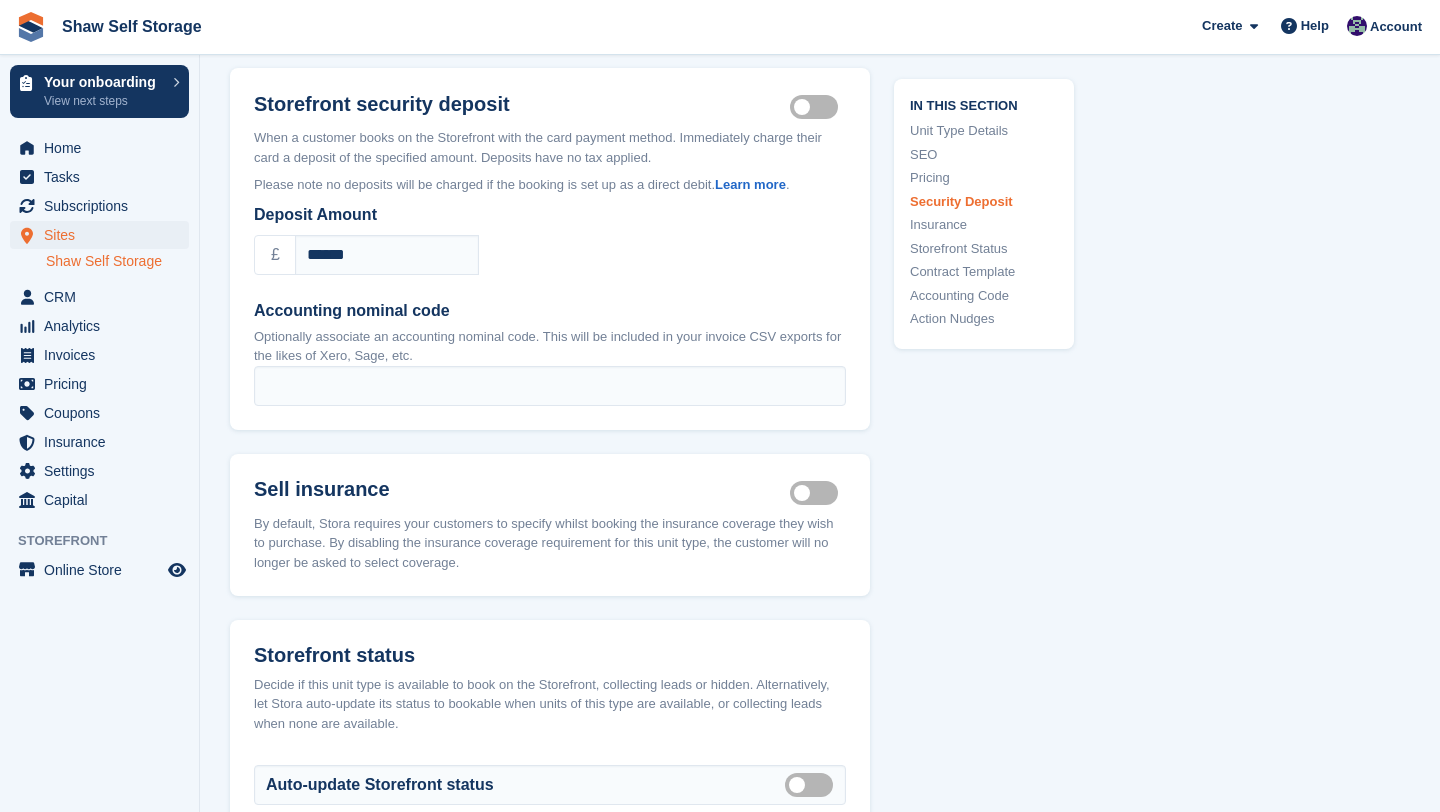 click on "£
******" at bounding box center (550, 255) 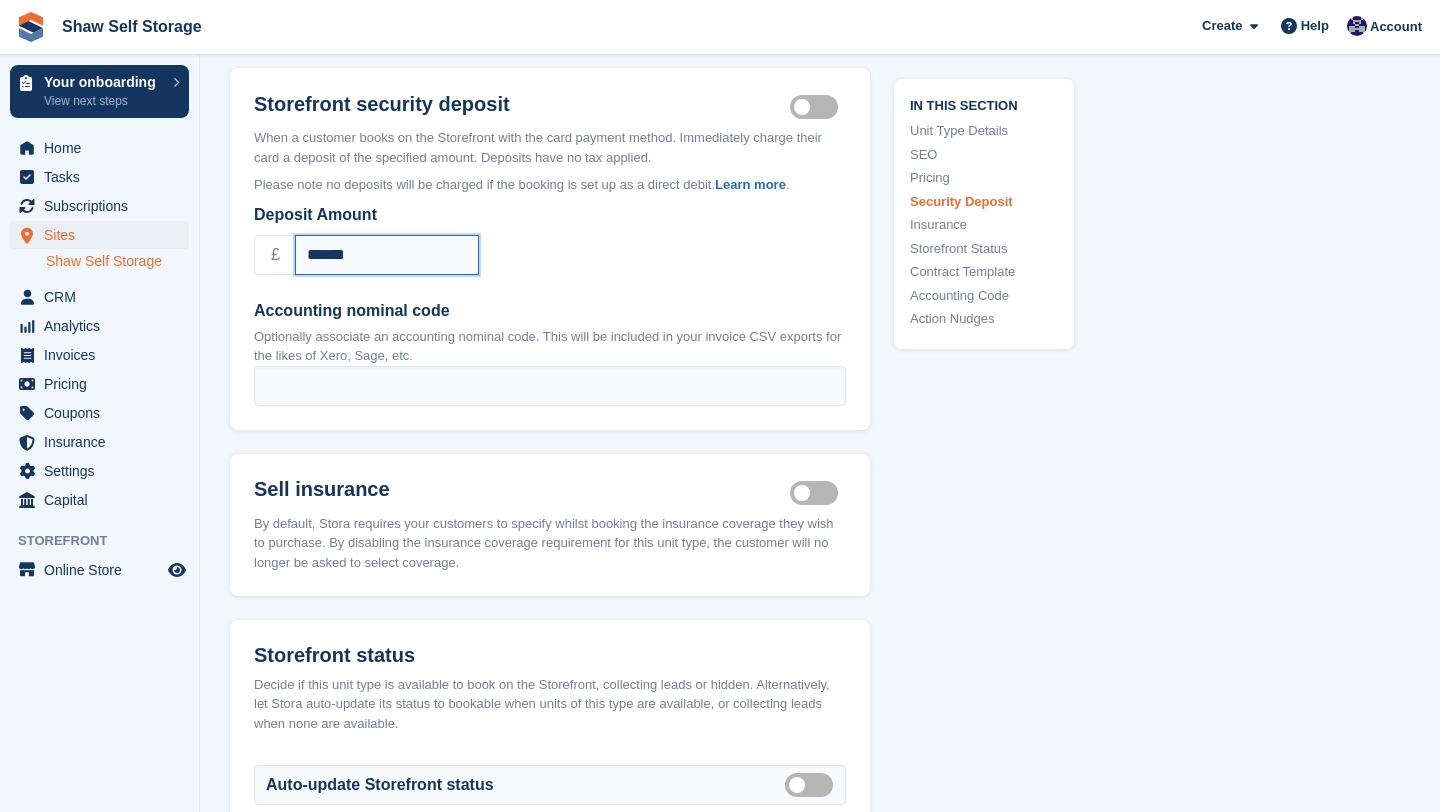 click on "******" at bounding box center (387, 255) 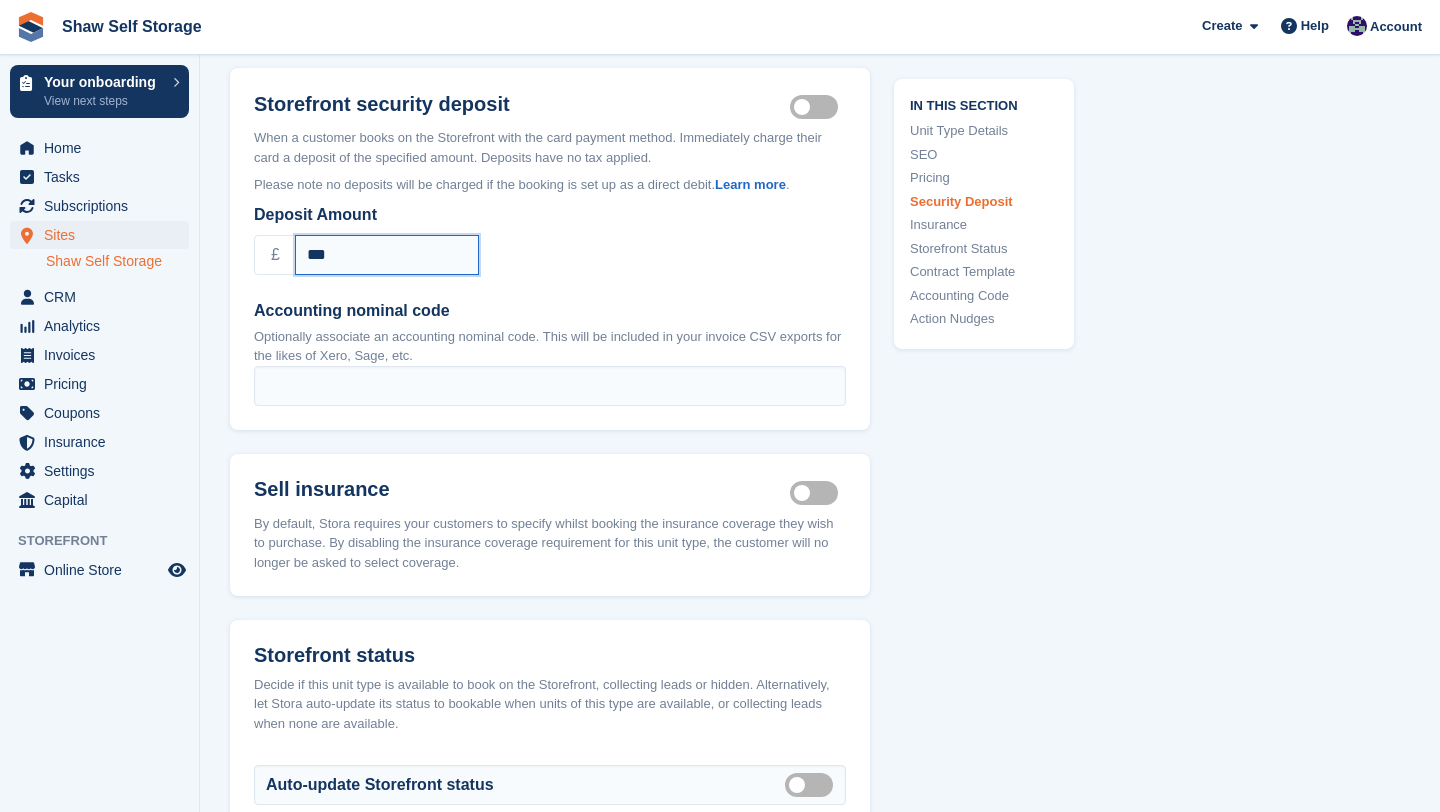 type on "***" 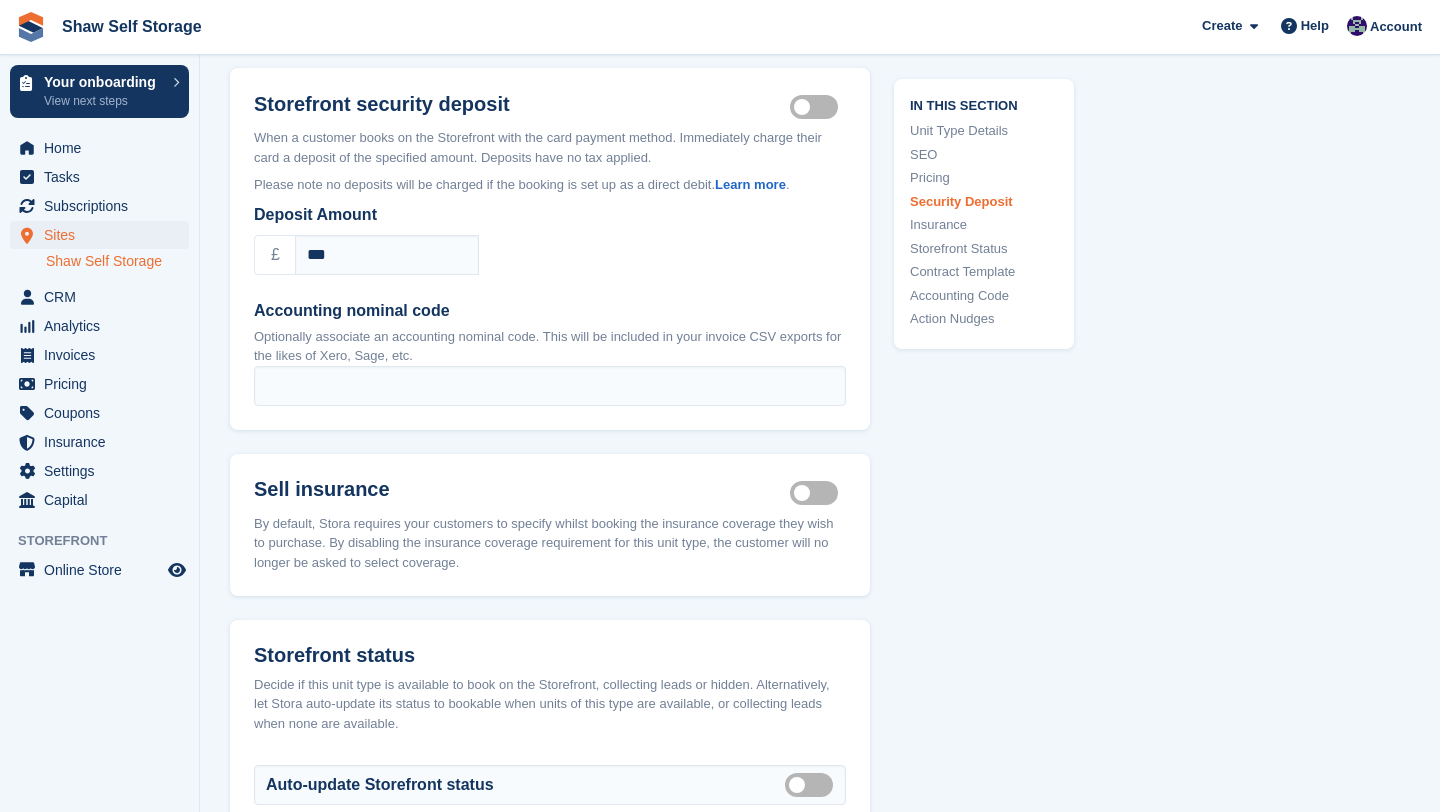 click on "Deposit Amount
£
***
Accounting nominal code
Optionally associate an accounting nominal code. This will be included in your invoice CSV exports for the likes of Xero, Sage, etc." at bounding box center [550, 304] 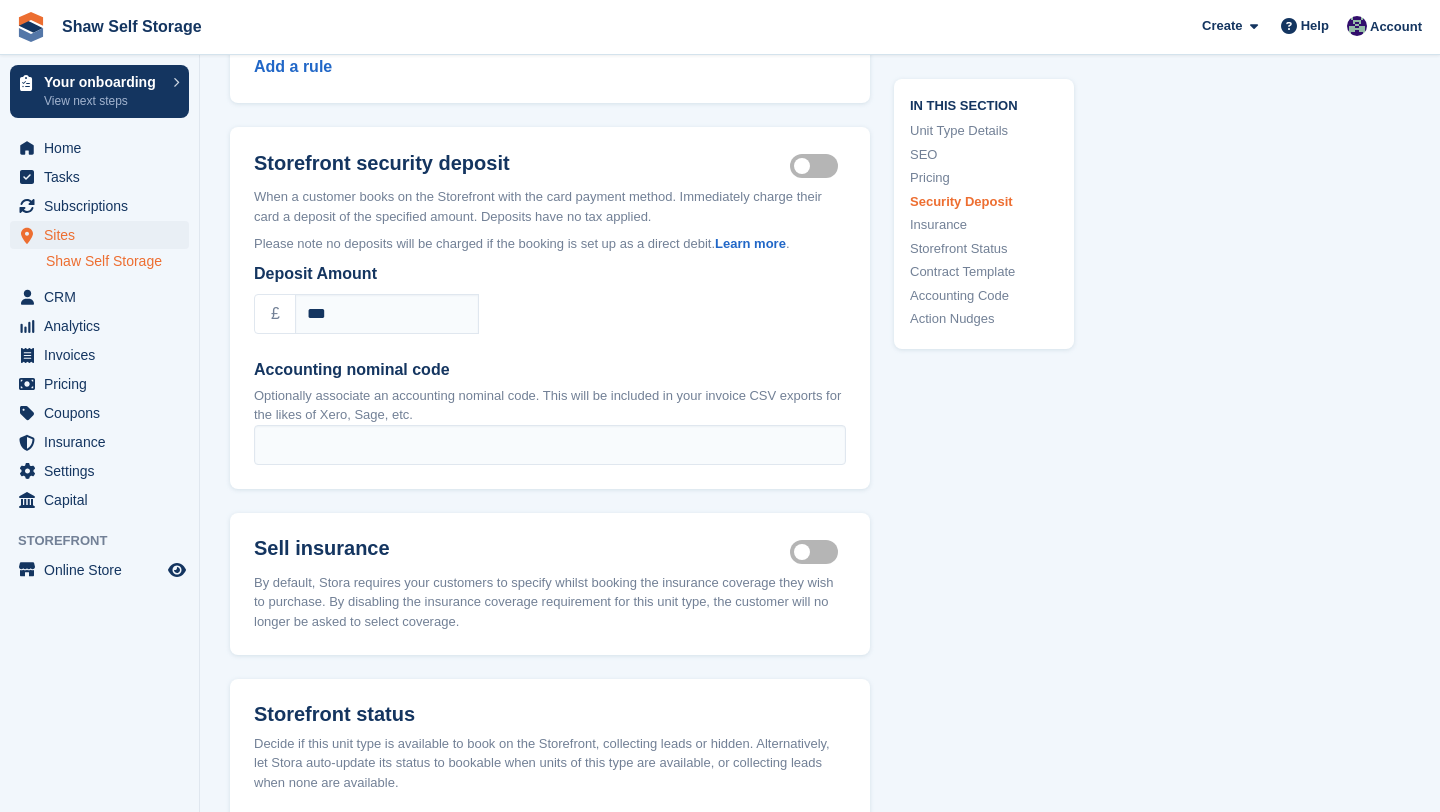 scroll, scrollTop: 2198, scrollLeft: 0, axis: vertical 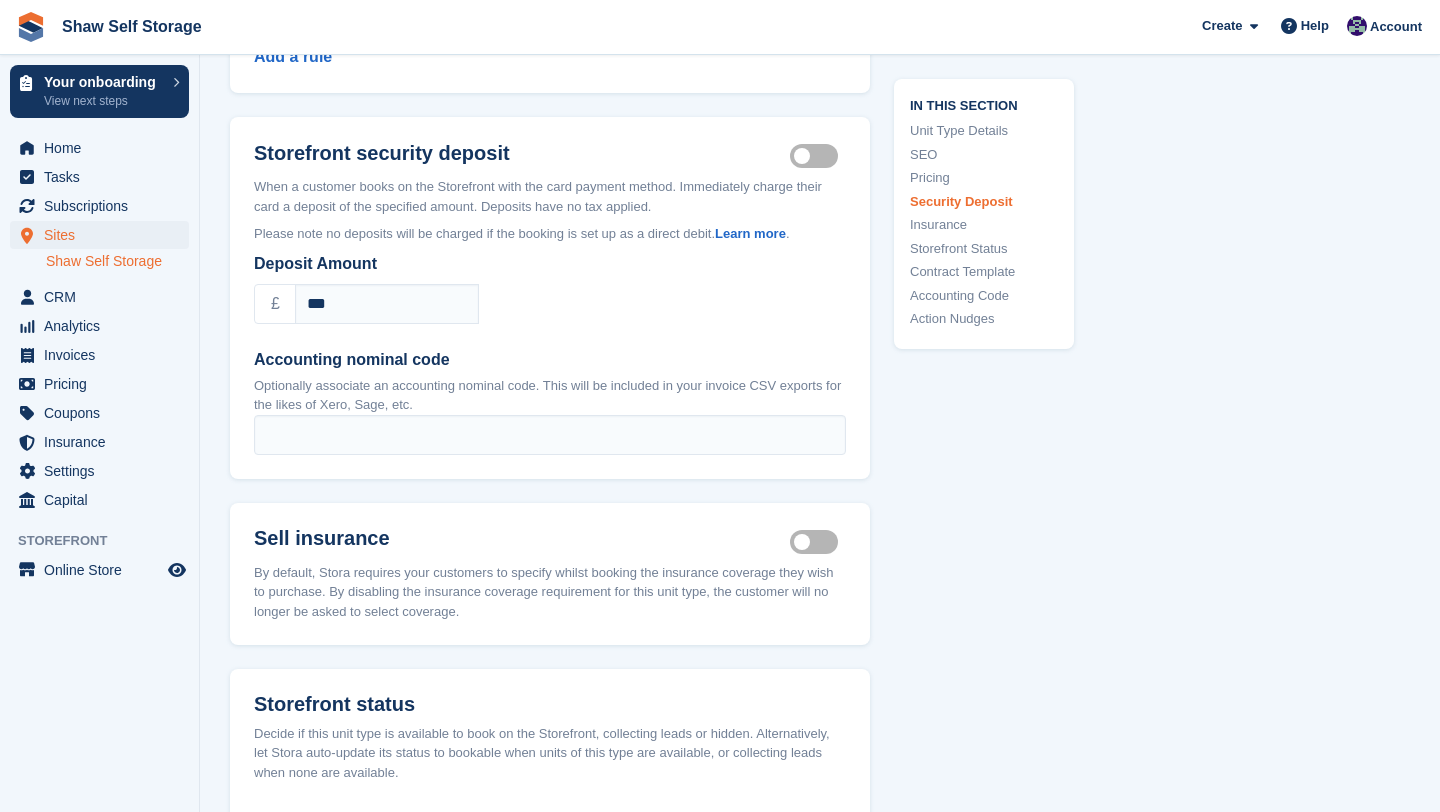 click on "Insurance coverage required" at bounding box center [818, 541] 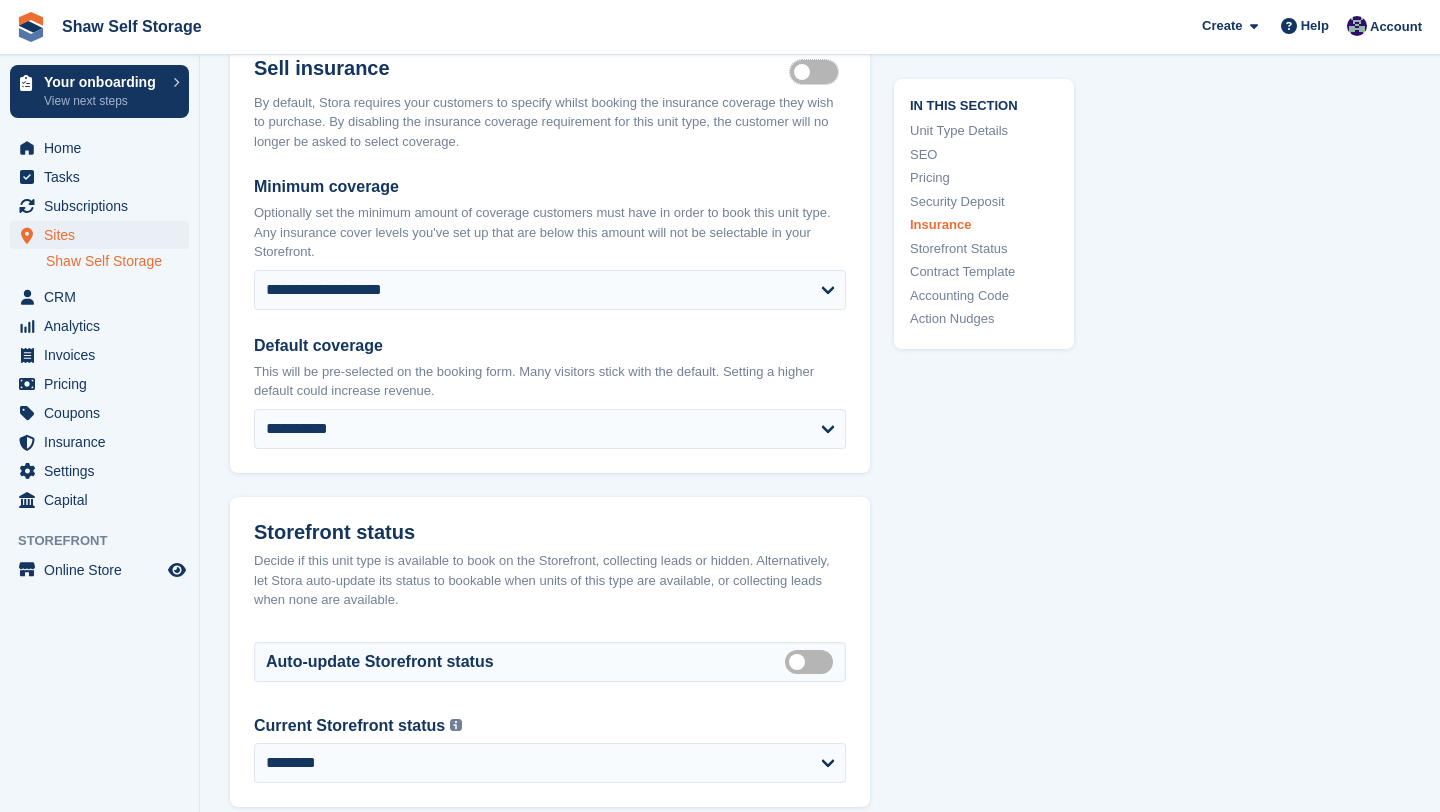 scroll, scrollTop: 2854, scrollLeft: 0, axis: vertical 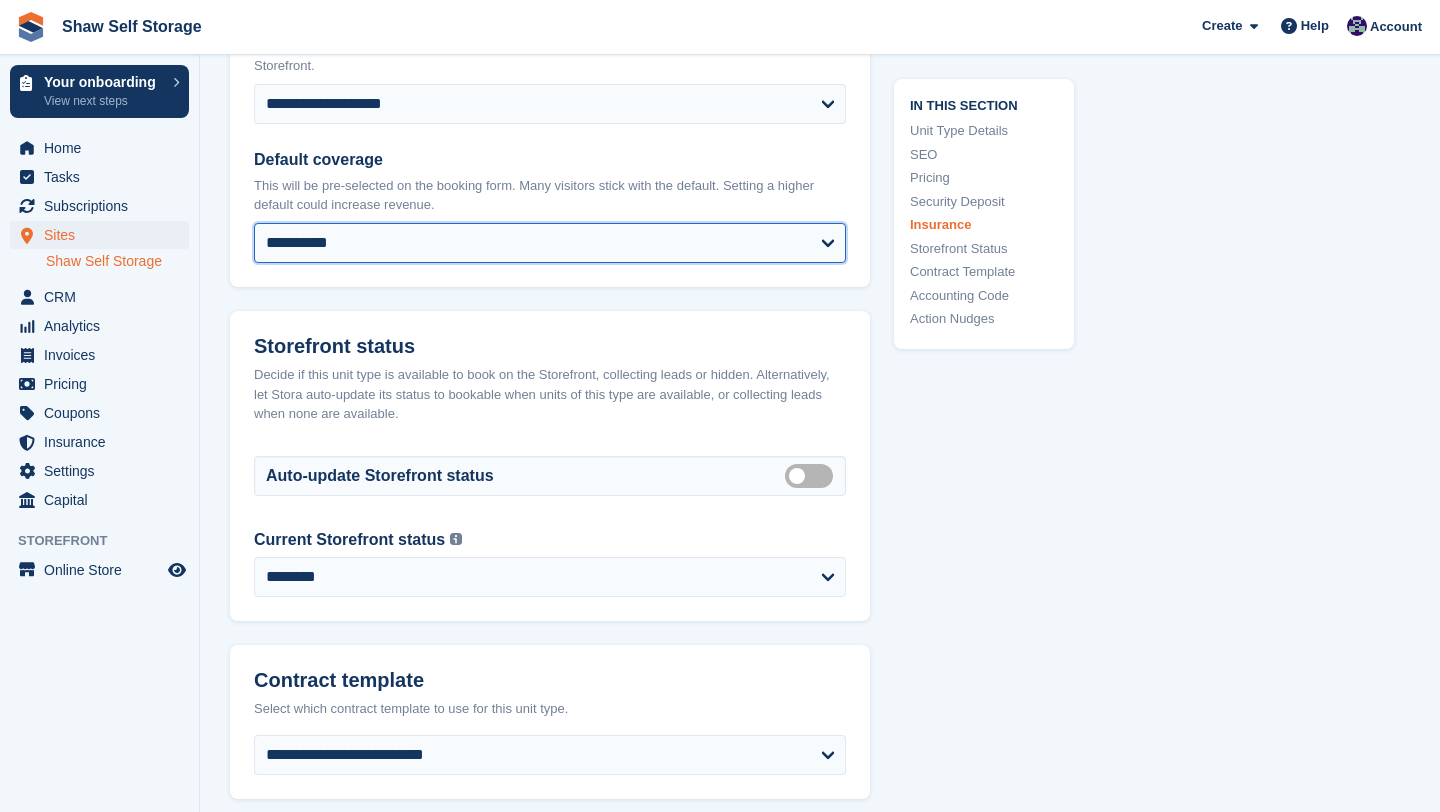 click on "**********" at bounding box center [550, 243] 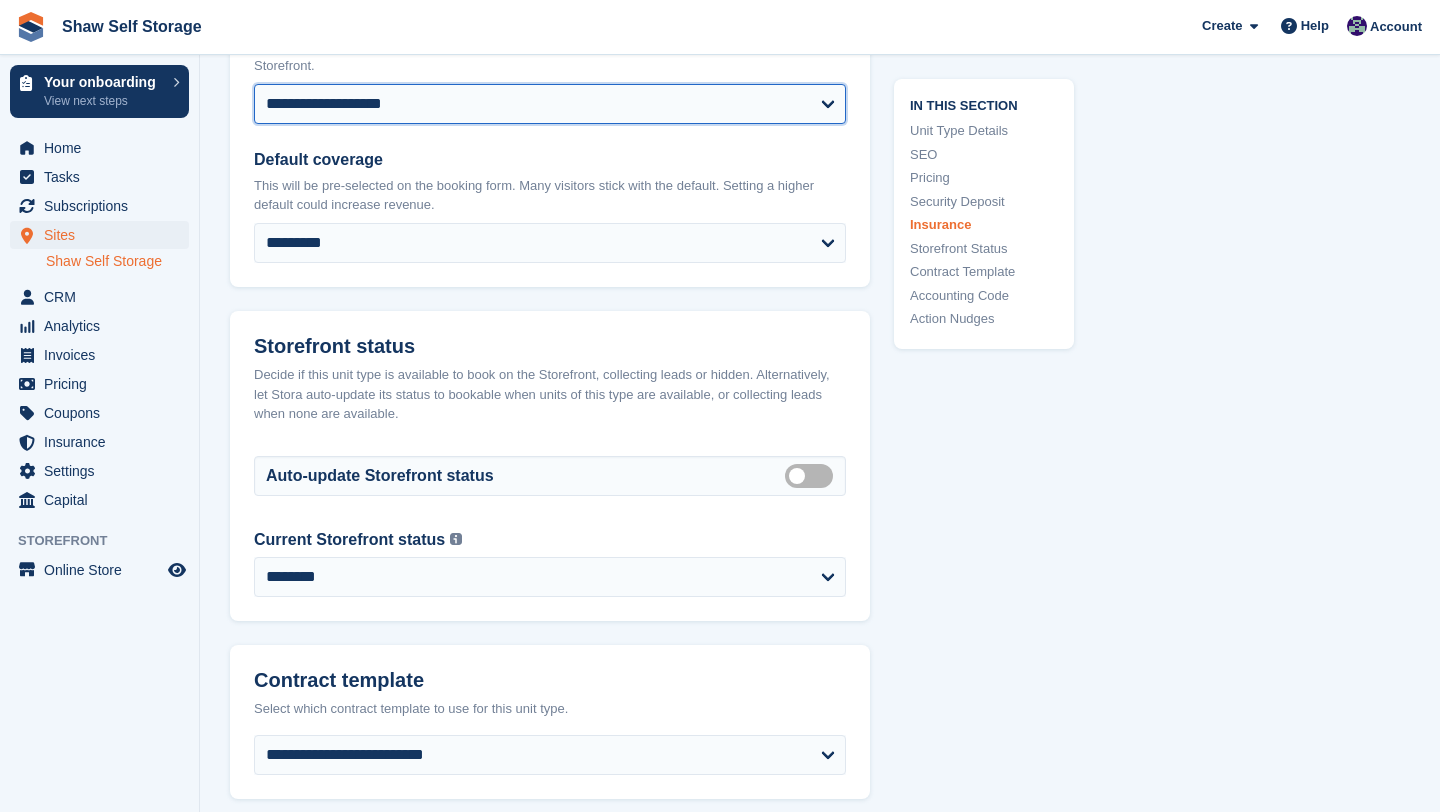click on "**********" at bounding box center (550, 104) 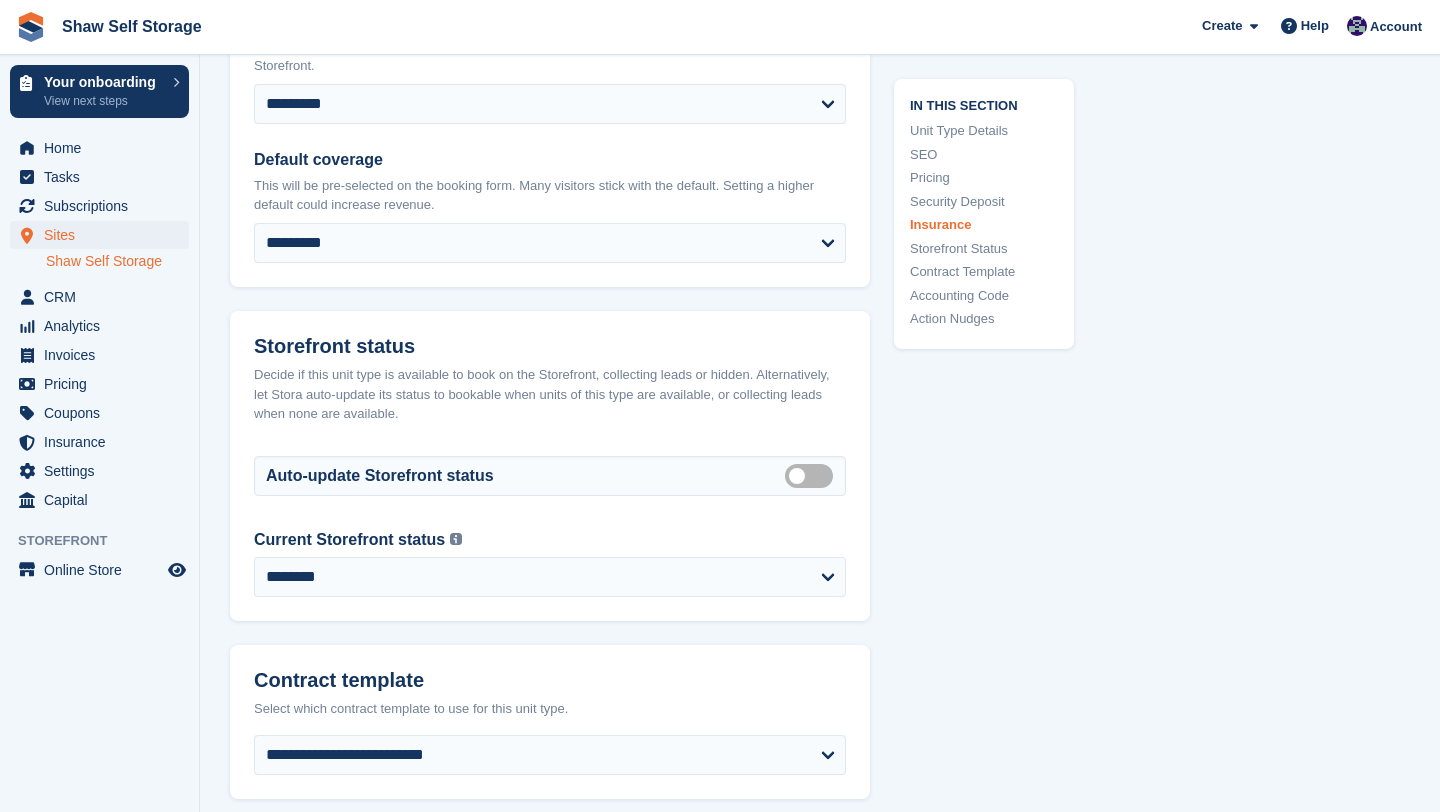 click on "In this section
Unit Type Details
SEO
Pricing
Security Deposit
Insurance
Storefront Status
Contract Template
Accounting Code
Action Nudges" at bounding box center [972, -531] 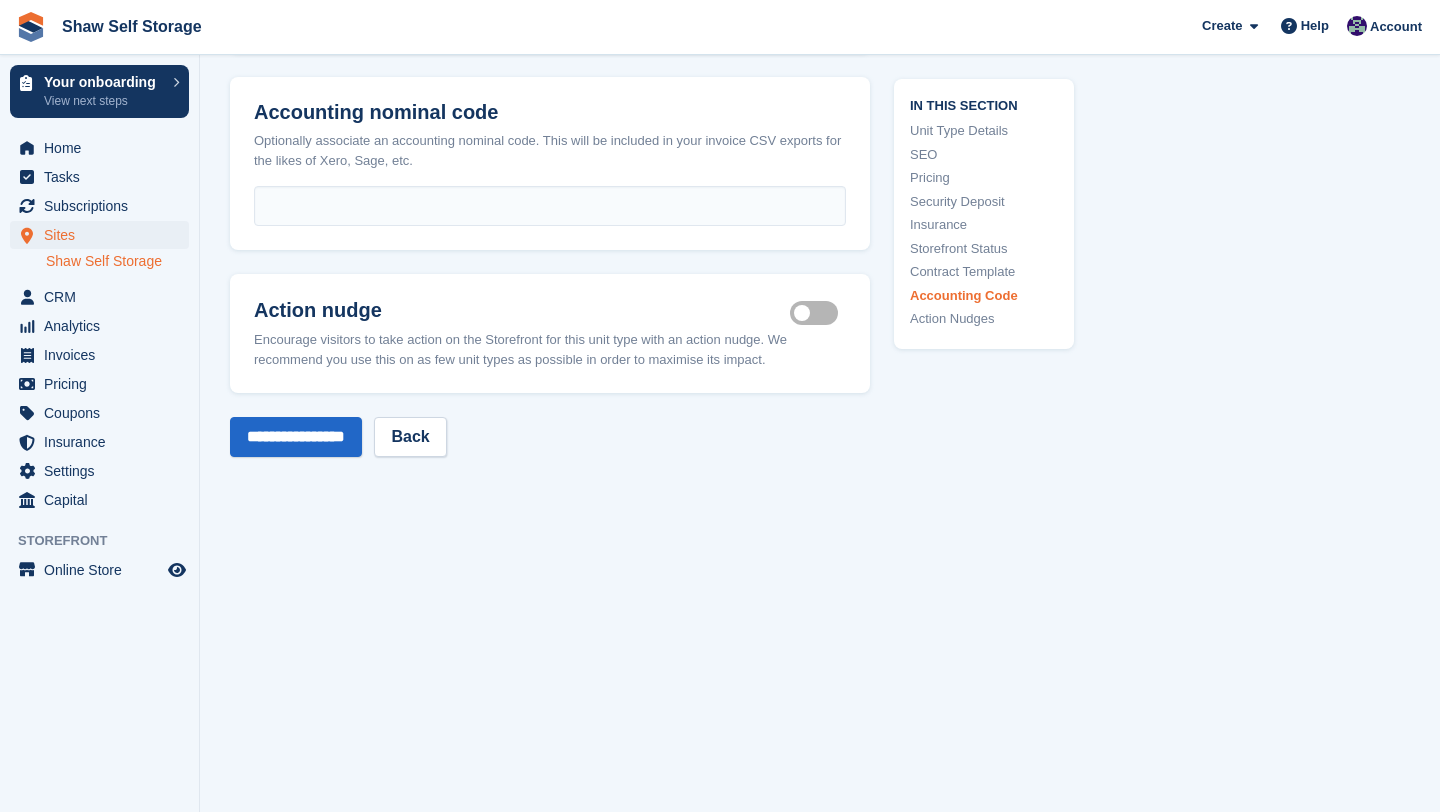 scroll, scrollTop: 3715, scrollLeft: 0, axis: vertical 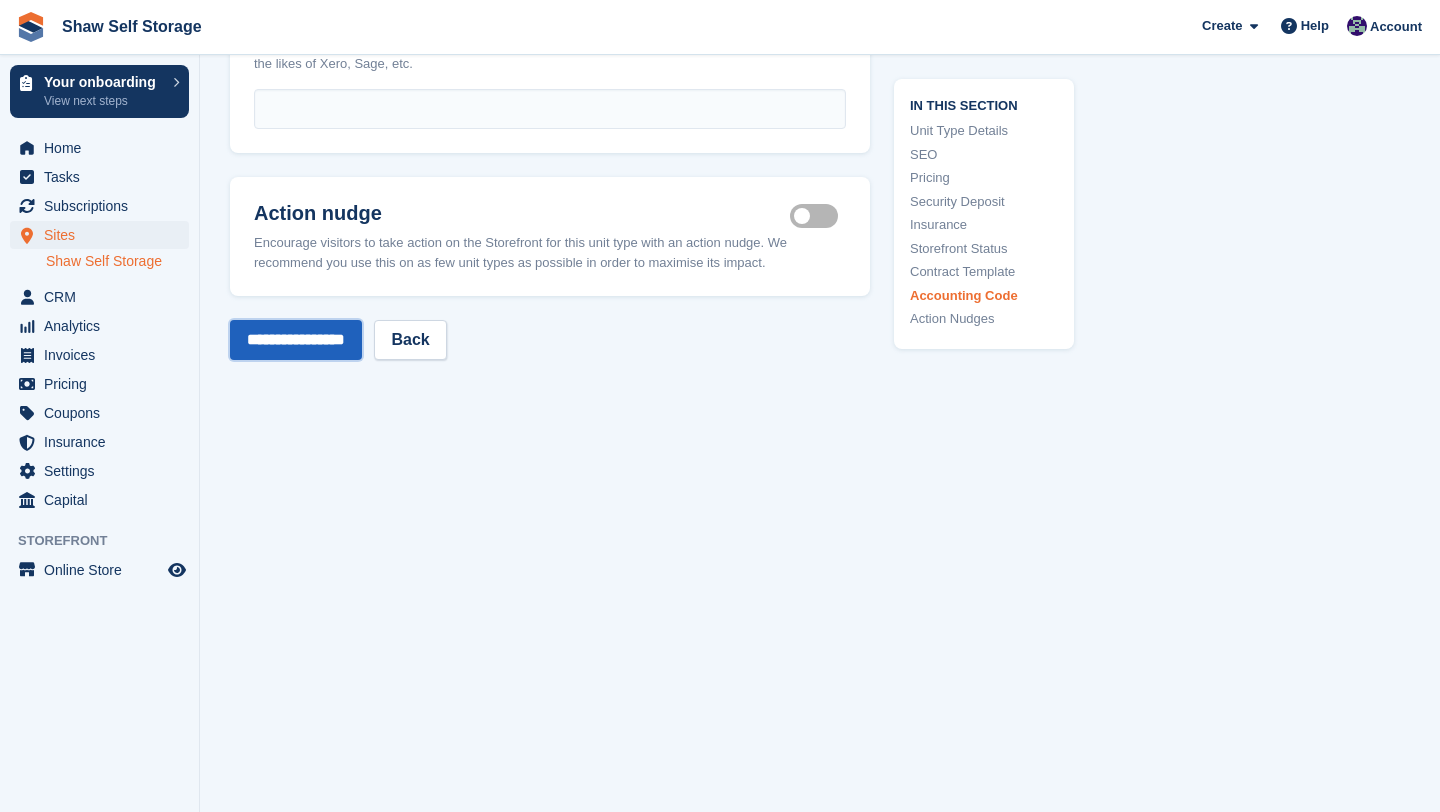 click on "**********" at bounding box center (296, 340) 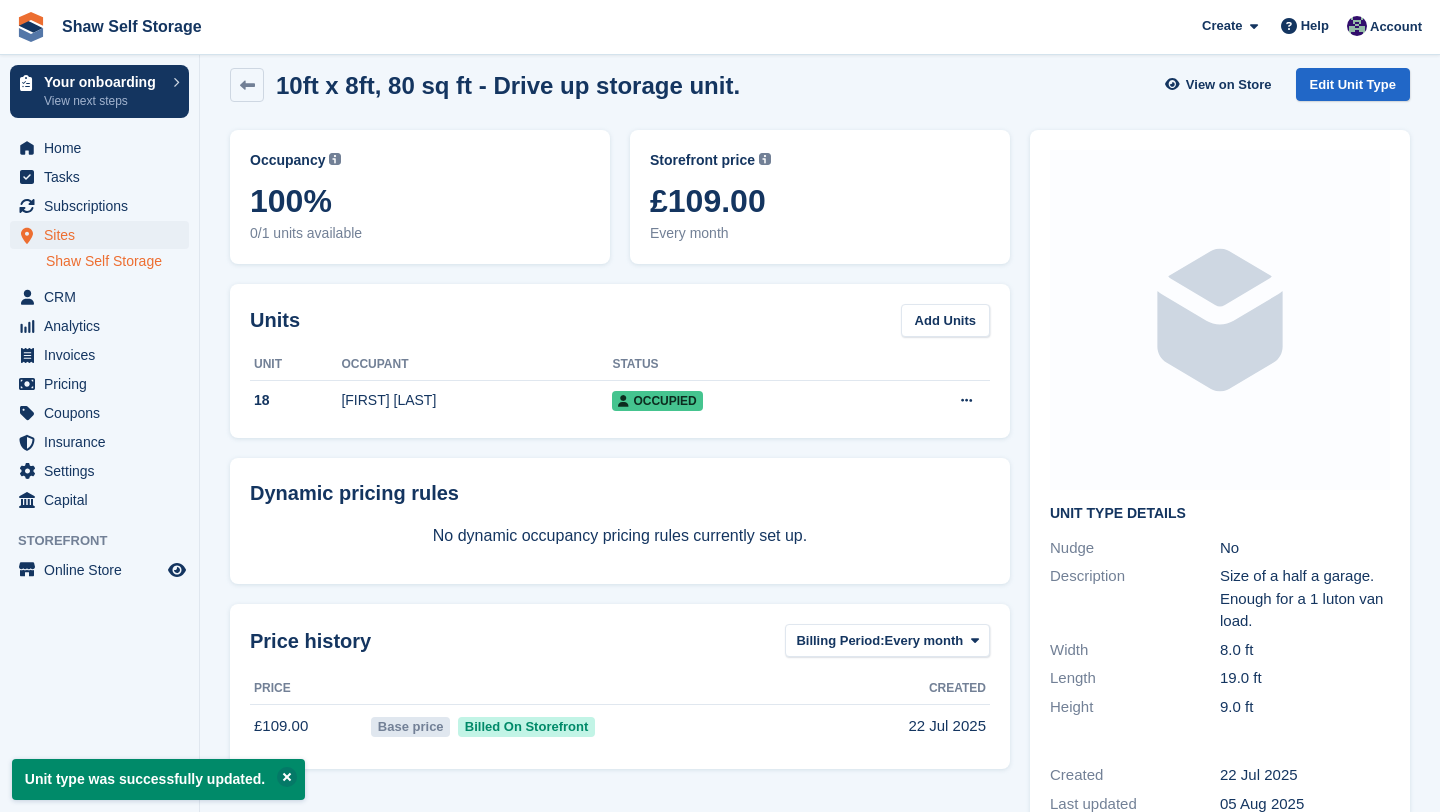 scroll, scrollTop: 0, scrollLeft: 0, axis: both 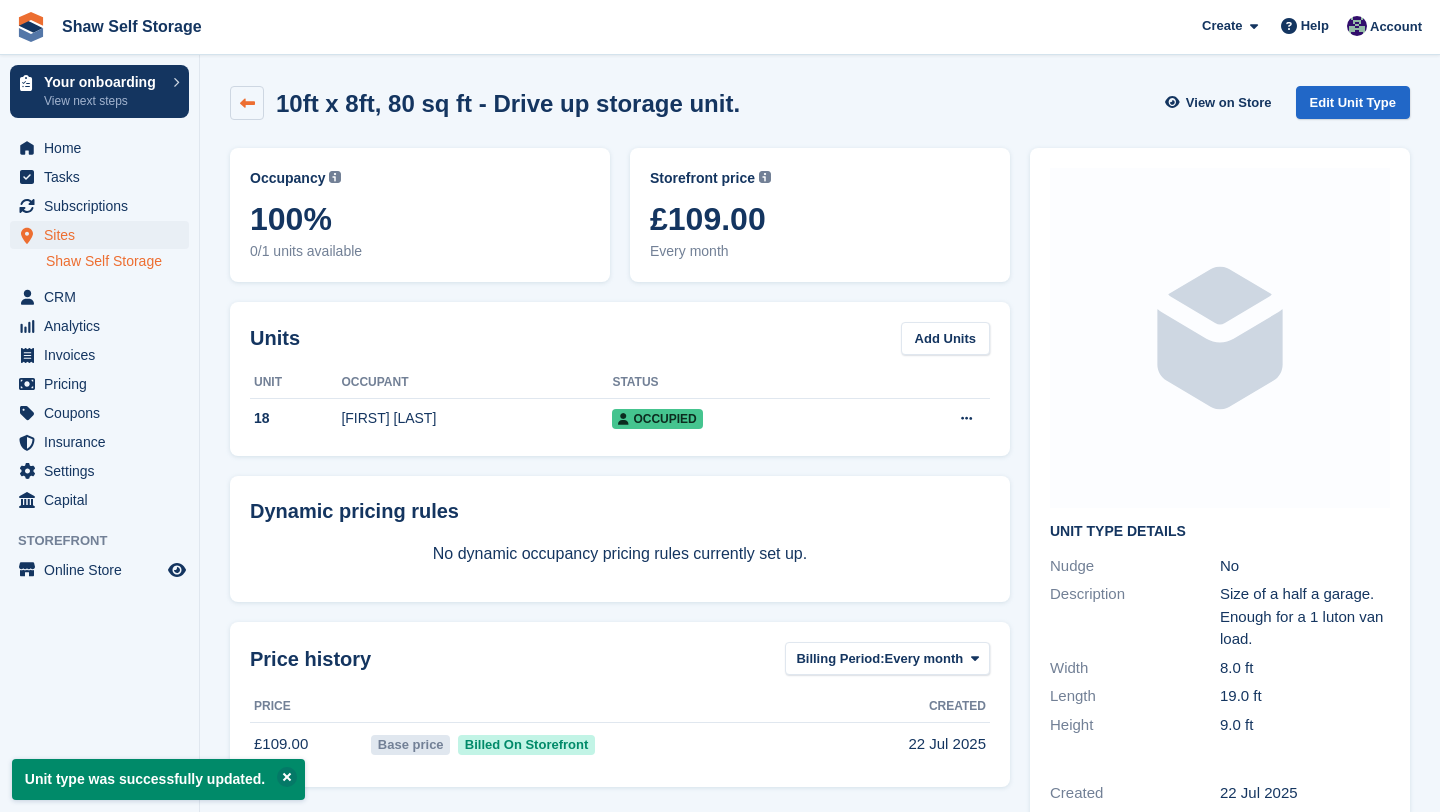 click at bounding box center (247, 103) 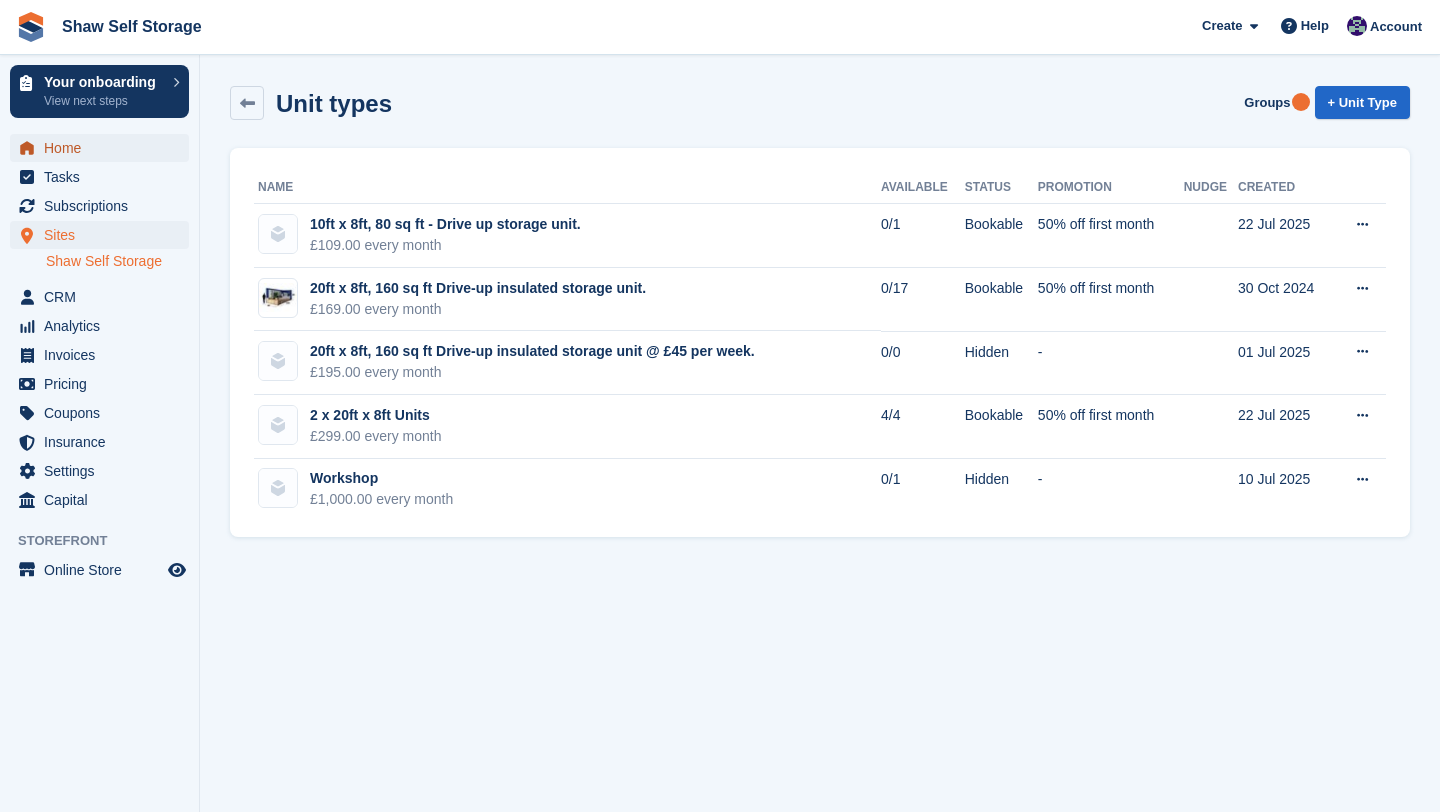 click on "Home" at bounding box center [104, 148] 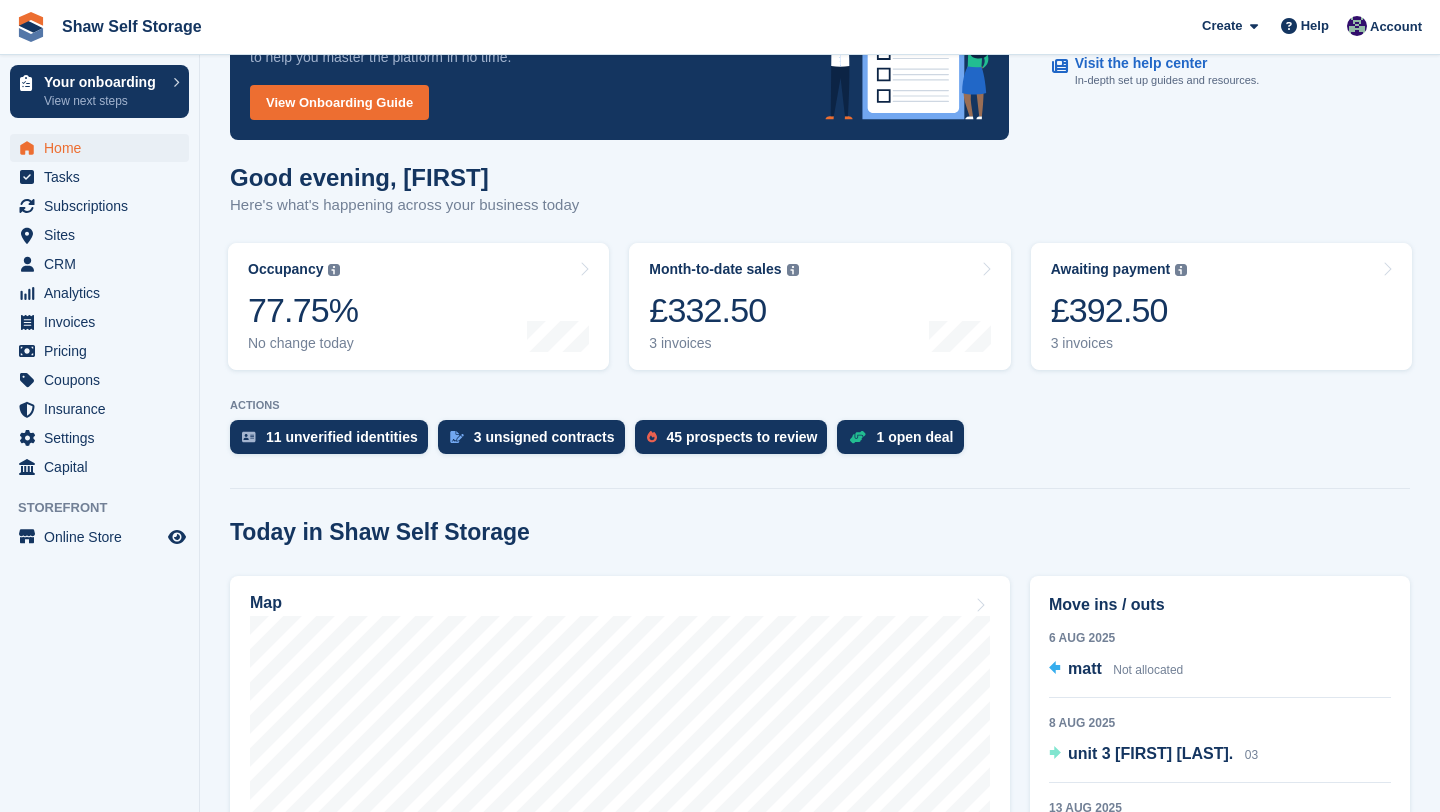 scroll, scrollTop: 0, scrollLeft: 0, axis: both 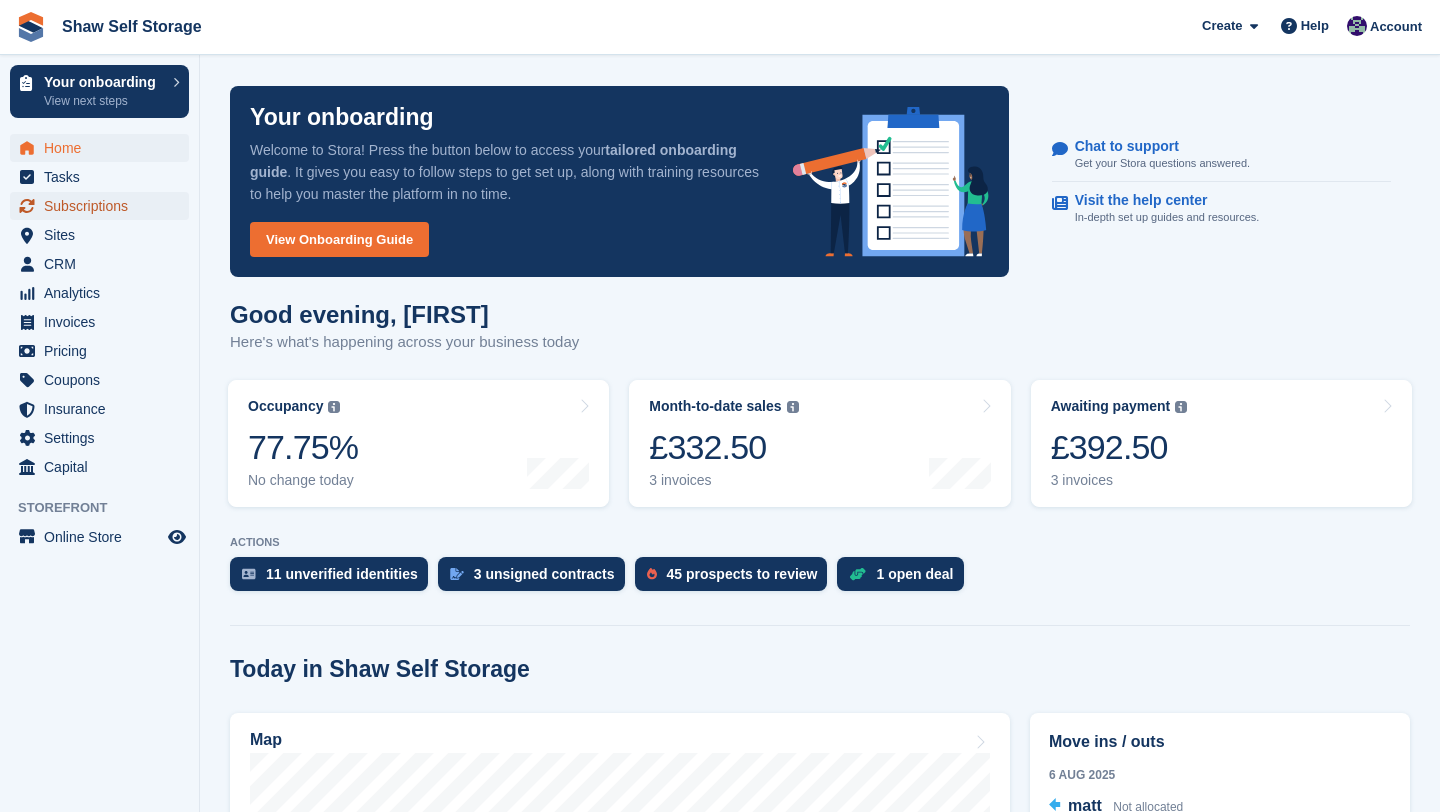 click on "Subscriptions" at bounding box center (104, 206) 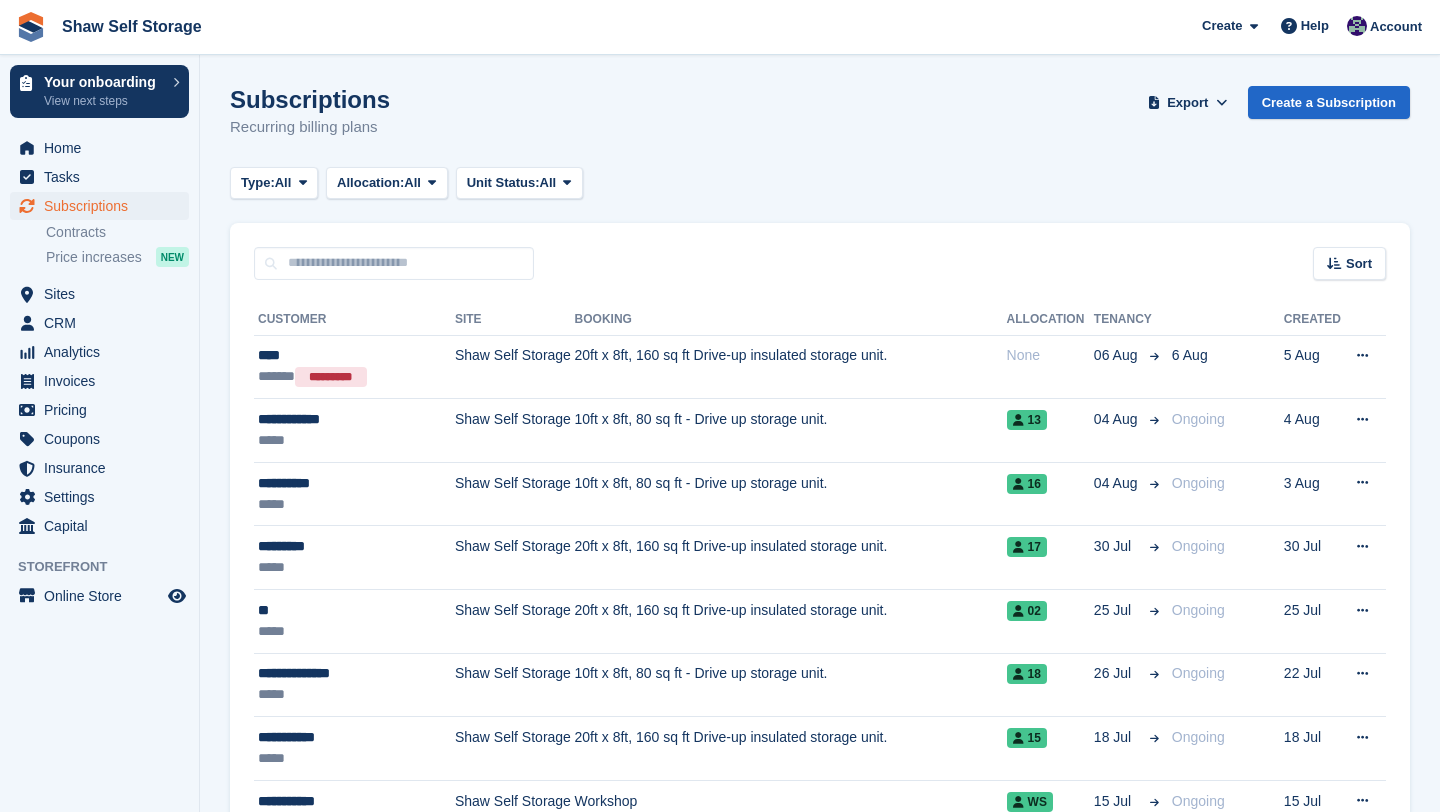 scroll, scrollTop: 0, scrollLeft: 0, axis: both 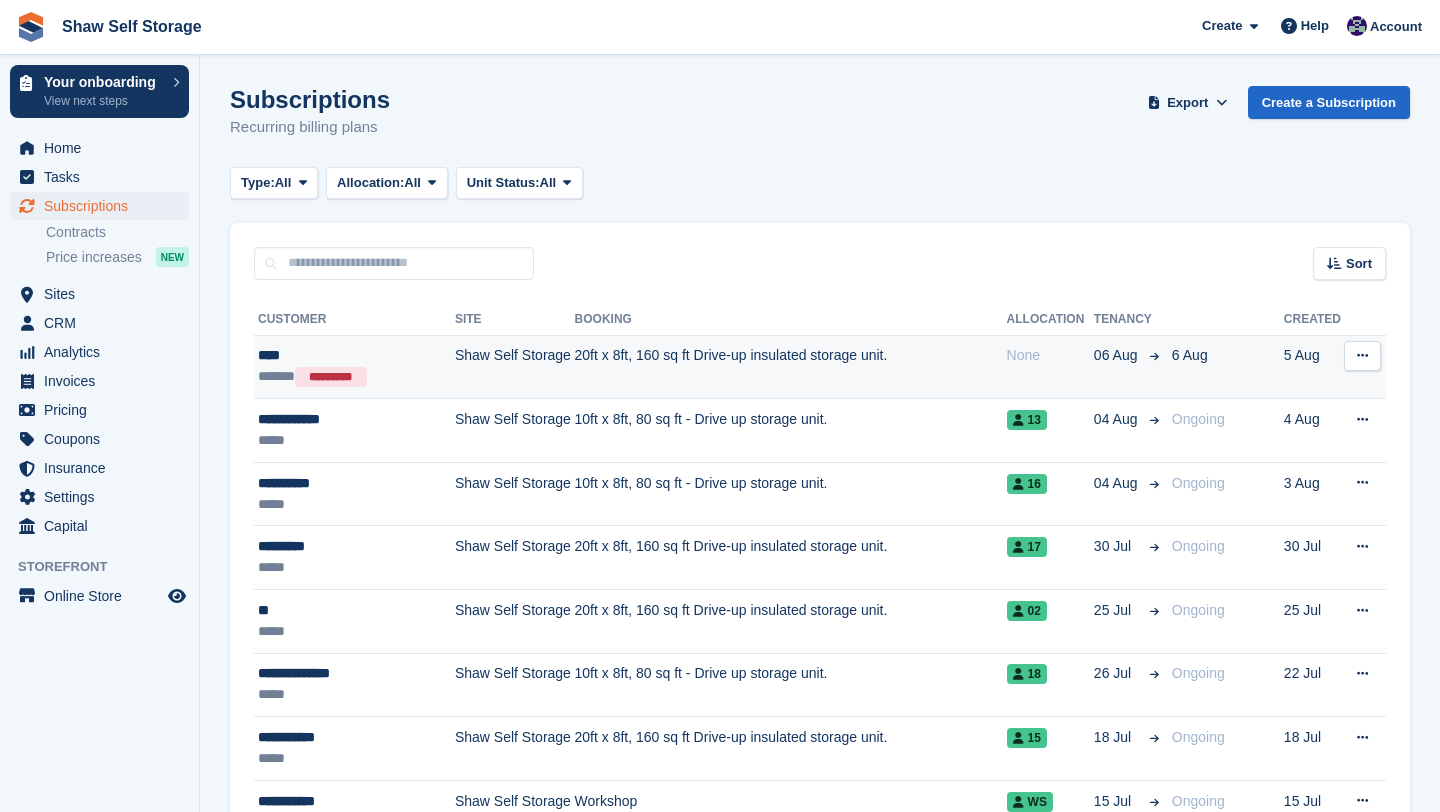 click on "View customer
Issue contract
Cancelled
This subscription has already been cancelled." at bounding box center [1364, 367] 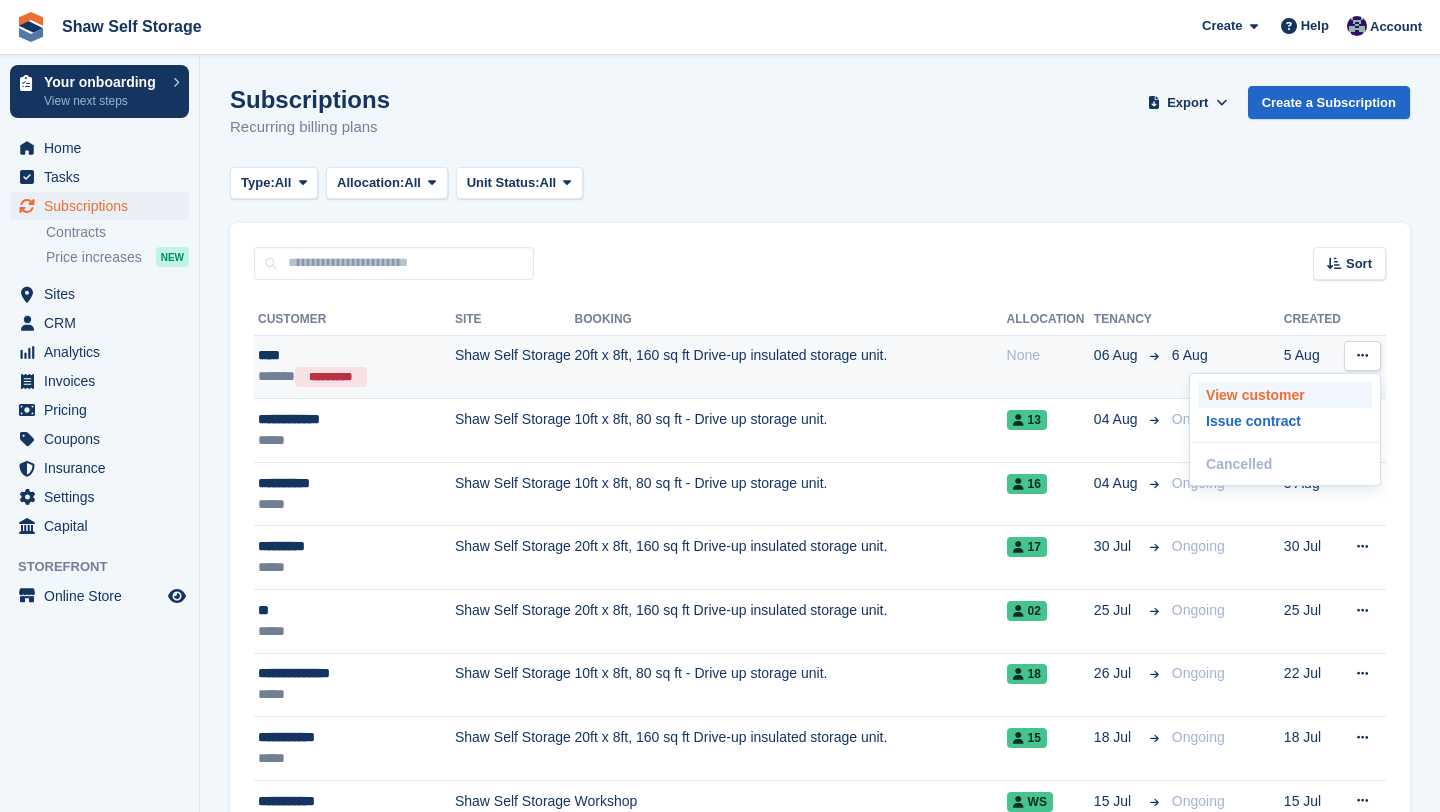 click on "View customer" at bounding box center [1285, 395] 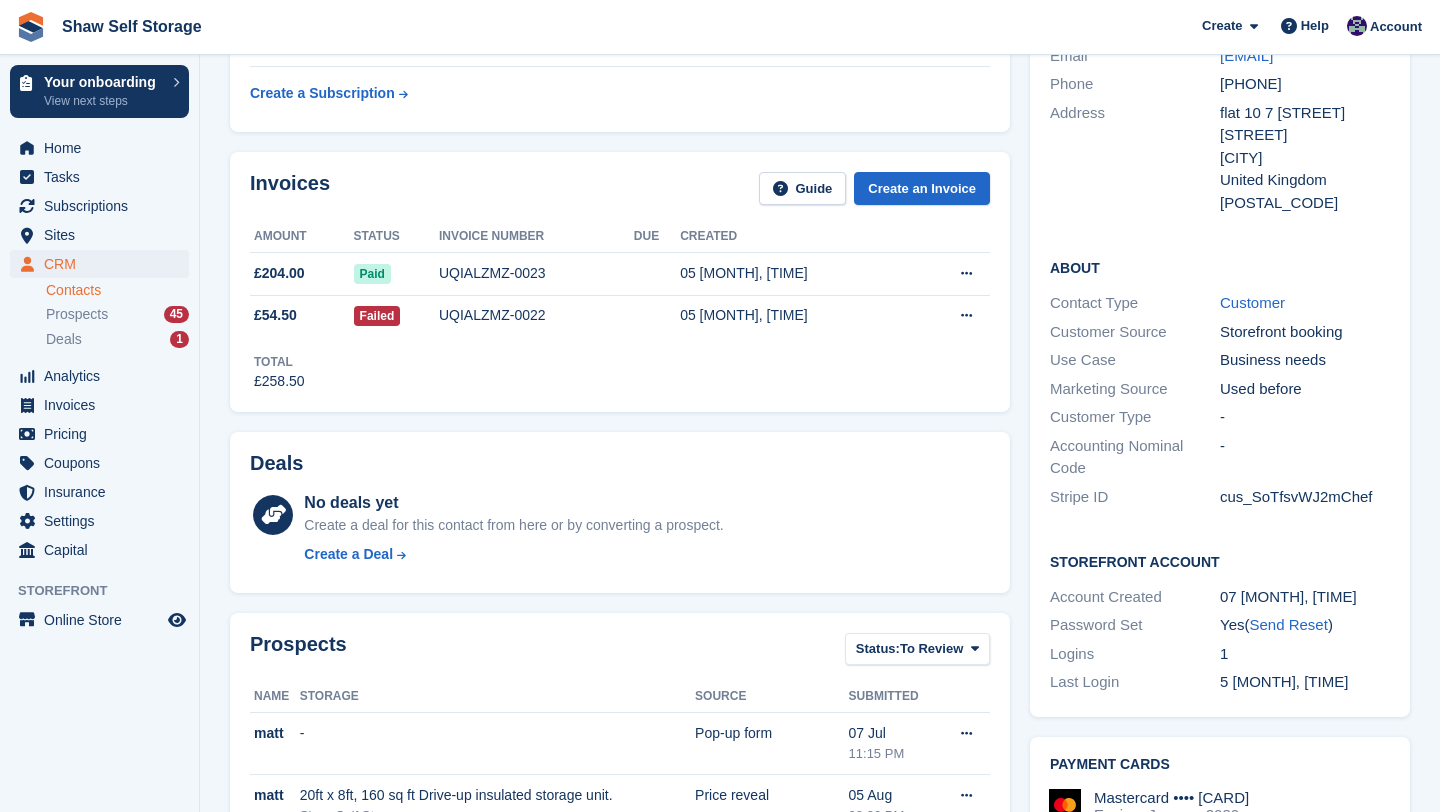 scroll, scrollTop: 0, scrollLeft: 0, axis: both 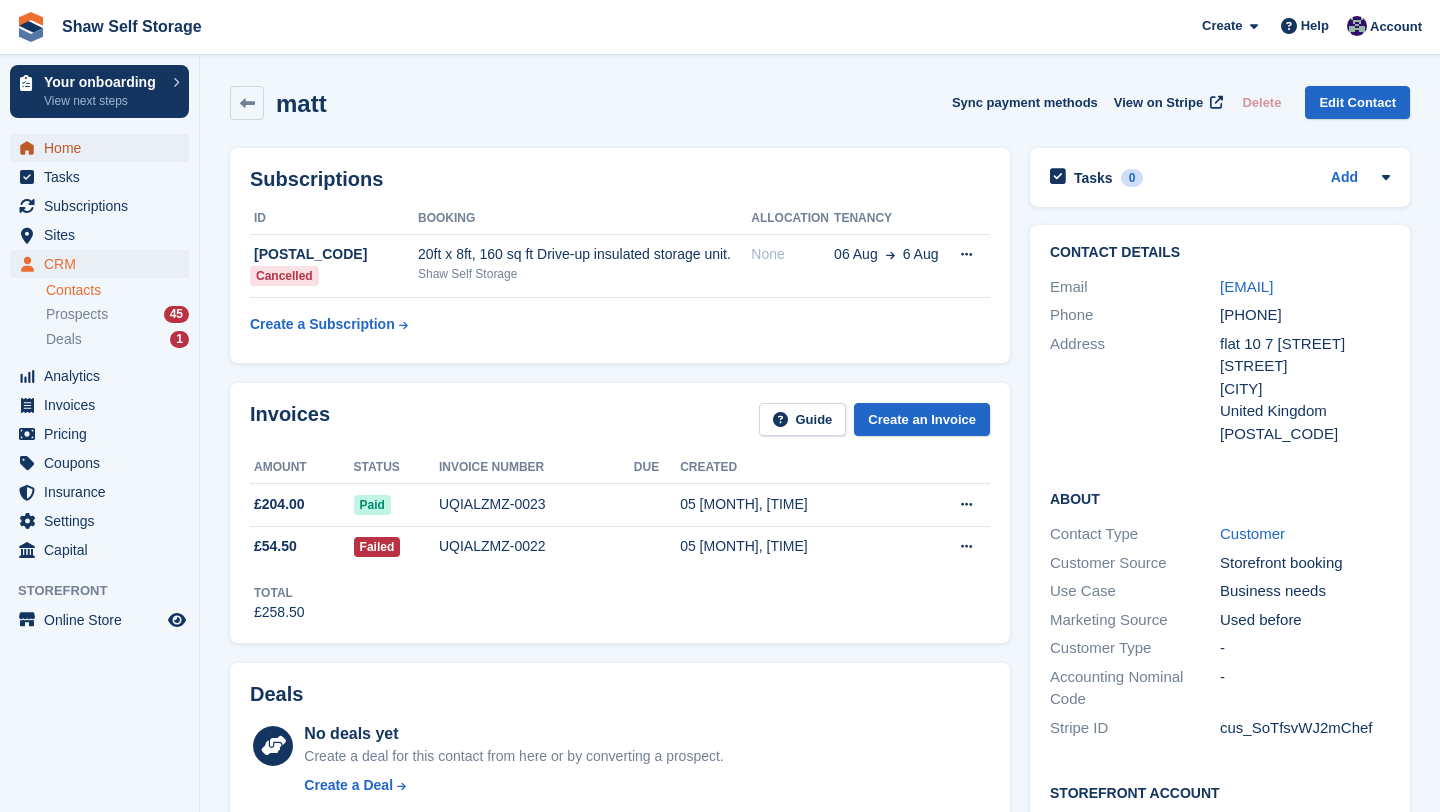 click on "Home" at bounding box center [104, 148] 